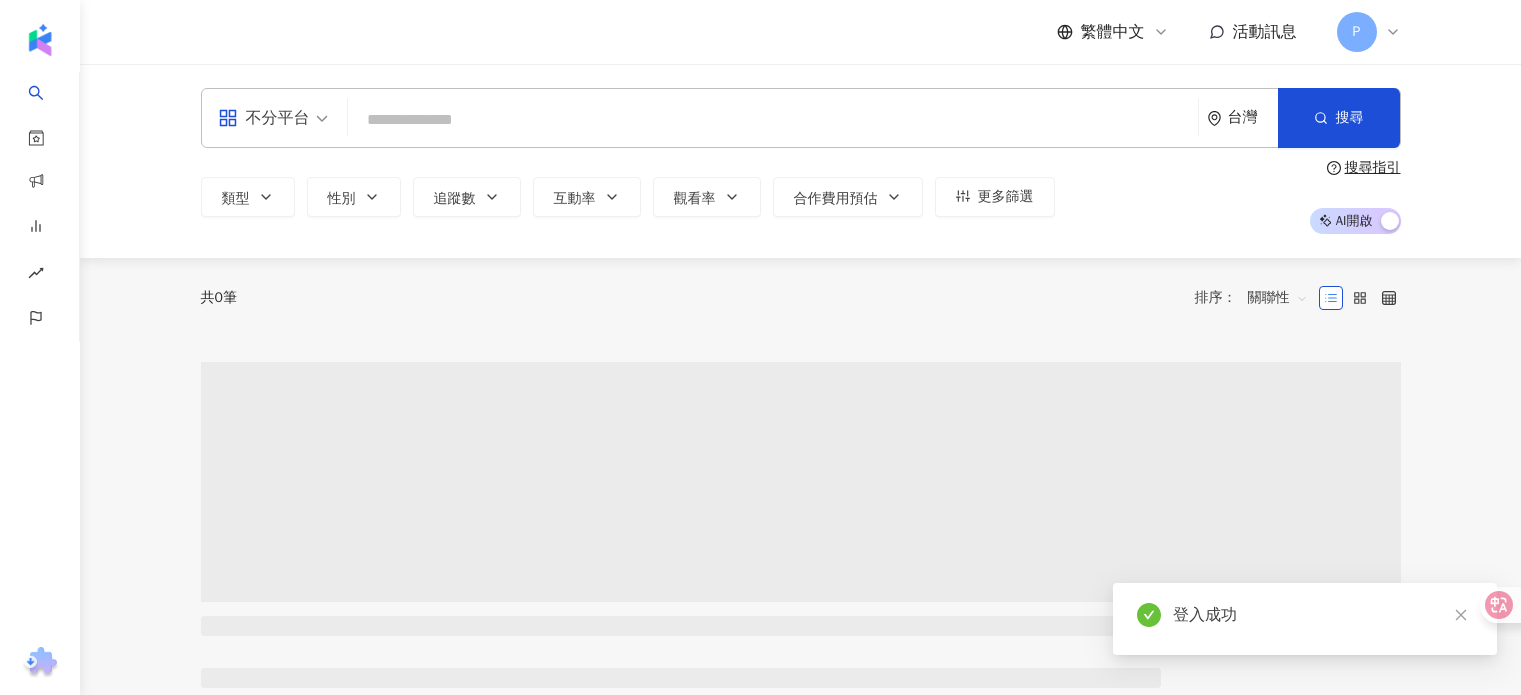 scroll, scrollTop: 0, scrollLeft: 0, axis: both 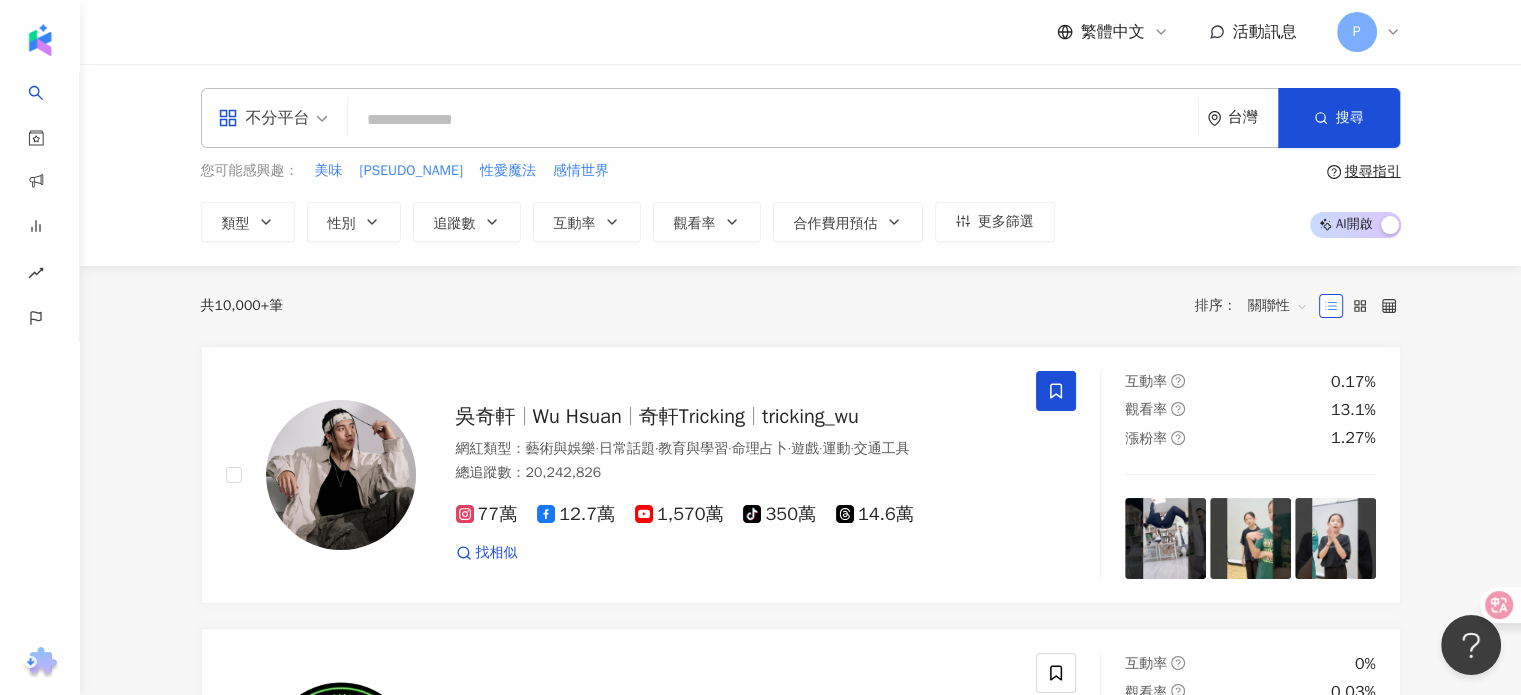 click at bounding box center (773, 120) 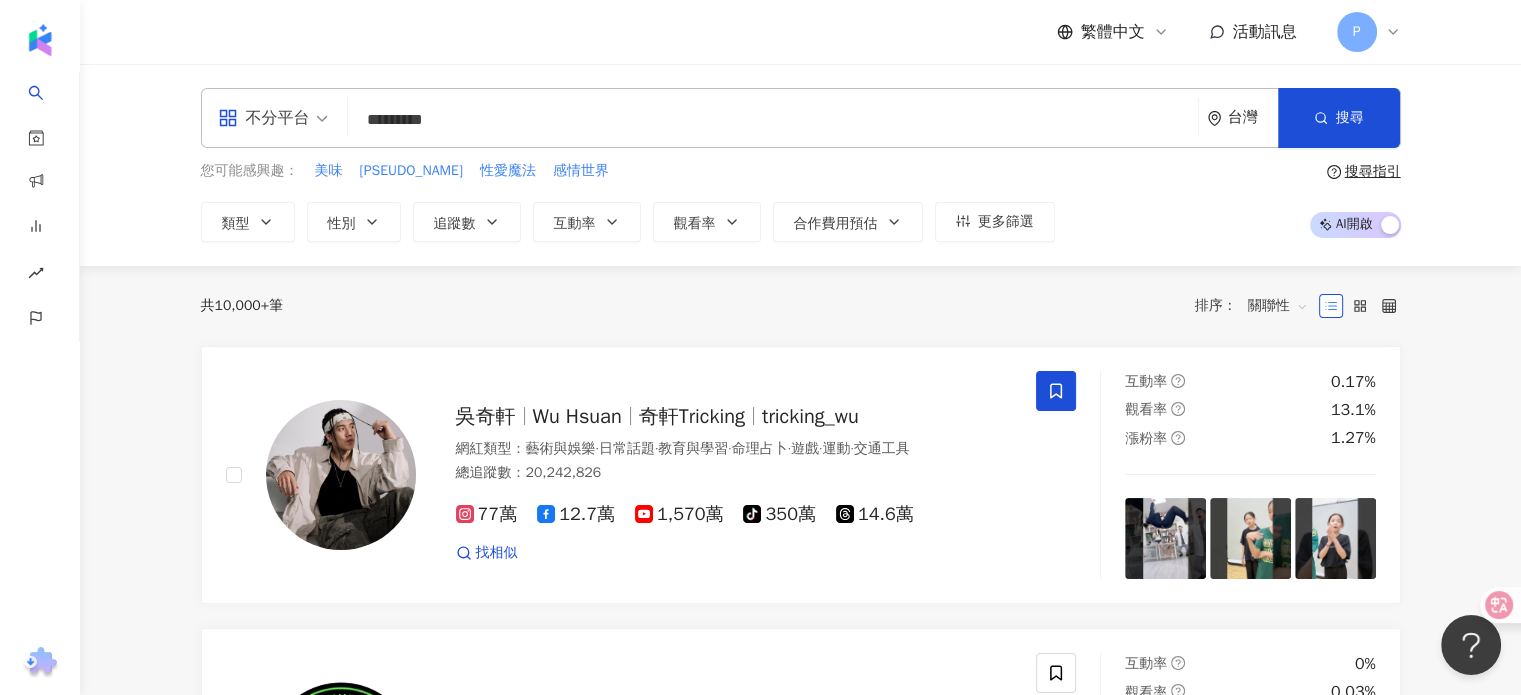 type on "**********" 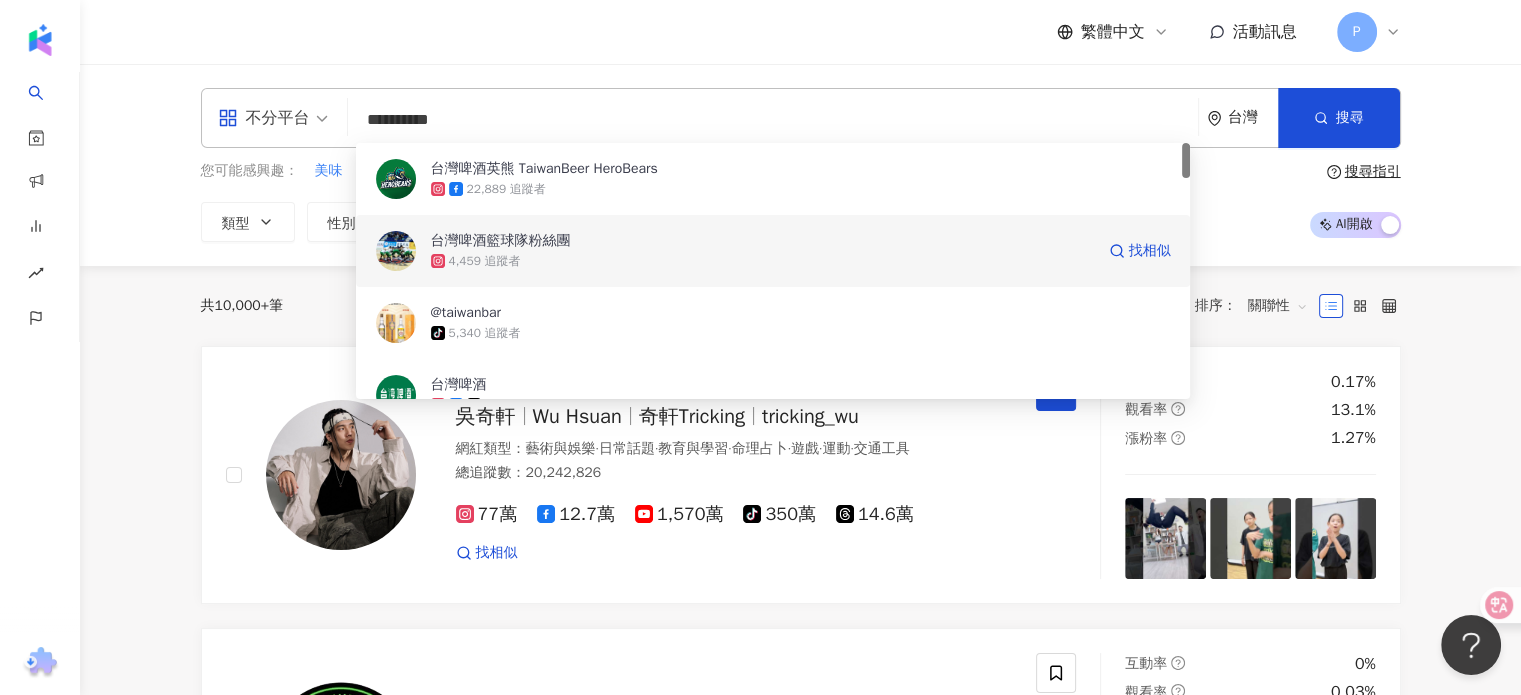 scroll, scrollTop: 68, scrollLeft: 0, axis: vertical 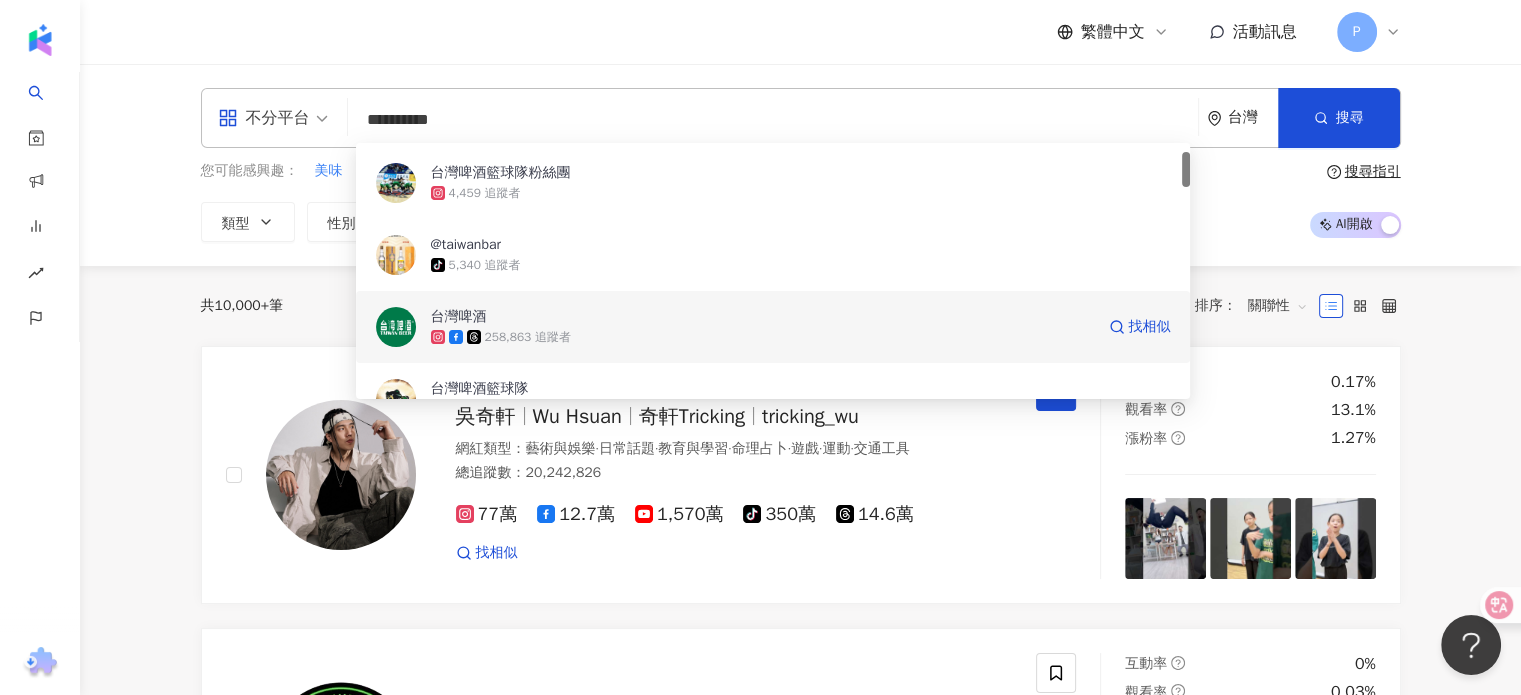 click on "台灣啤酒" at bounding box center (459, 317) 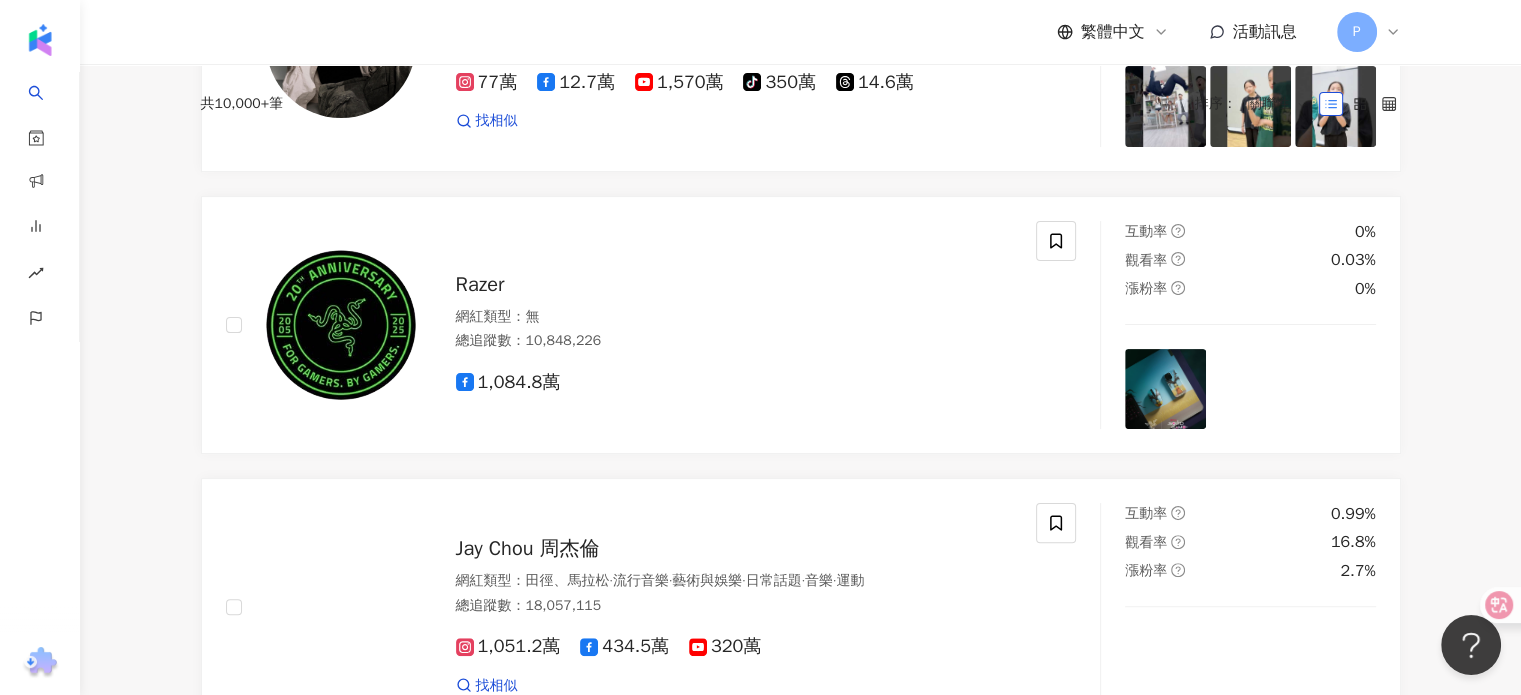 scroll, scrollTop: 0, scrollLeft: 0, axis: both 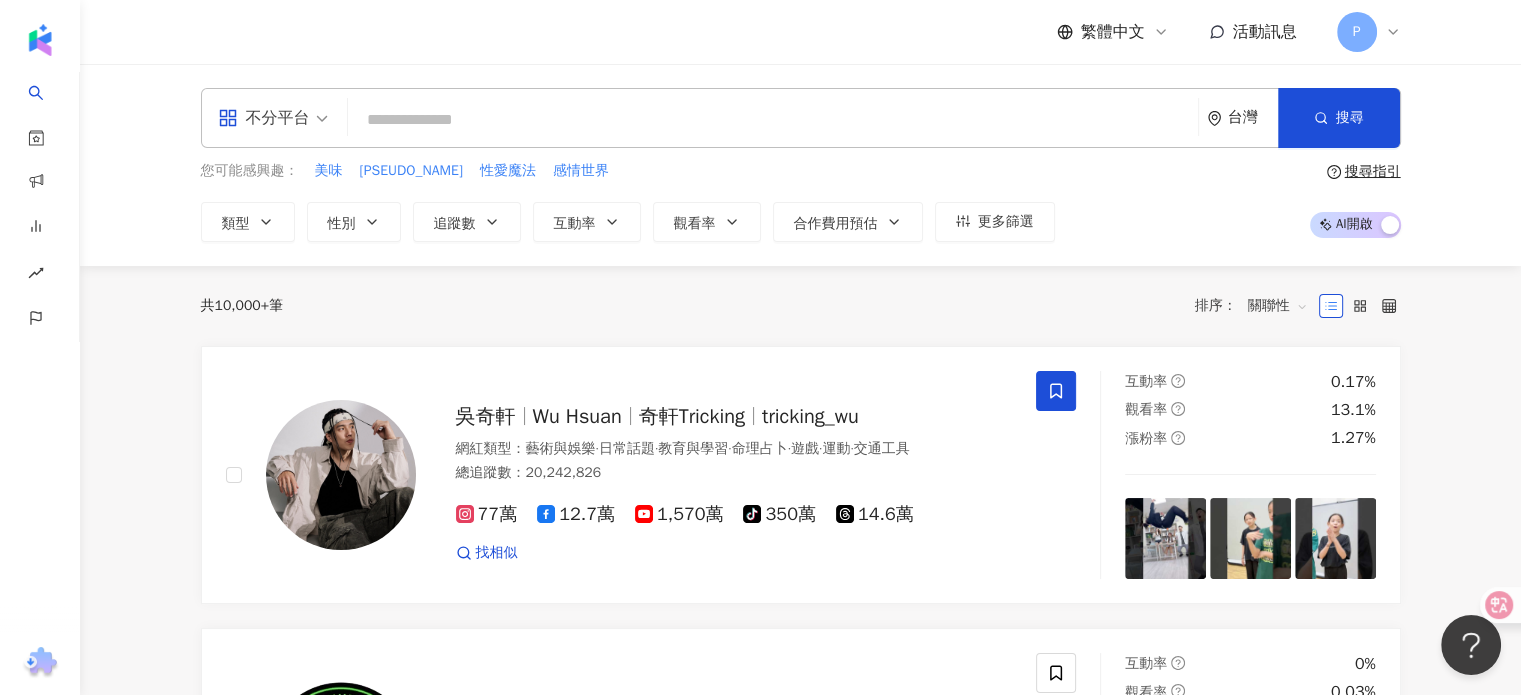 click at bounding box center (773, 120) 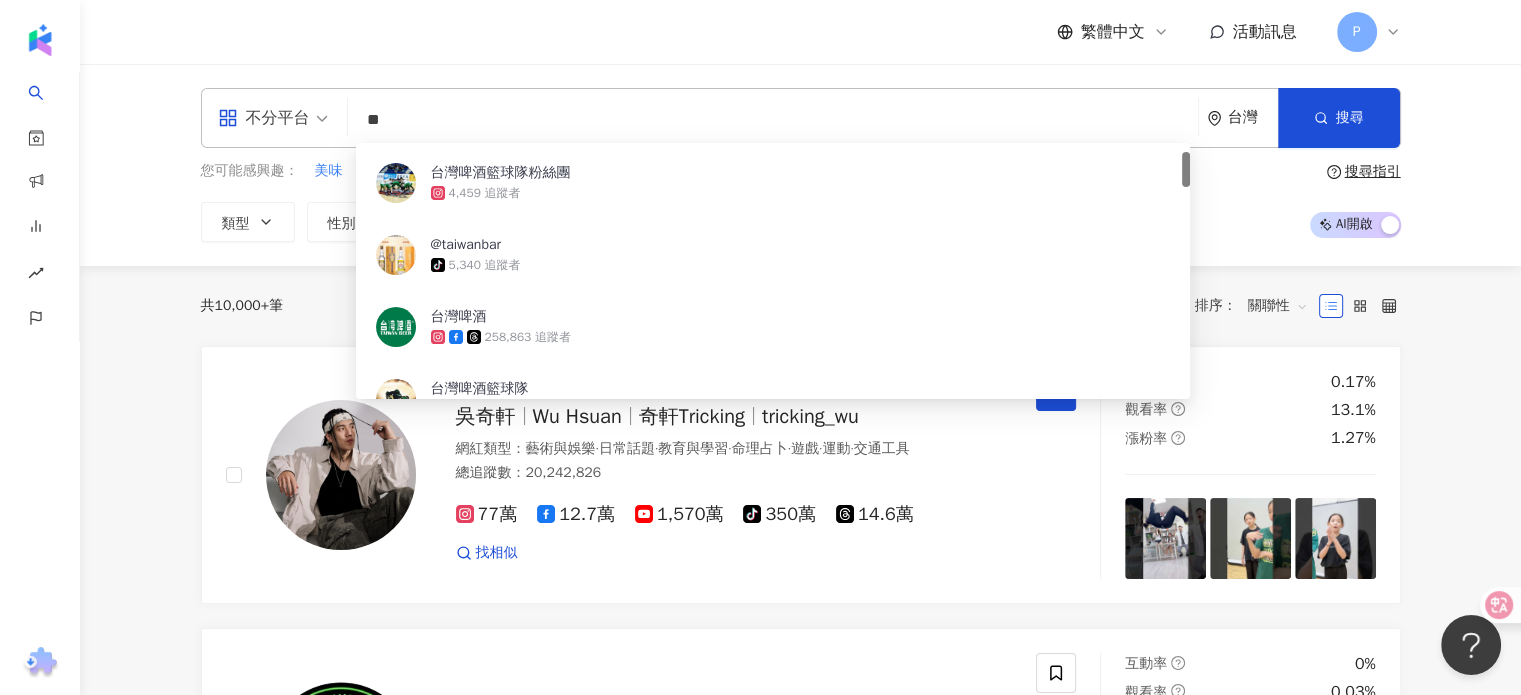 scroll, scrollTop: 0, scrollLeft: 0, axis: both 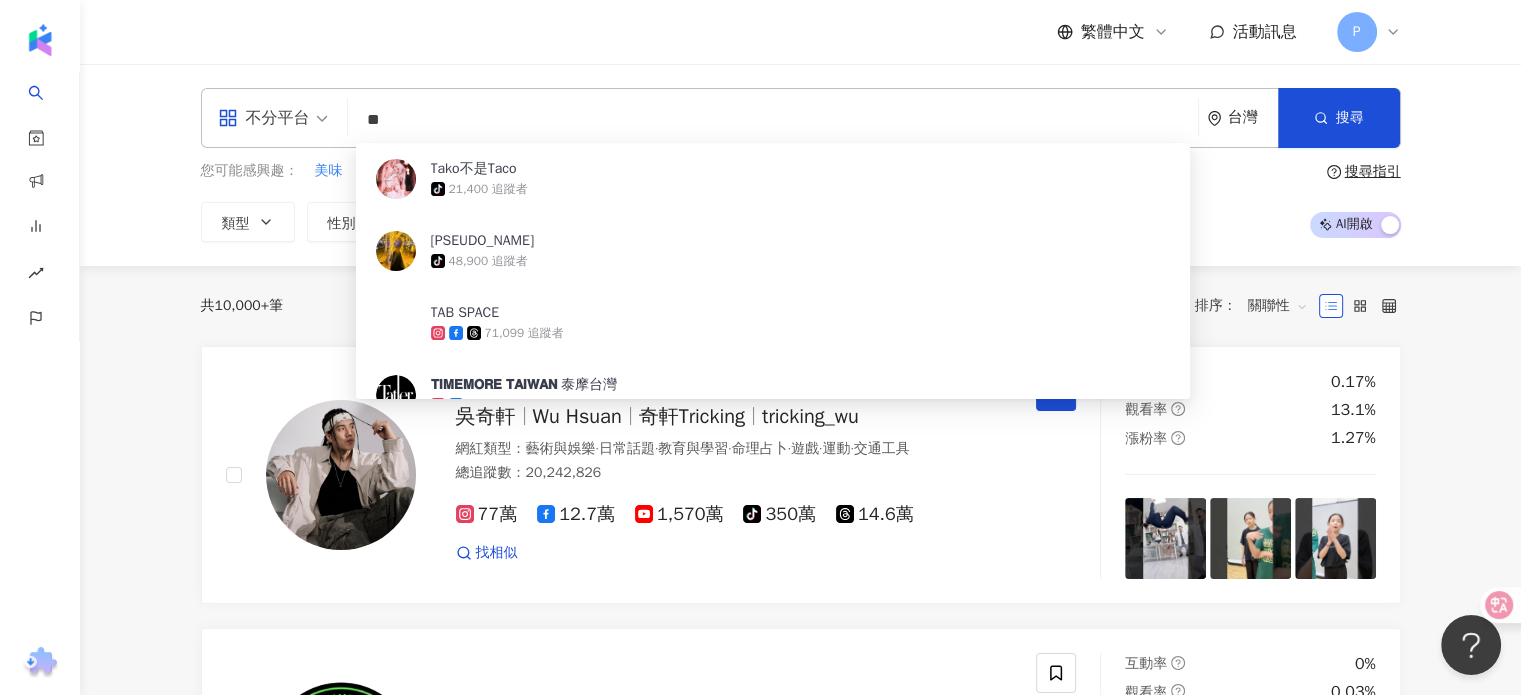 type on "*" 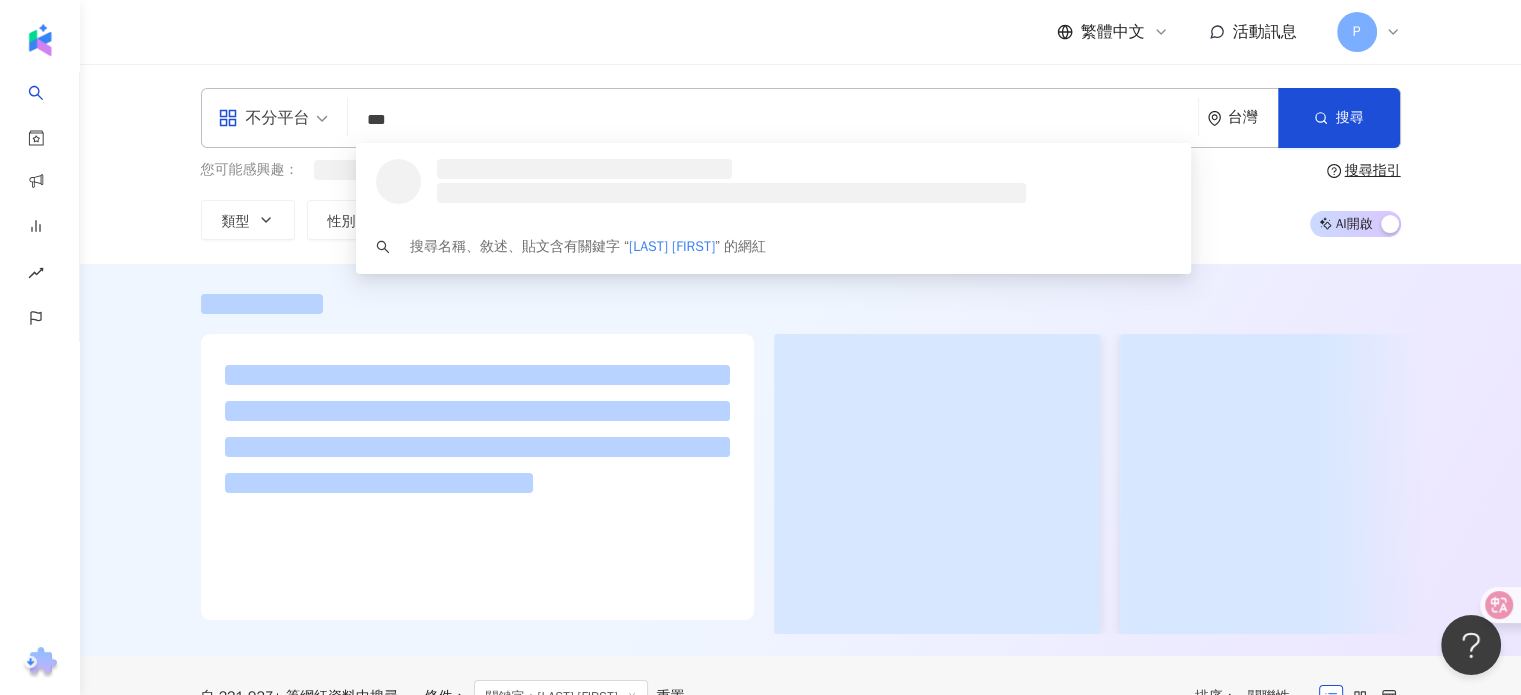 scroll, scrollTop: 0, scrollLeft: 0, axis: both 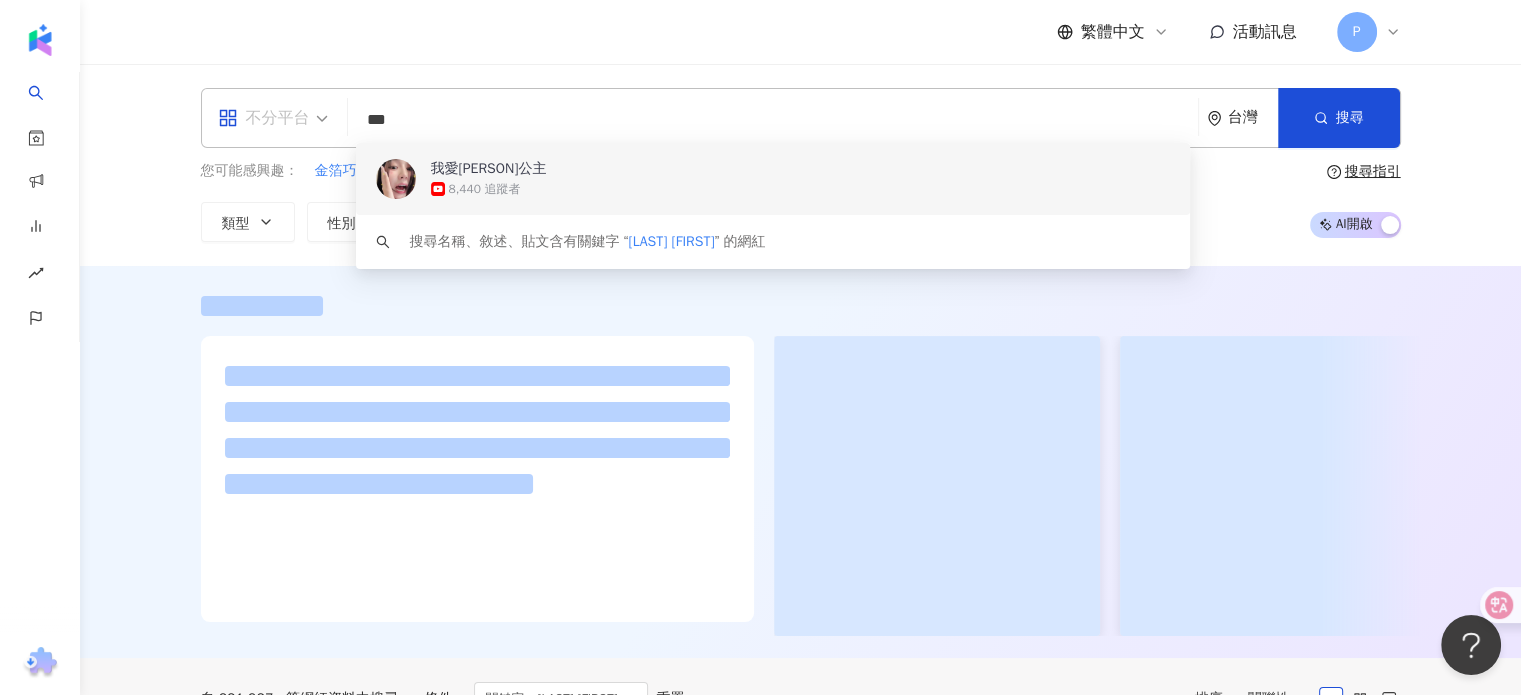 click on "不分平台" at bounding box center (273, 118) 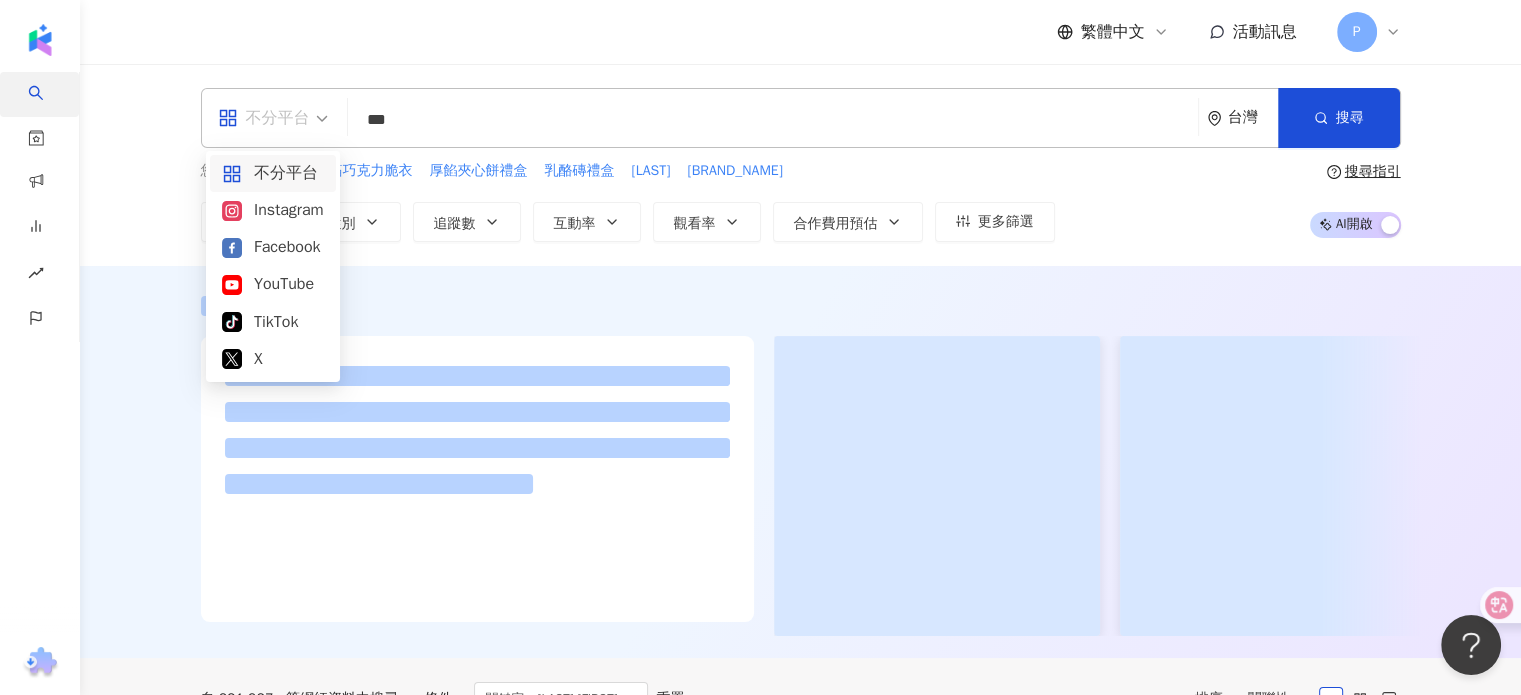 click at bounding box center [36, 96] 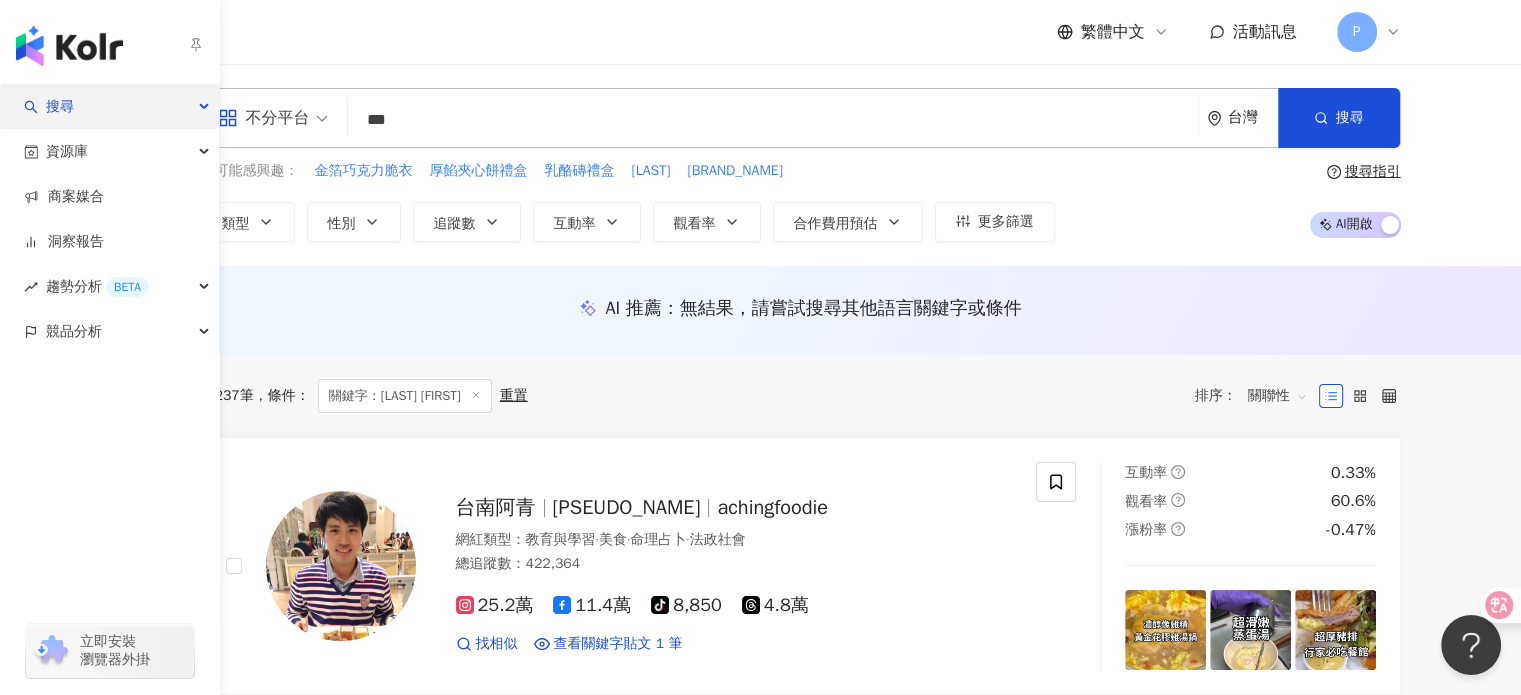 click on "搜尋" at bounding box center (109, 106) 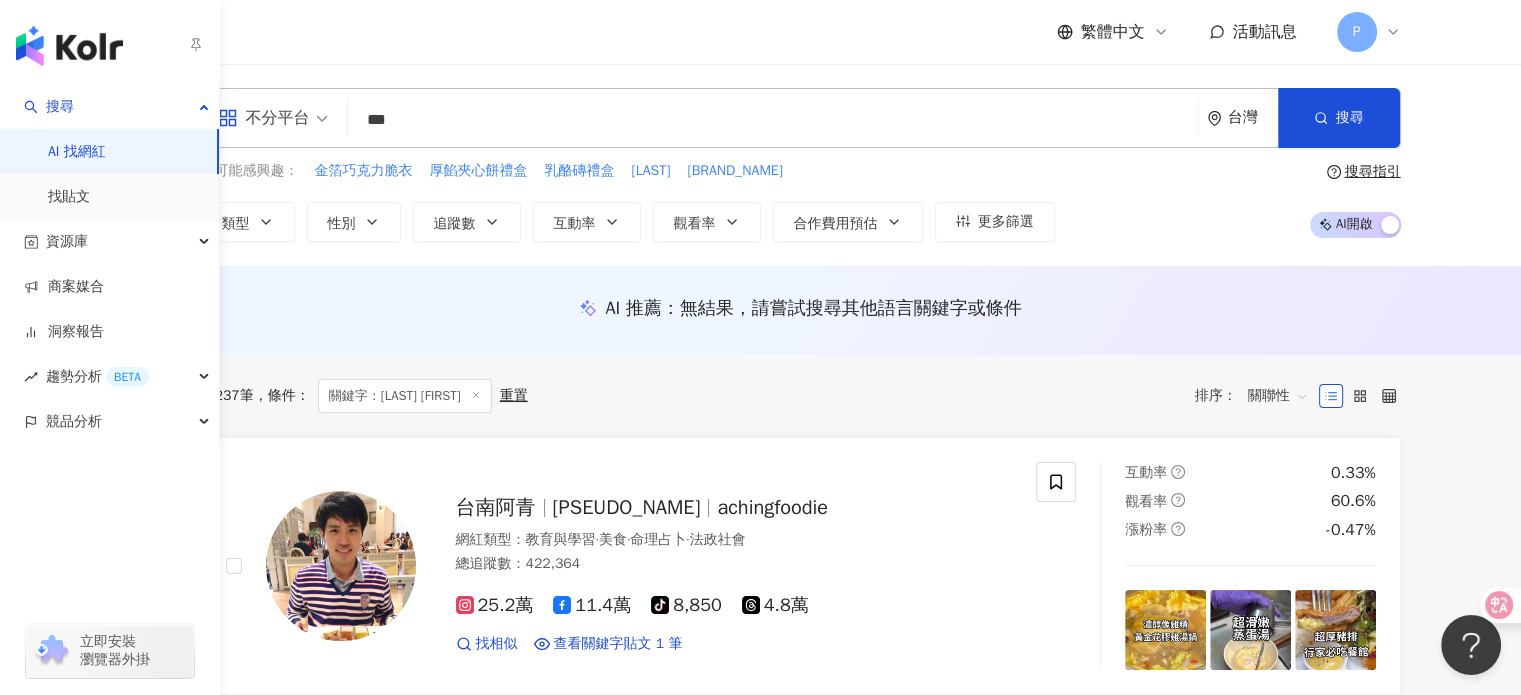 click on "AI 找網紅" at bounding box center (77, 152) 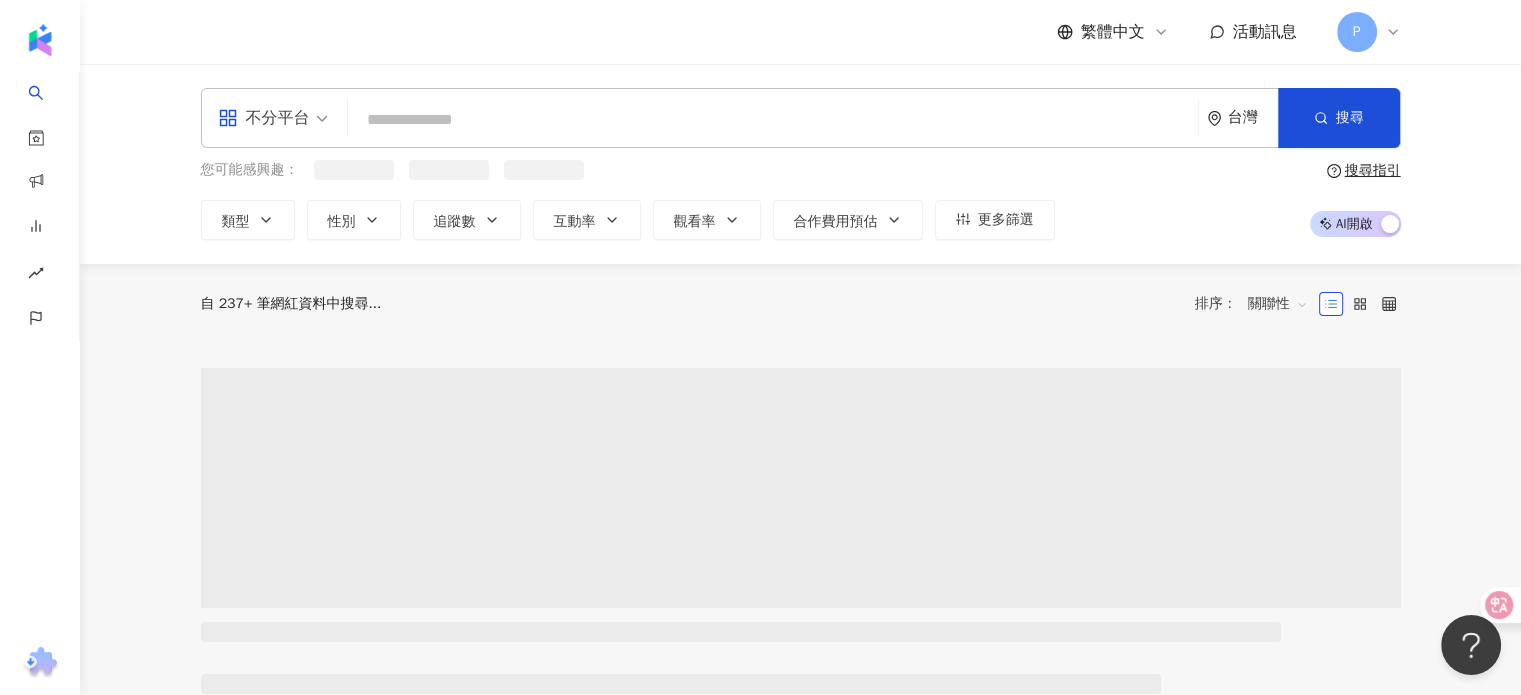 scroll, scrollTop: 0, scrollLeft: 0, axis: both 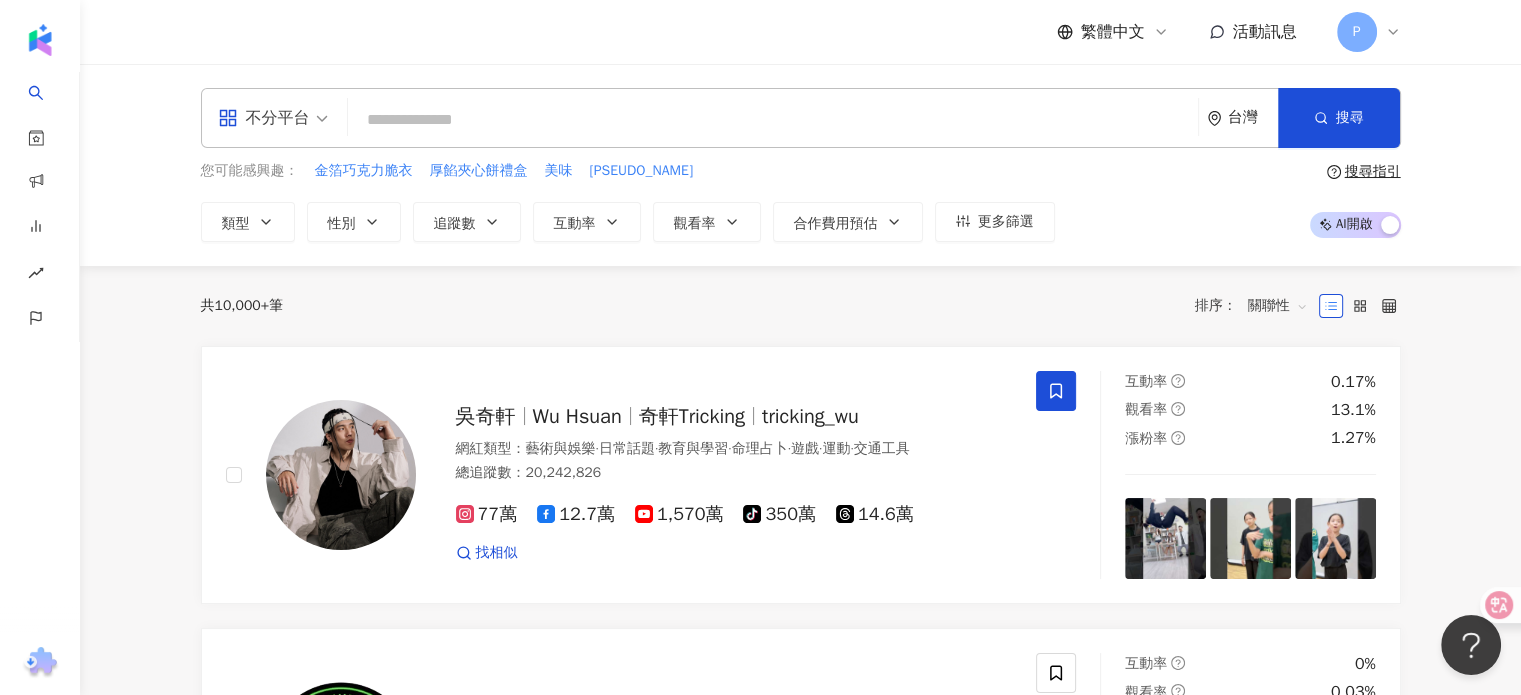 click at bounding box center [773, 120] 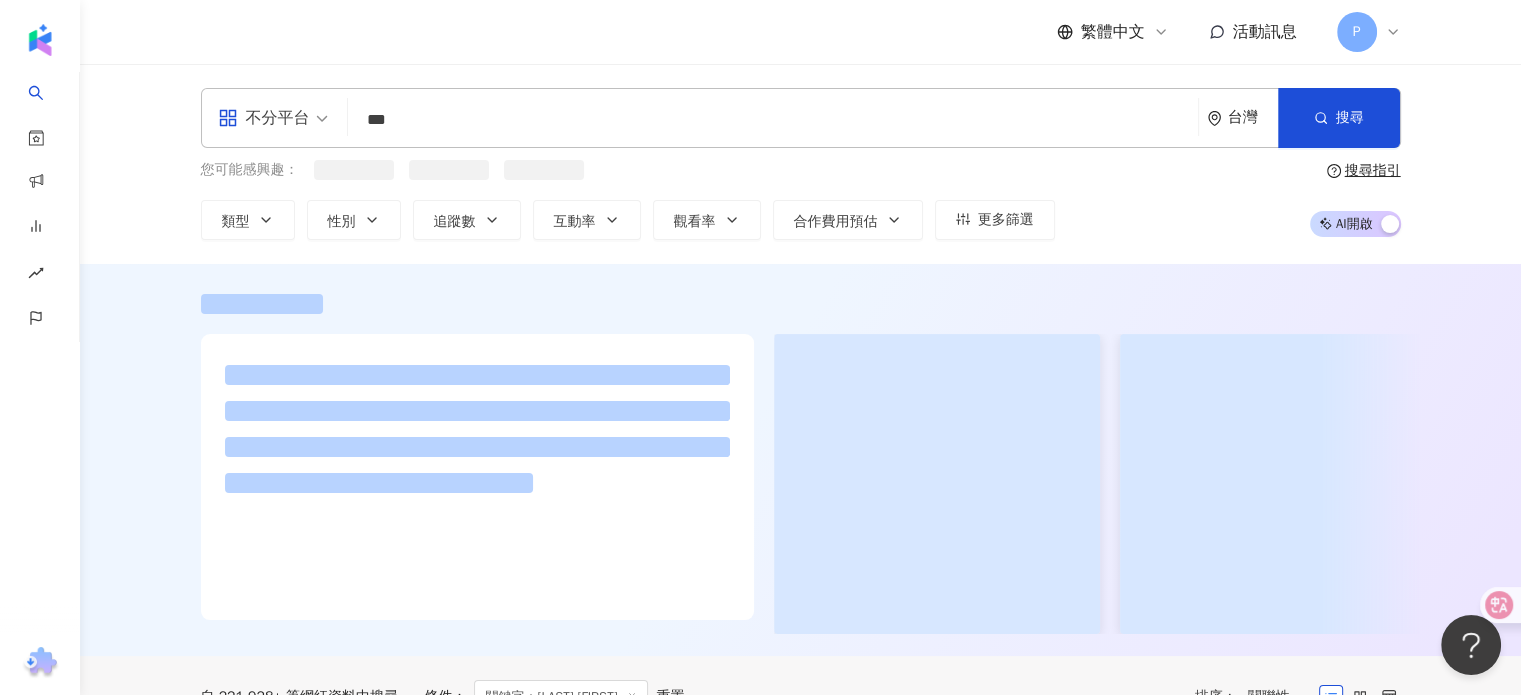 scroll, scrollTop: 0, scrollLeft: 0, axis: both 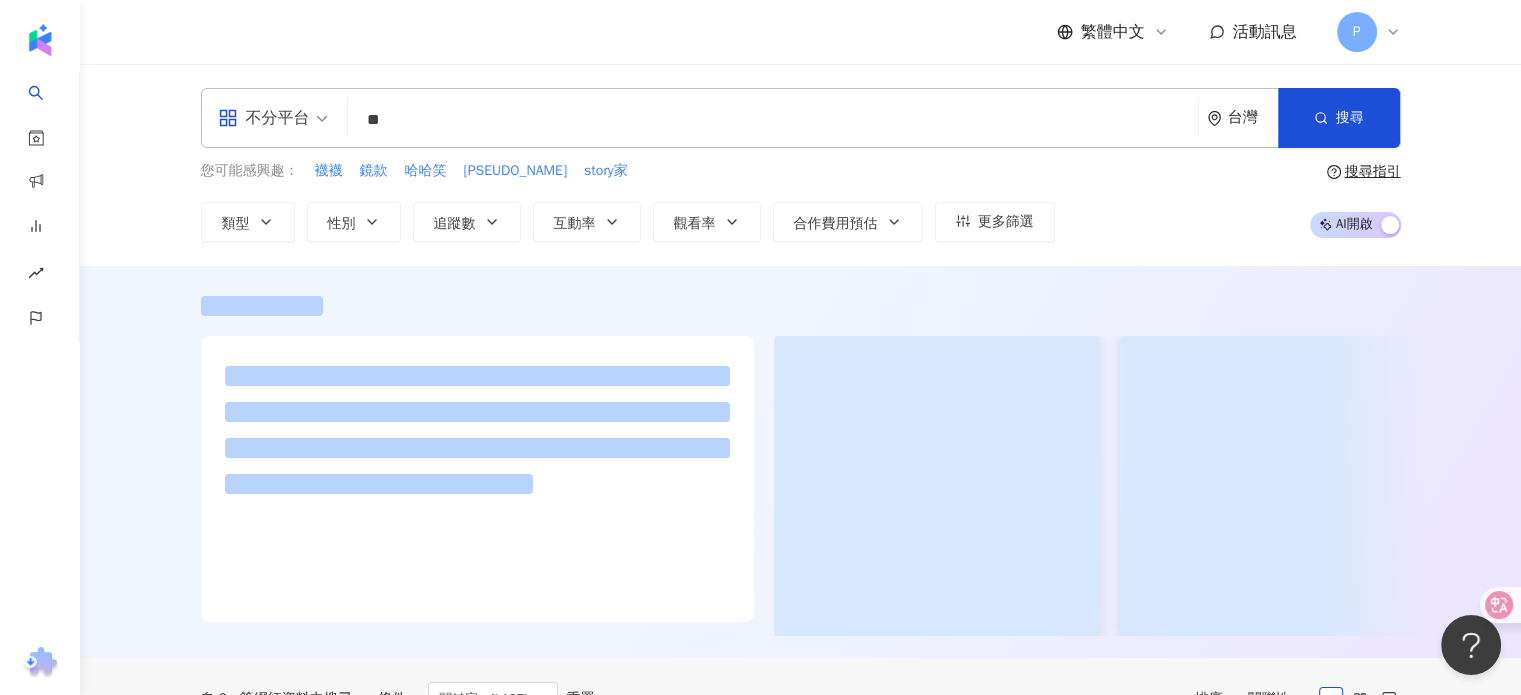 type on "**" 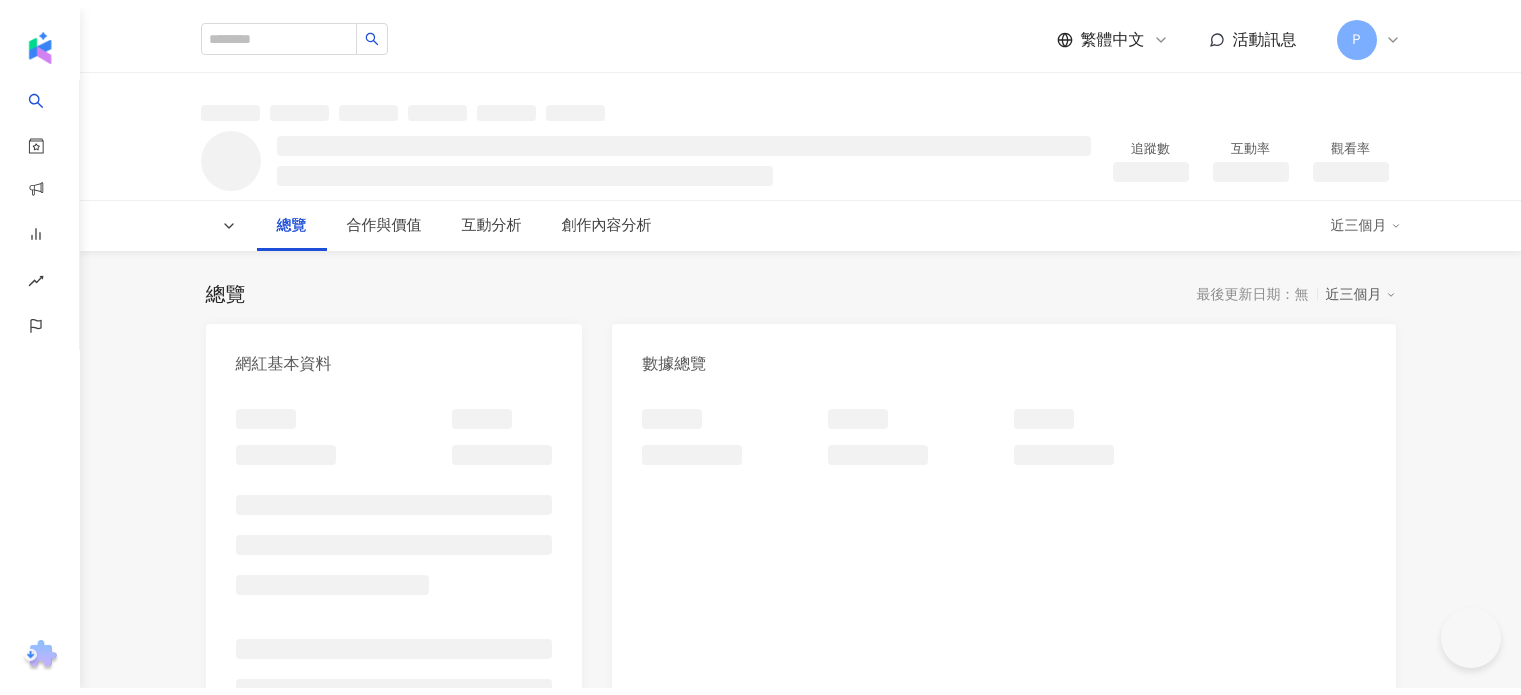 scroll, scrollTop: 0, scrollLeft: 0, axis: both 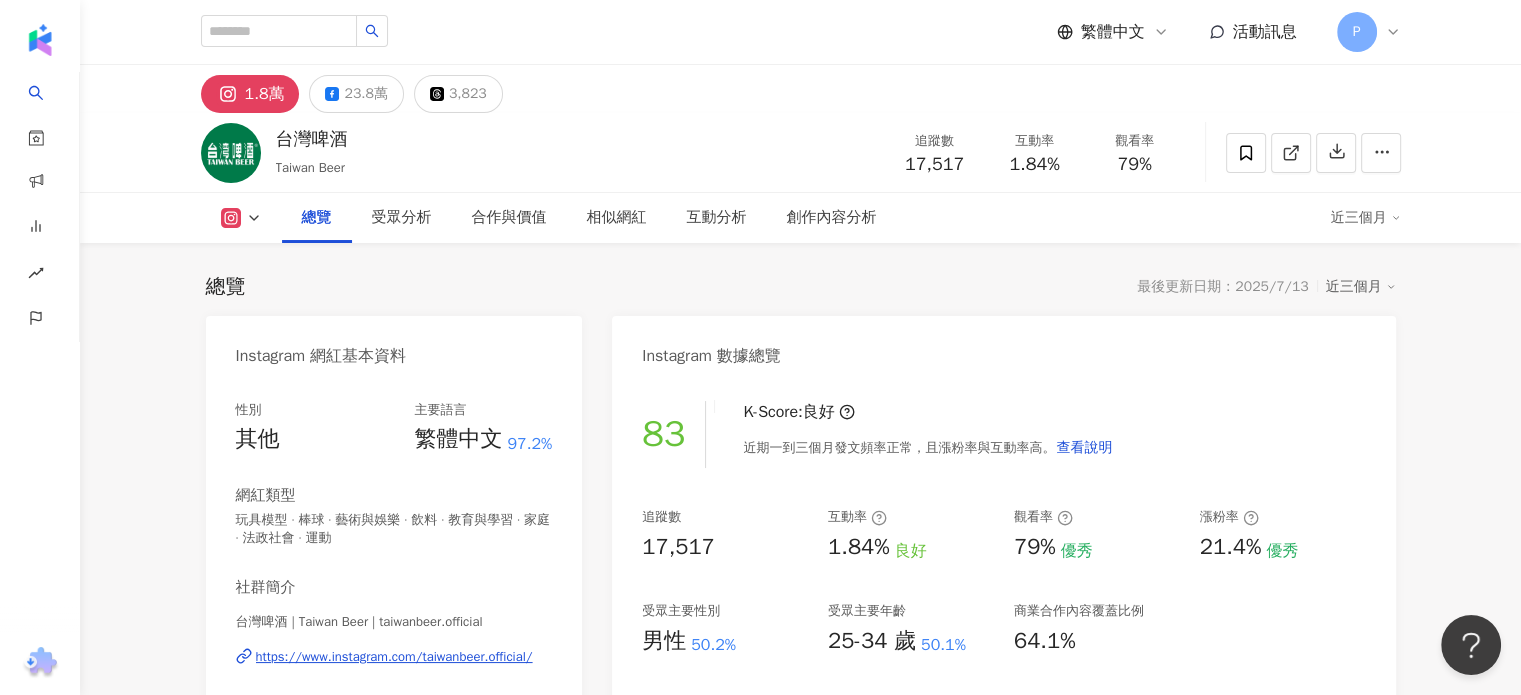 click on "近三個月" at bounding box center [1366, 218] 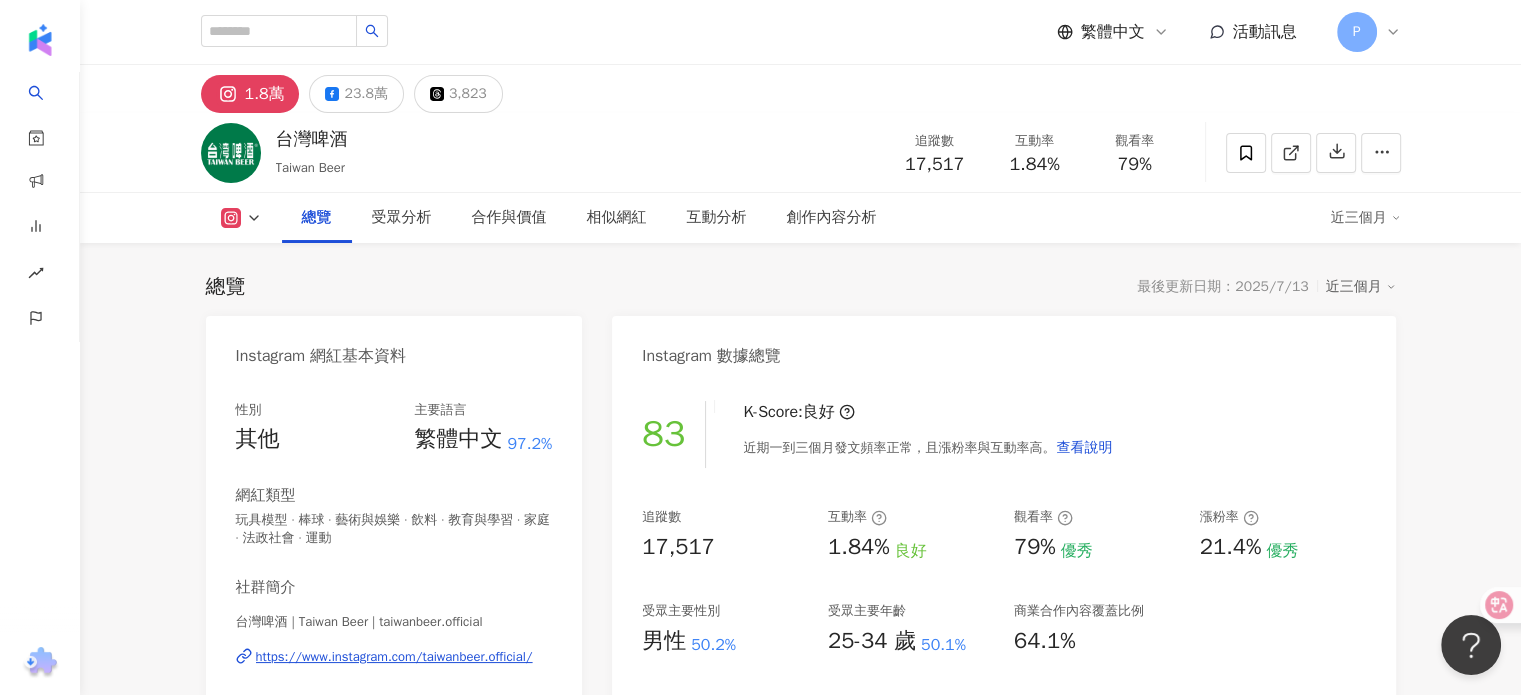 click on "近三個月" at bounding box center (1366, 218) 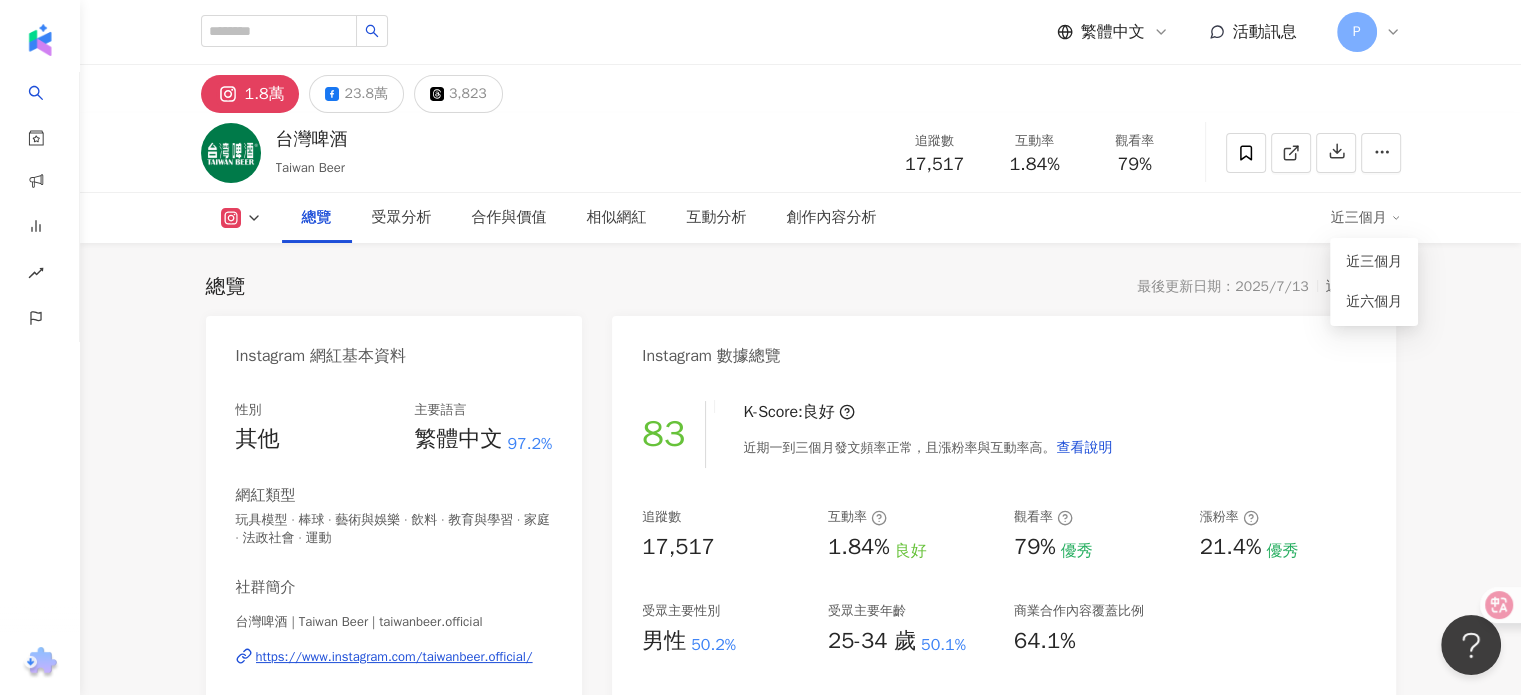 scroll, scrollTop: 212, scrollLeft: 0, axis: vertical 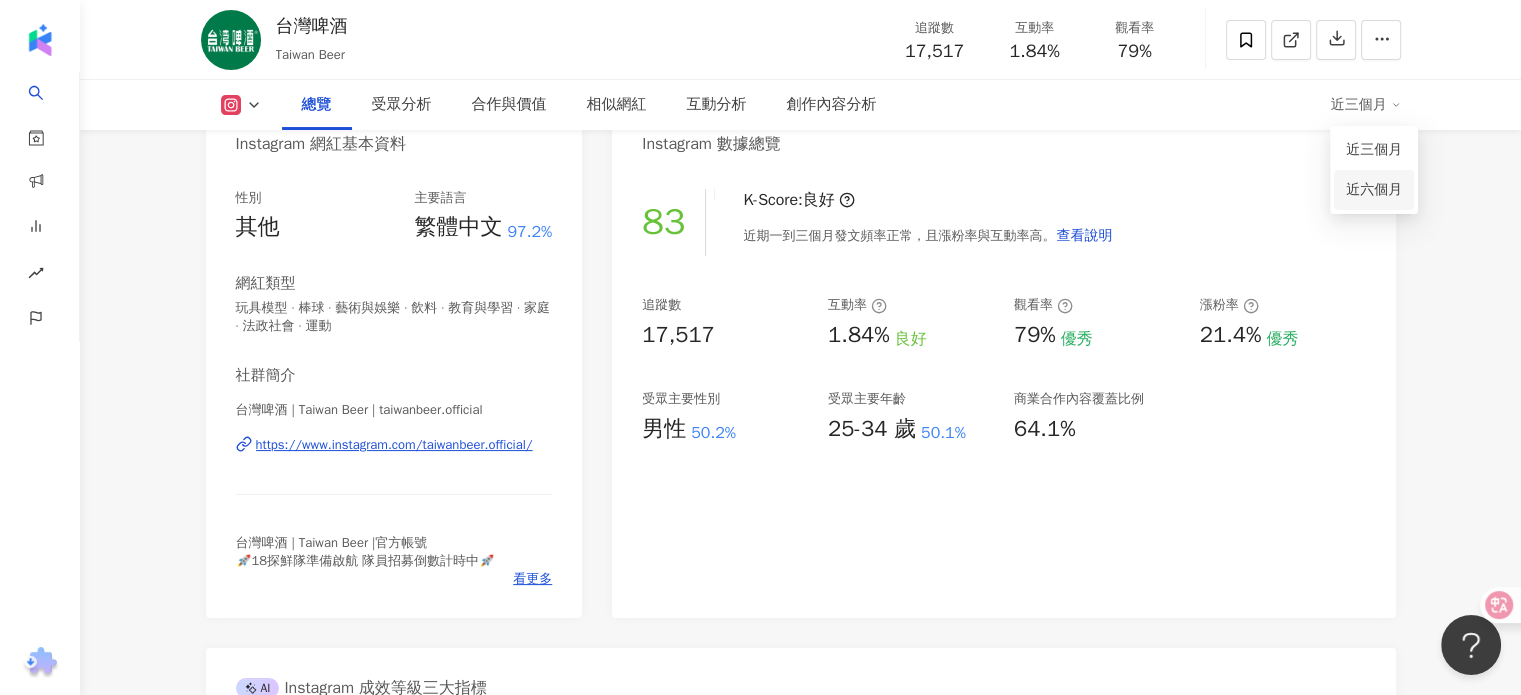click on "近六個月" at bounding box center [1374, 190] 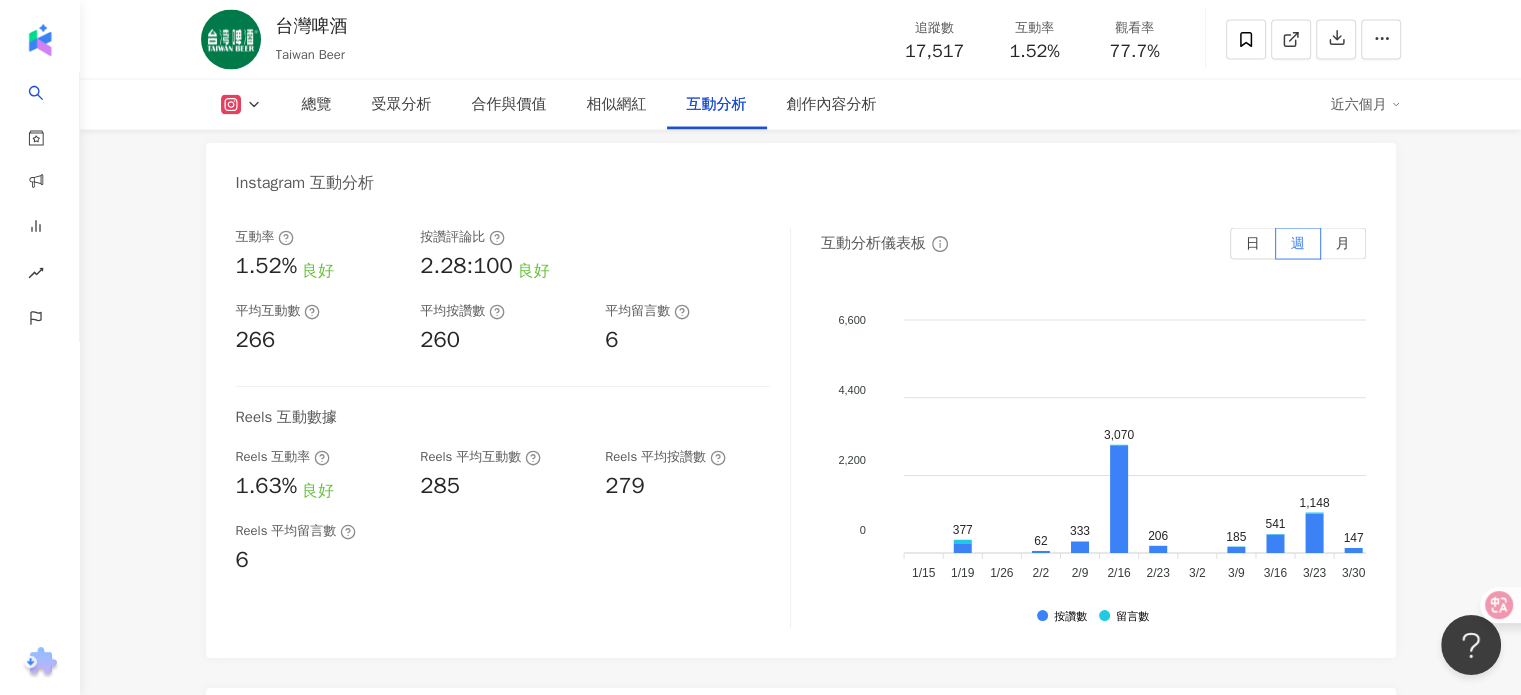 scroll, scrollTop: 3983, scrollLeft: 0, axis: vertical 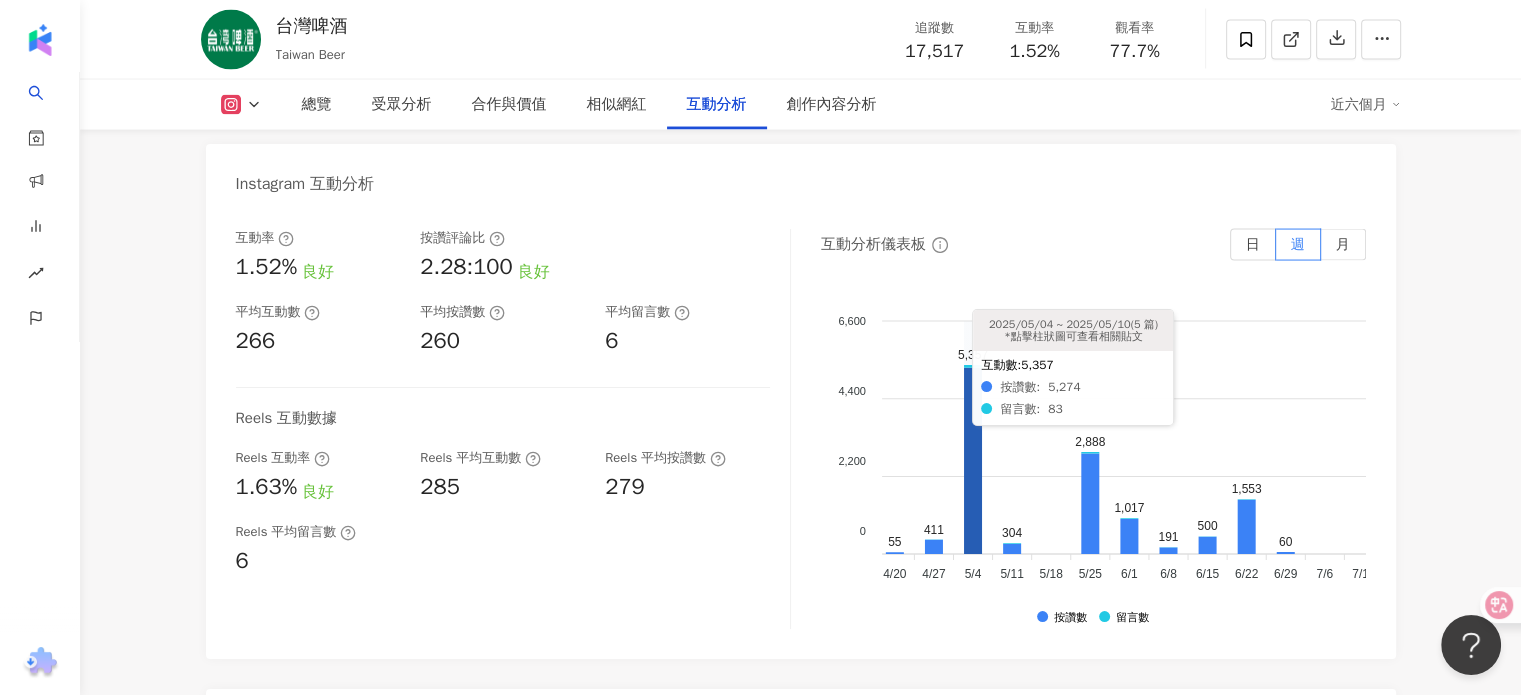 click 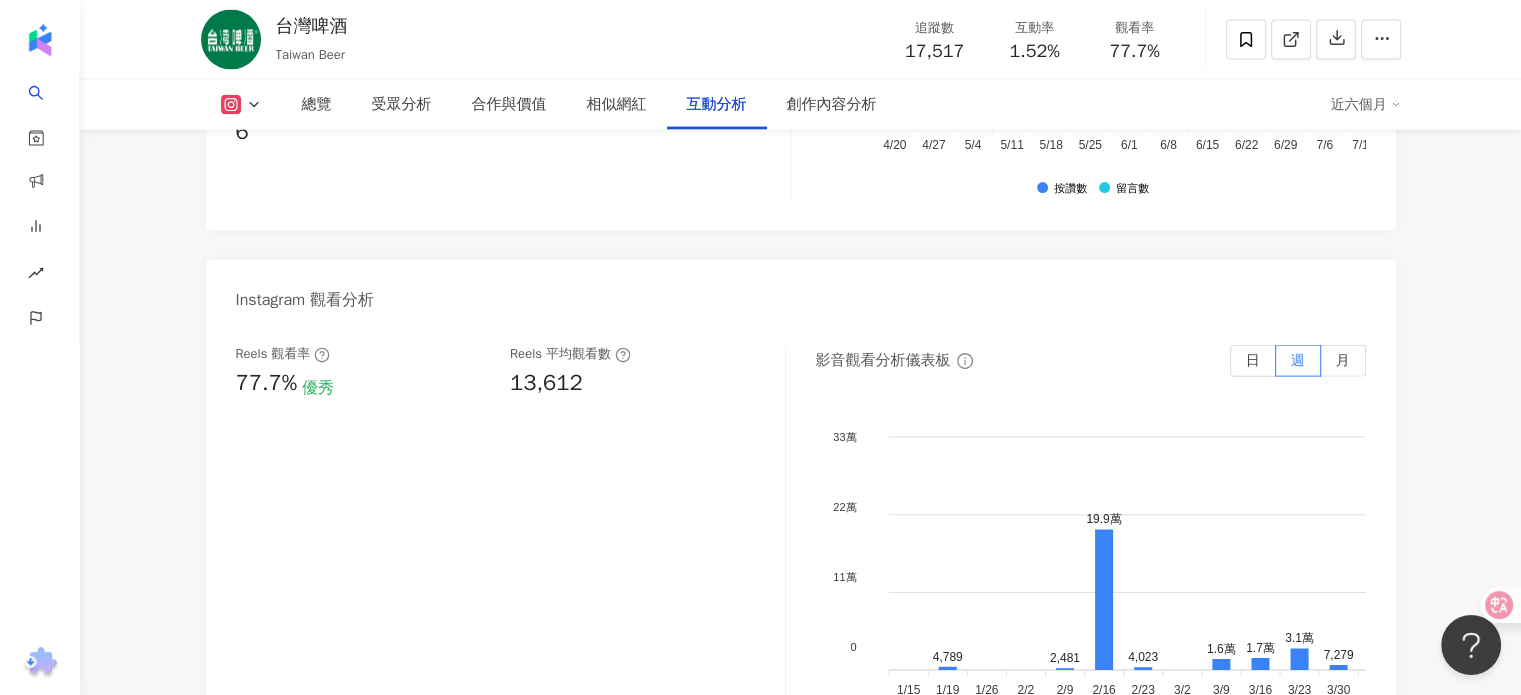 scroll, scrollTop: 4411, scrollLeft: 0, axis: vertical 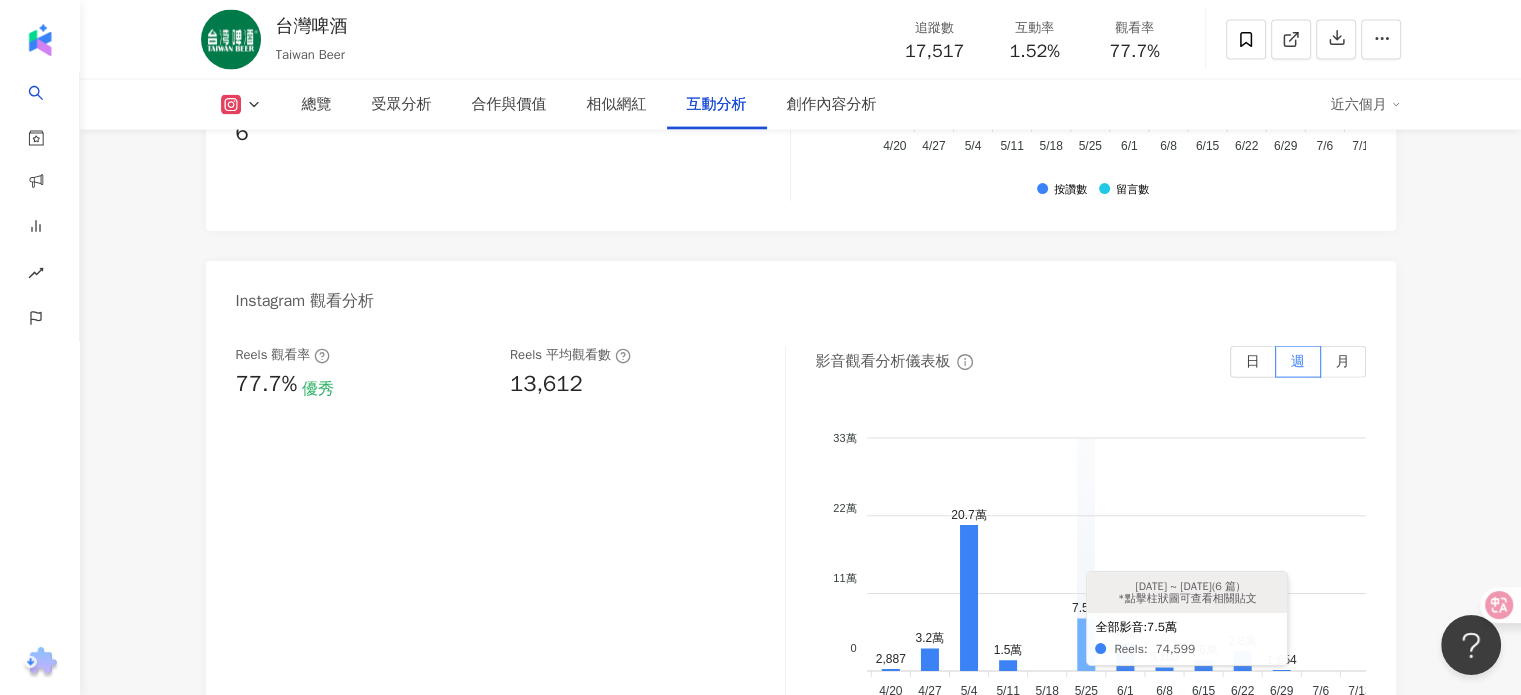 click 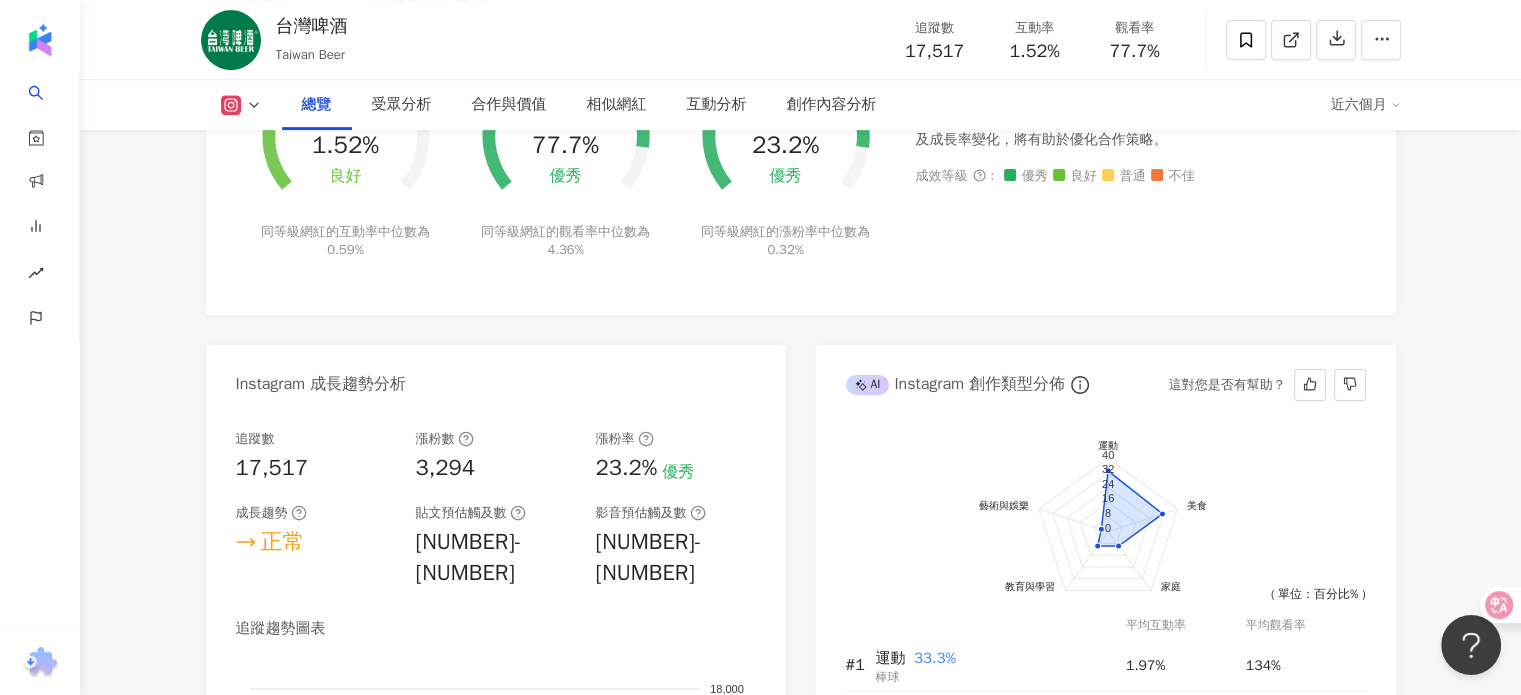 scroll, scrollTop: 0, scrollLeft: 0, axis: both 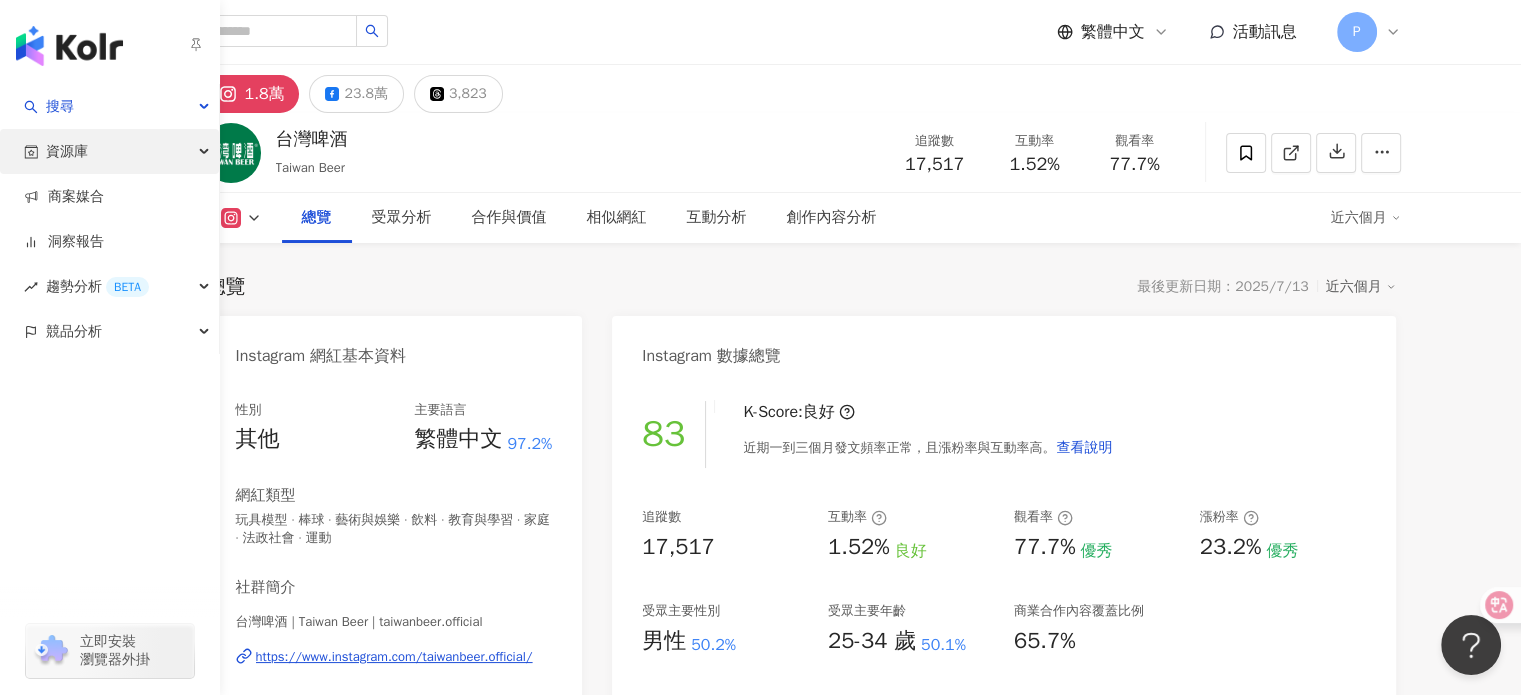 click on "資源庫" at bounding box center [67, 151] 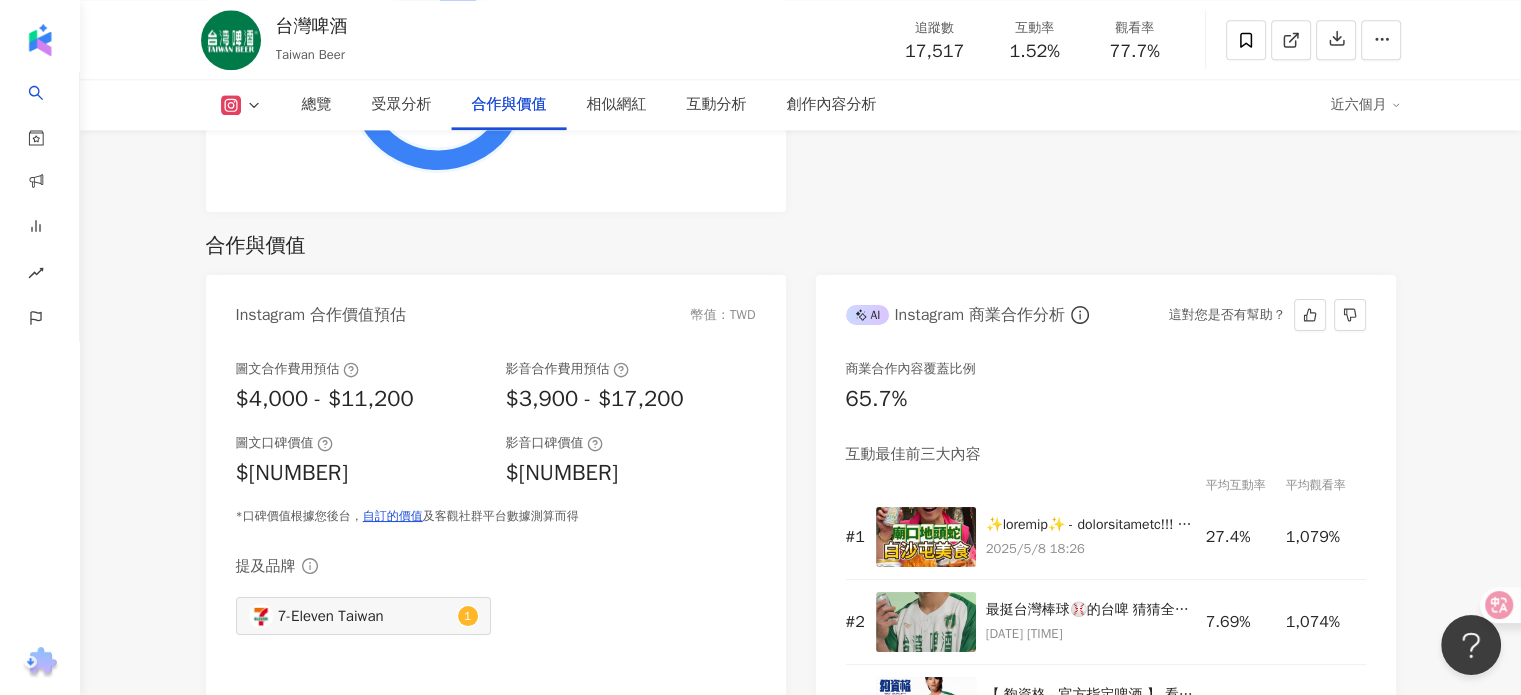 scroll, scrollTop: 2480, scrollLeft: 0, axis: vertical 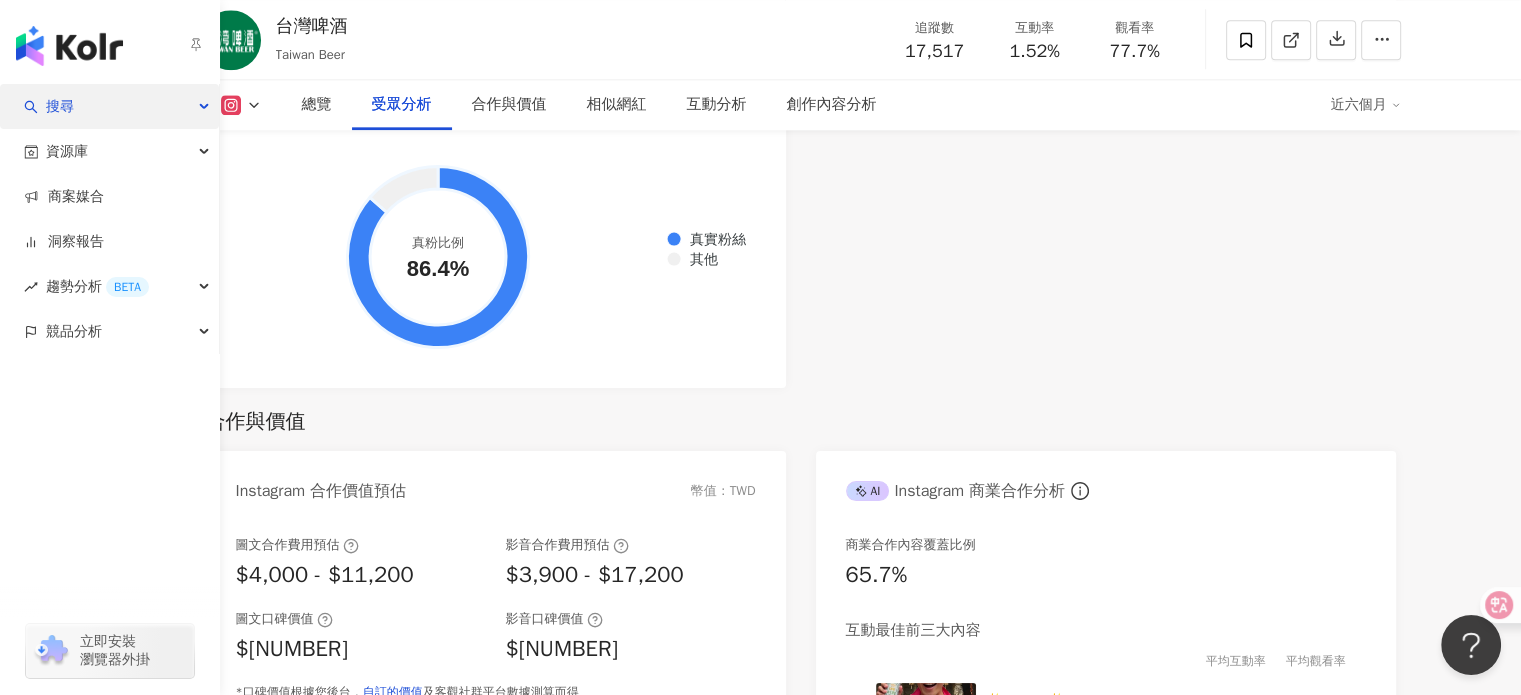 click on "搜尋" at bounding box center (109, 106) 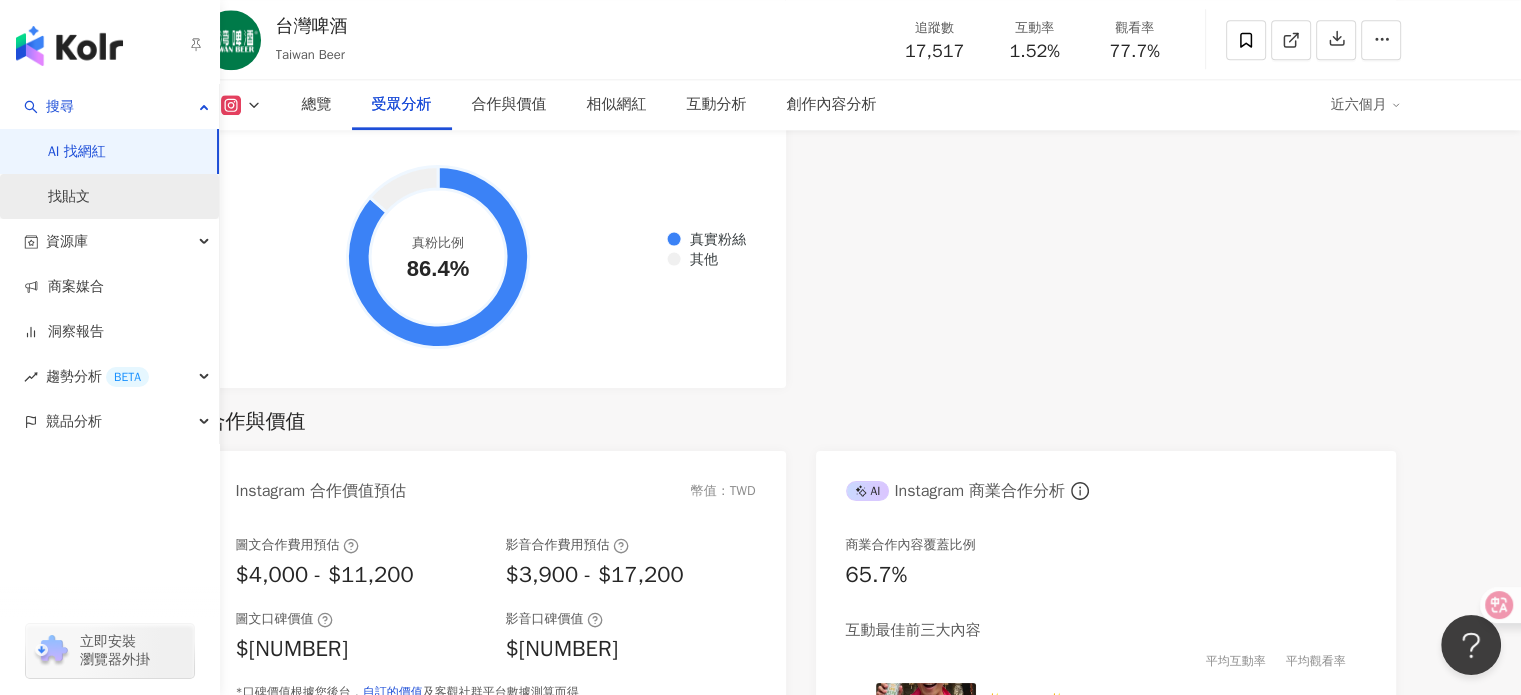 click on "找貼文" at bounding box center [69, 197] 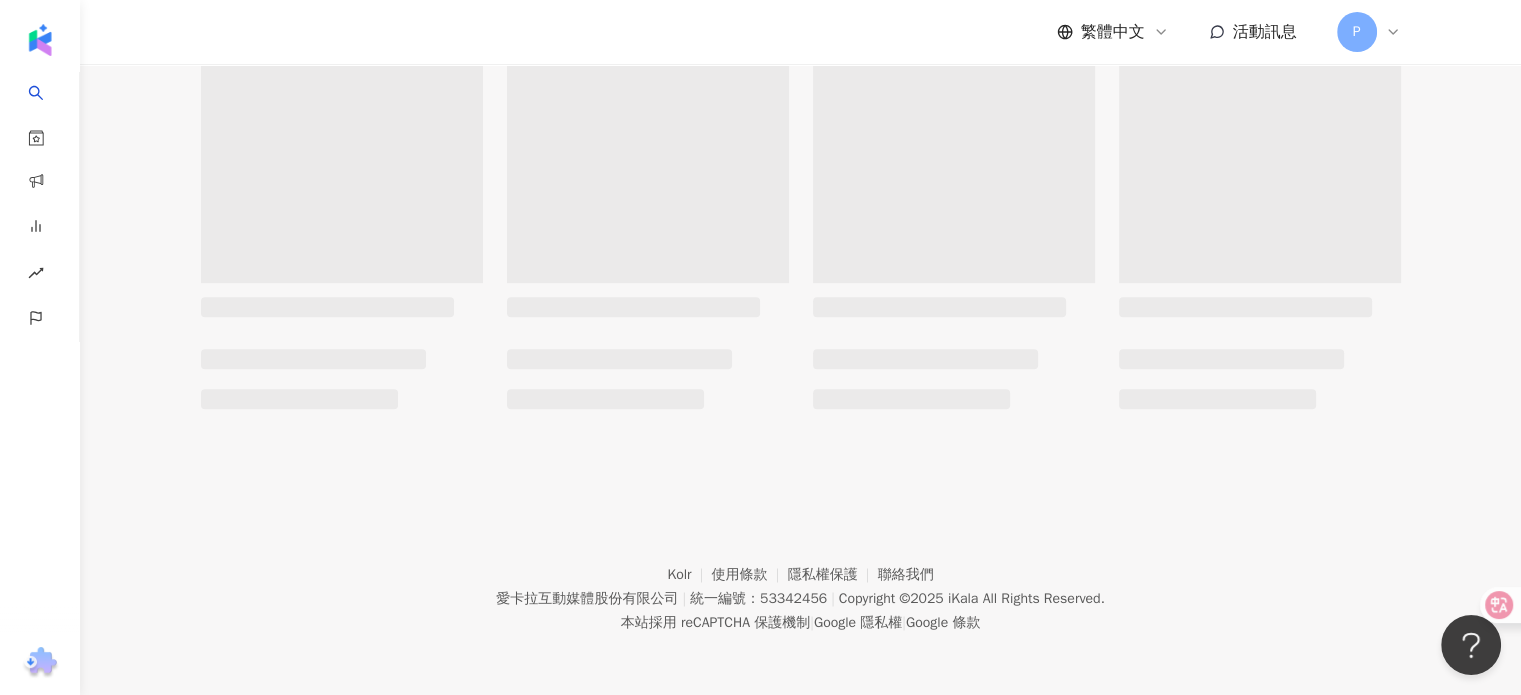 scroll, scrollTop: 0, scrollLeft: 0, axis: both 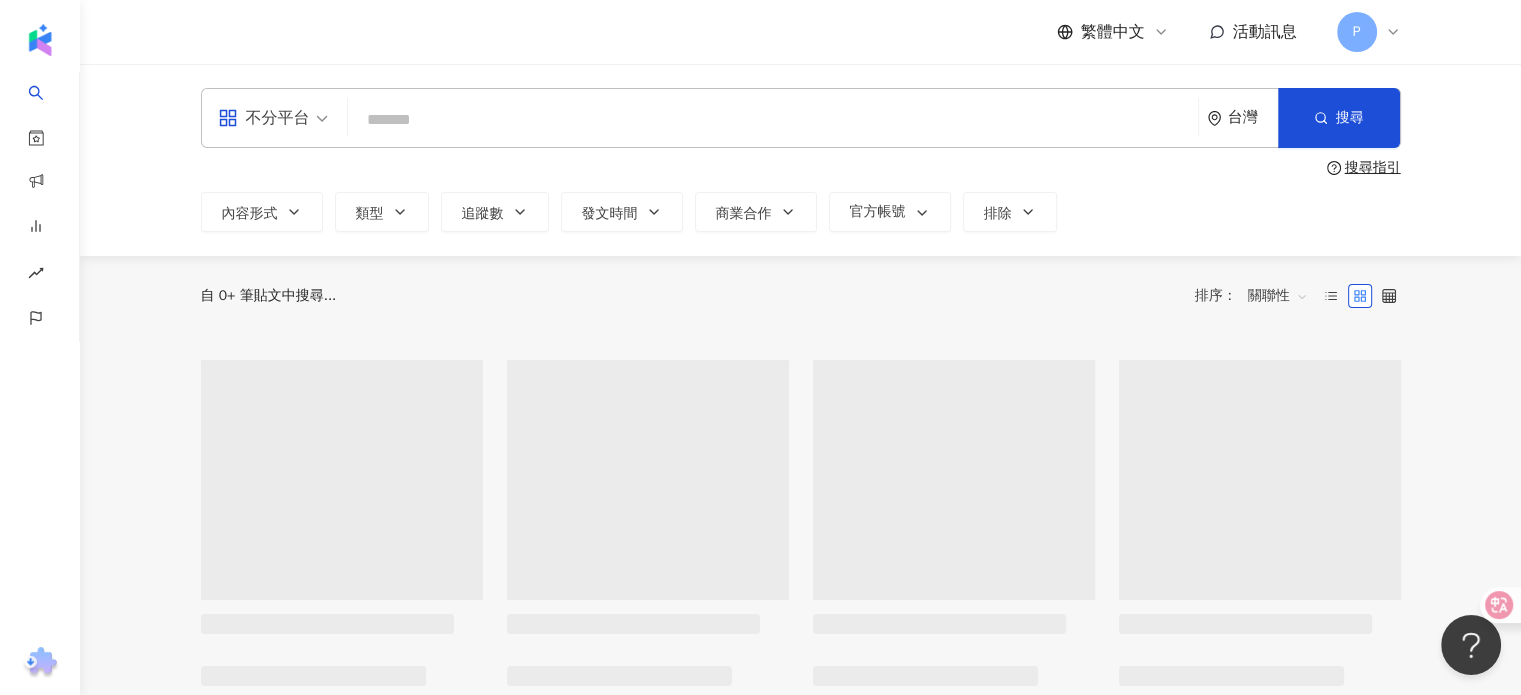 click at bounding box center [773, 119] 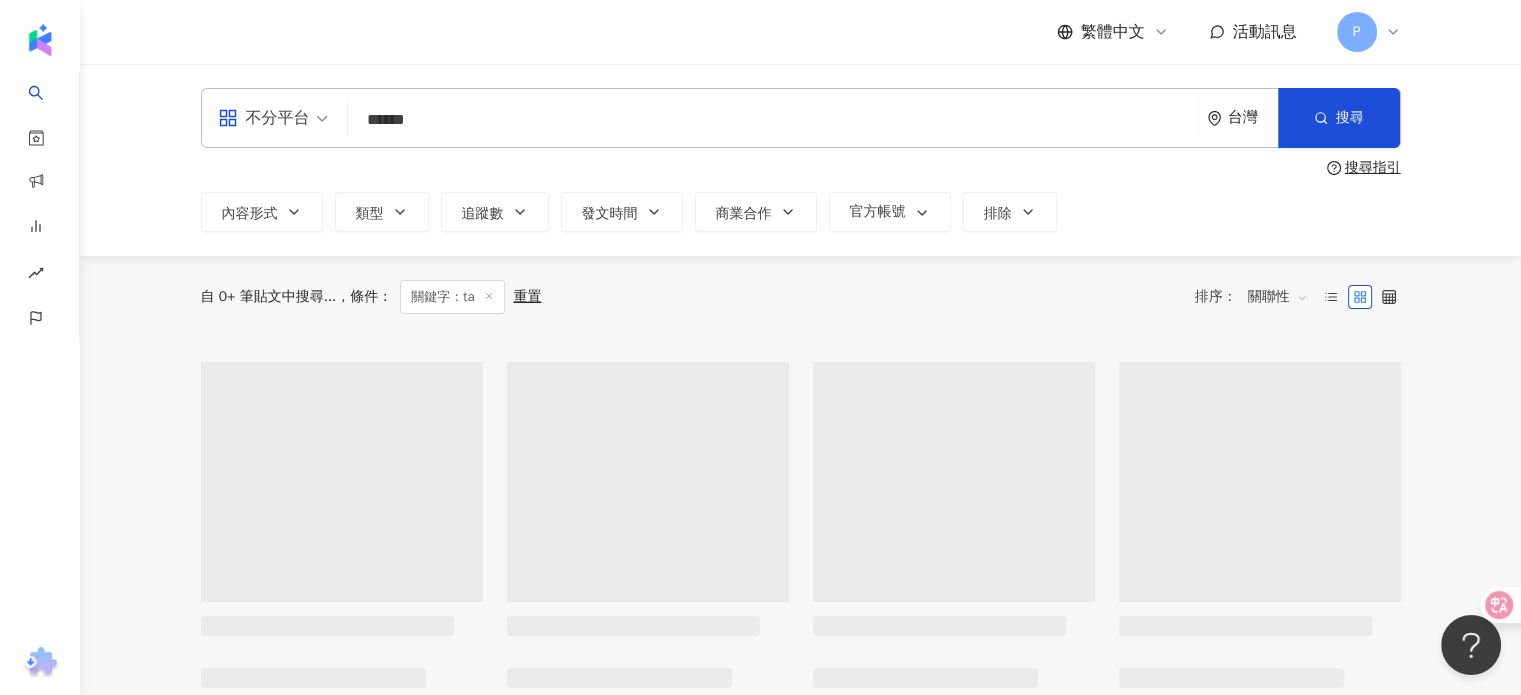 scroll, scrollTop: 0, scrollLeft: 0, axis: both 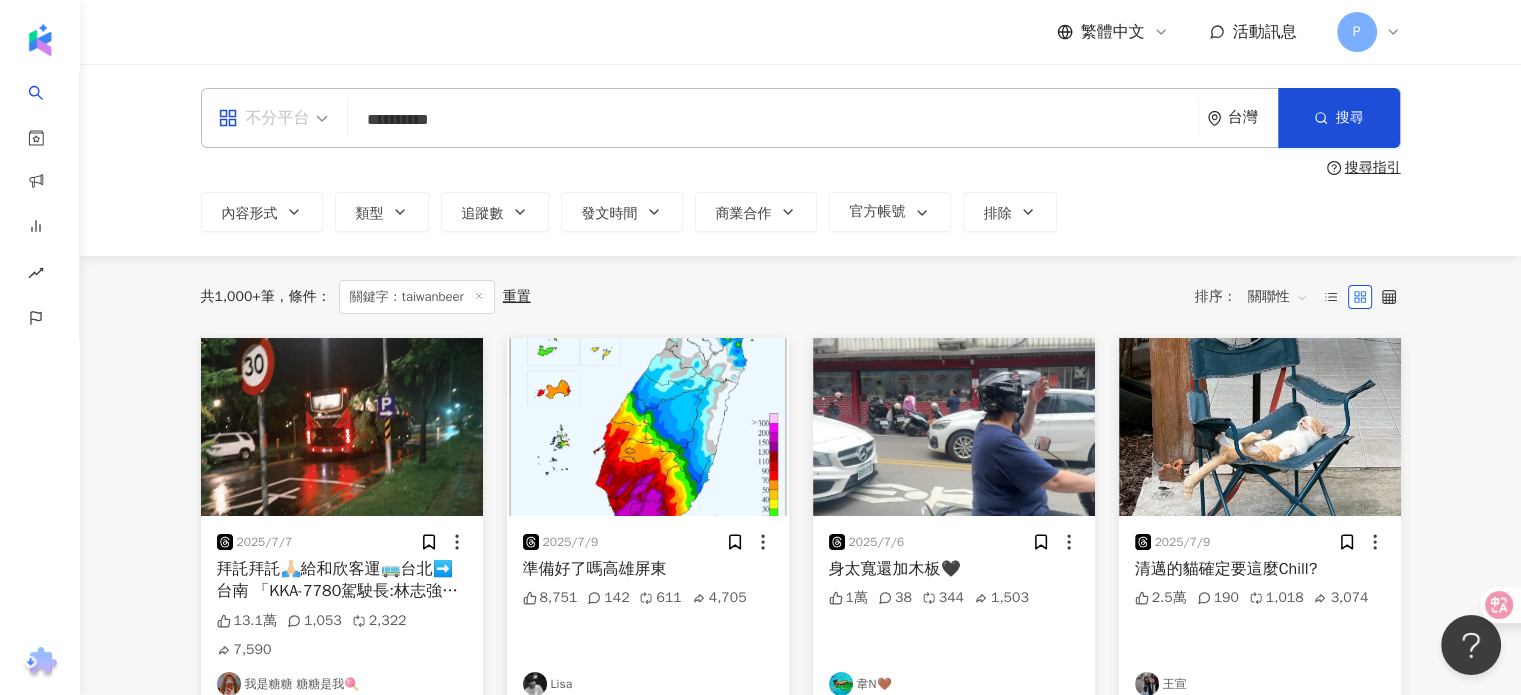 click on "不分平台" at bounding box center [273, 118] 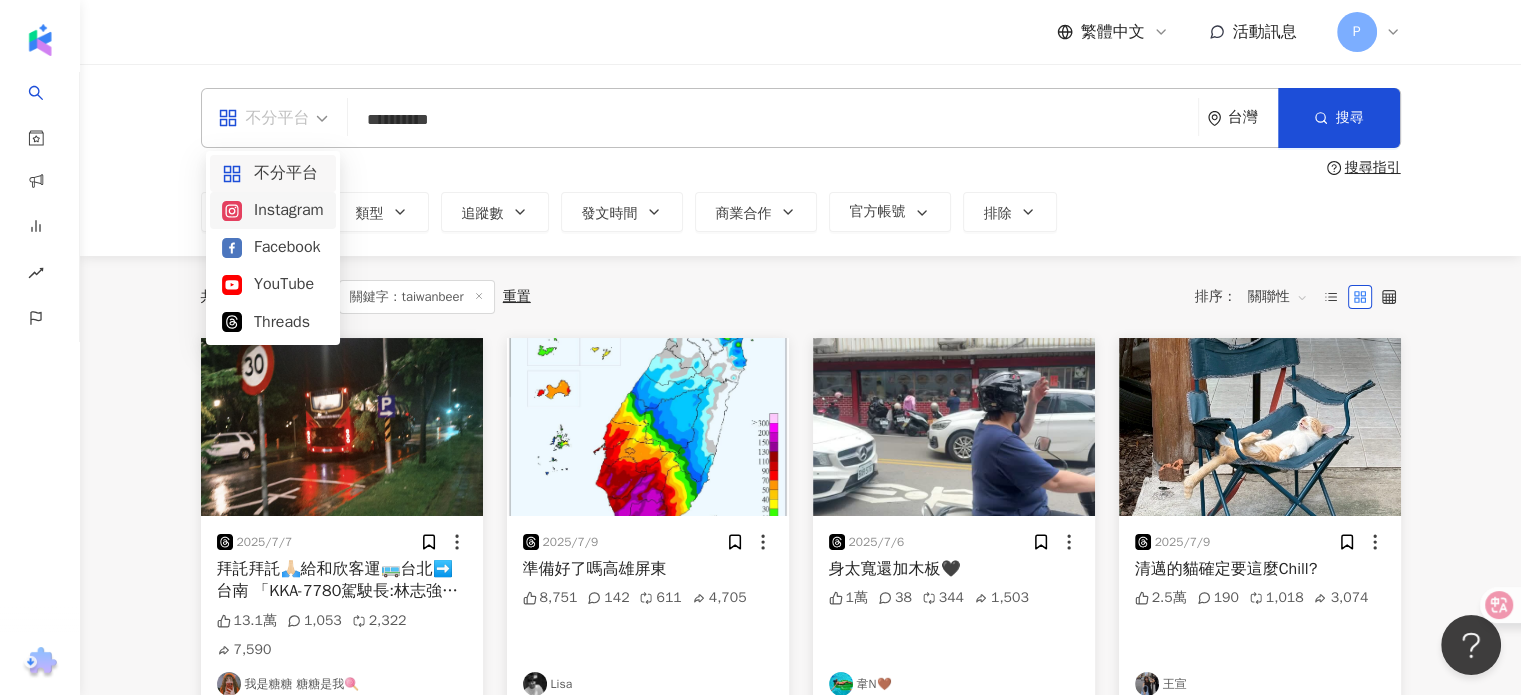 click on "Instagram" at bounding box center [273, 210] 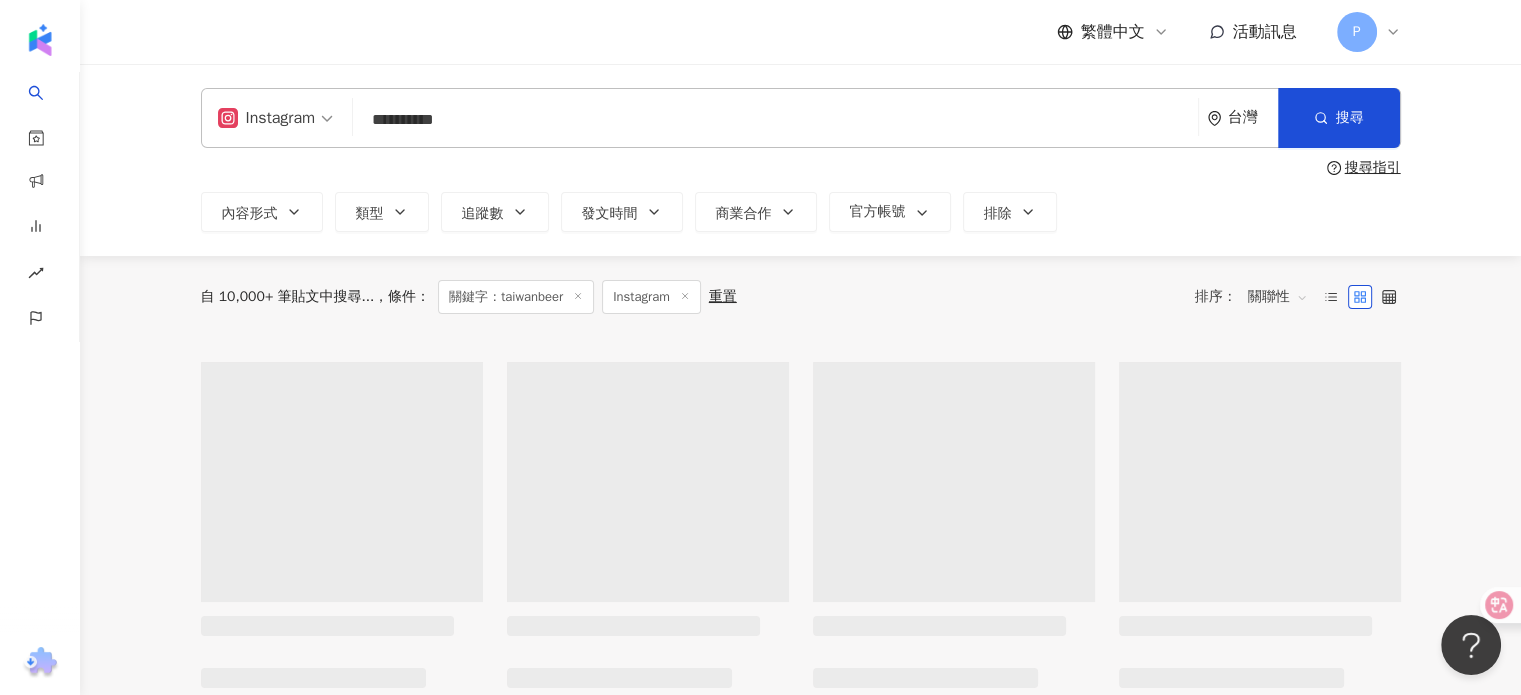 scroll, scrollTop: 0, scrollLeft: 0, axis: both 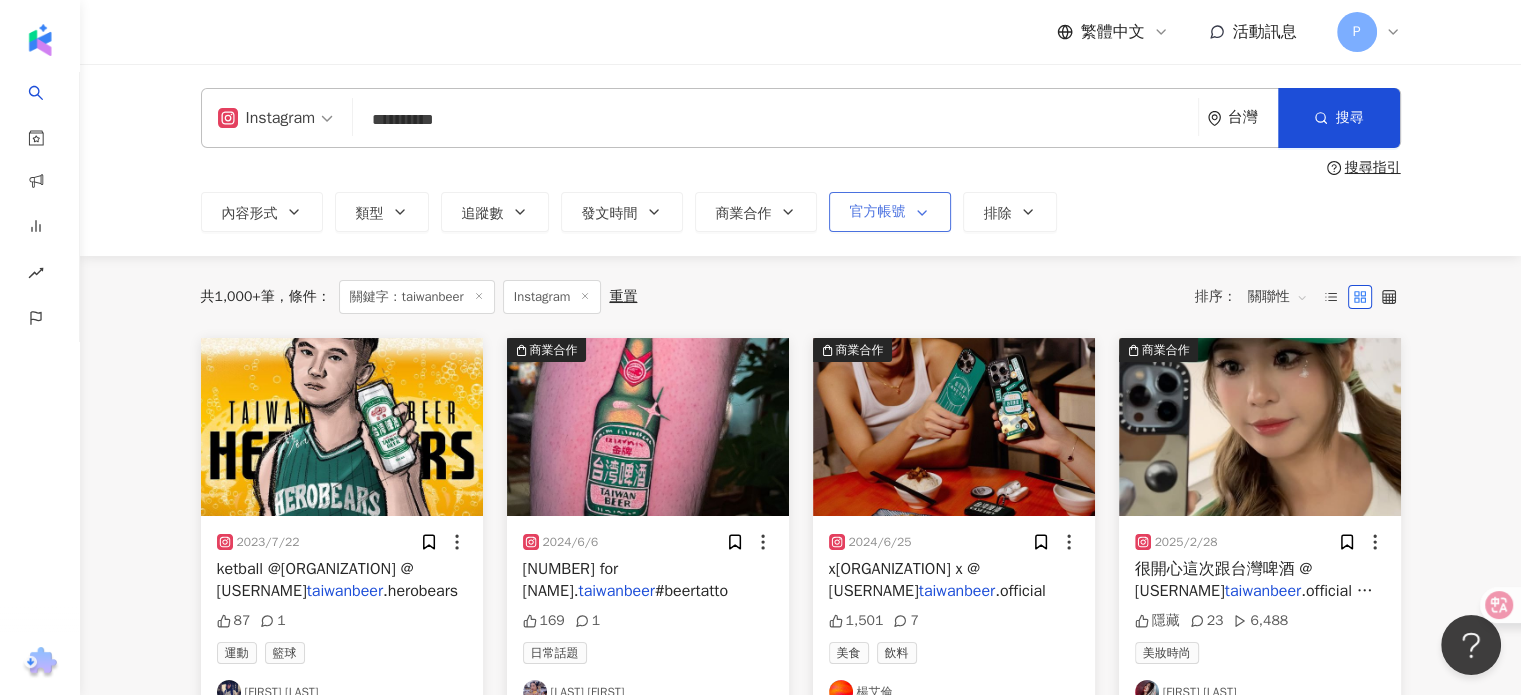 click 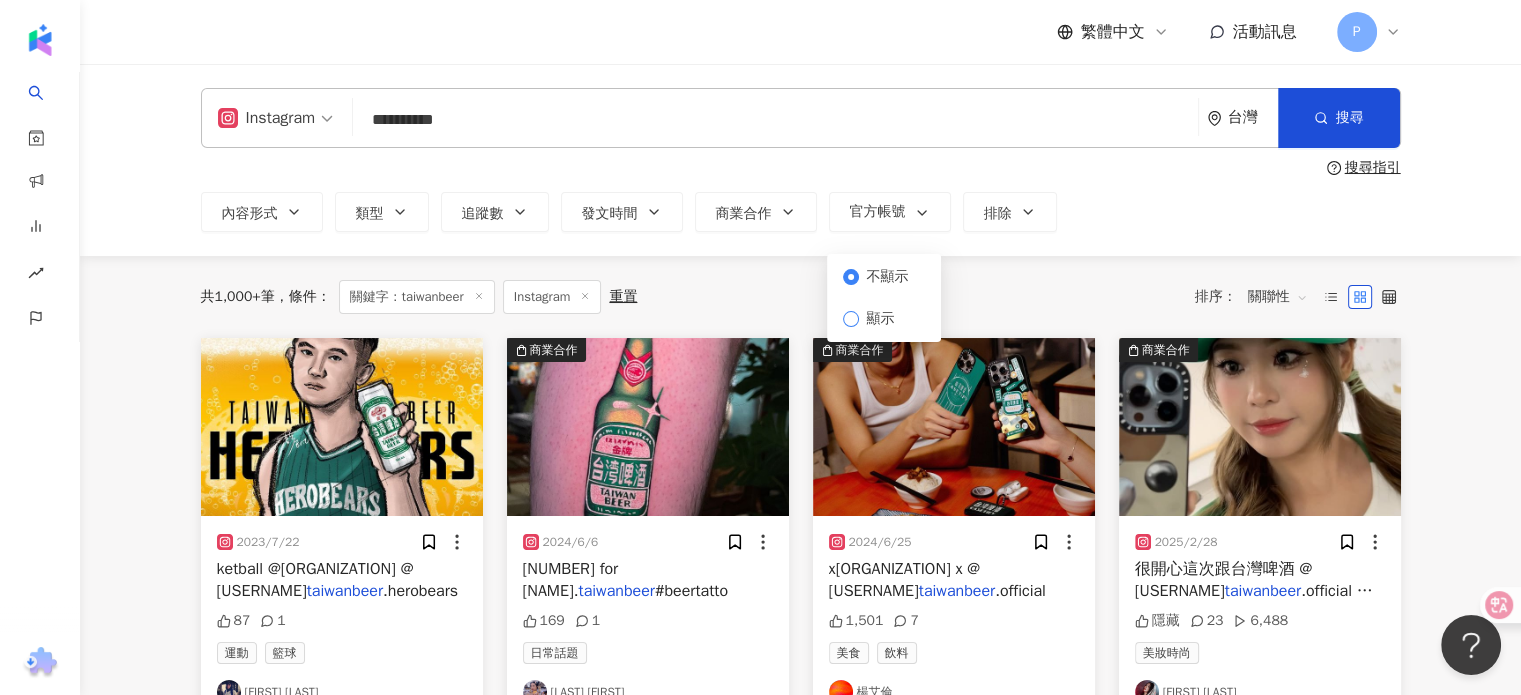 click on "顯示" at bounding box center (881, 319) 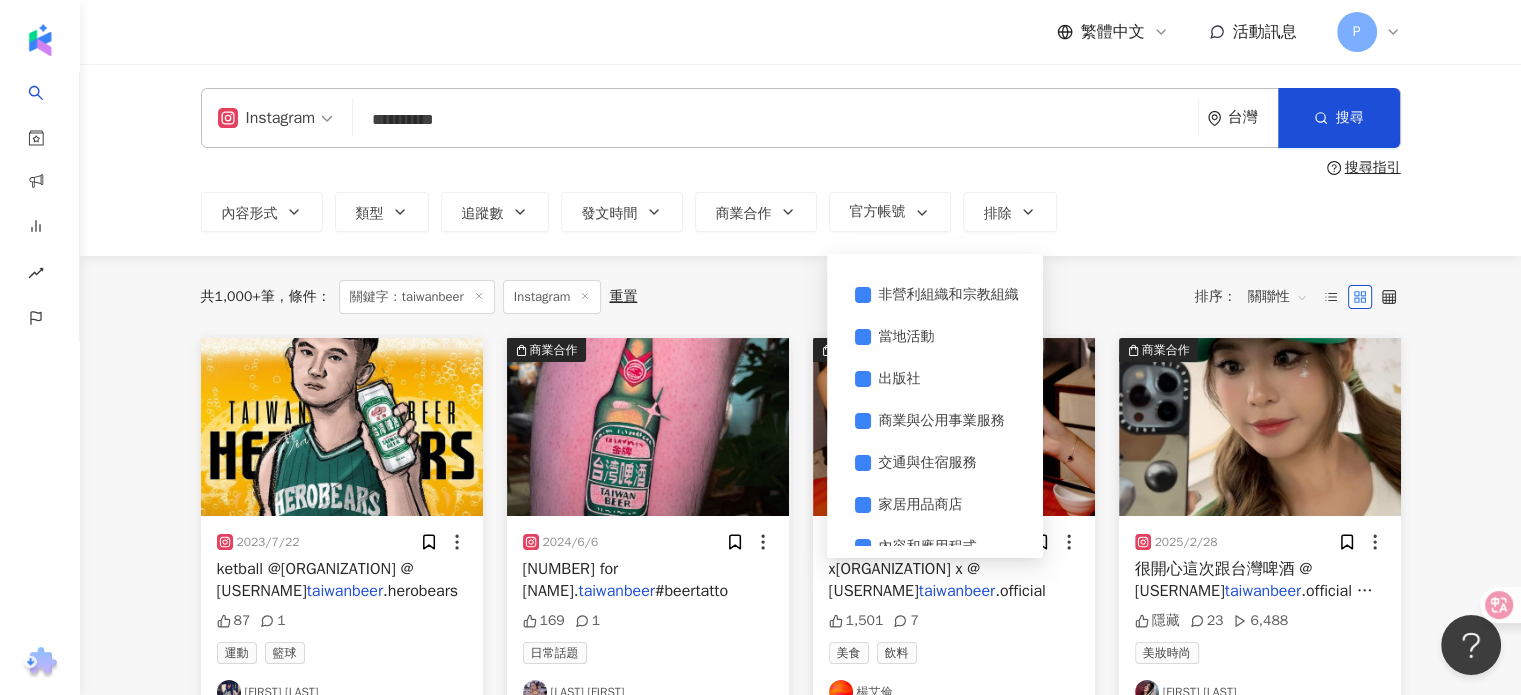 scroll, scrollTop: 574, scrollLeft: 0, axis: vertical 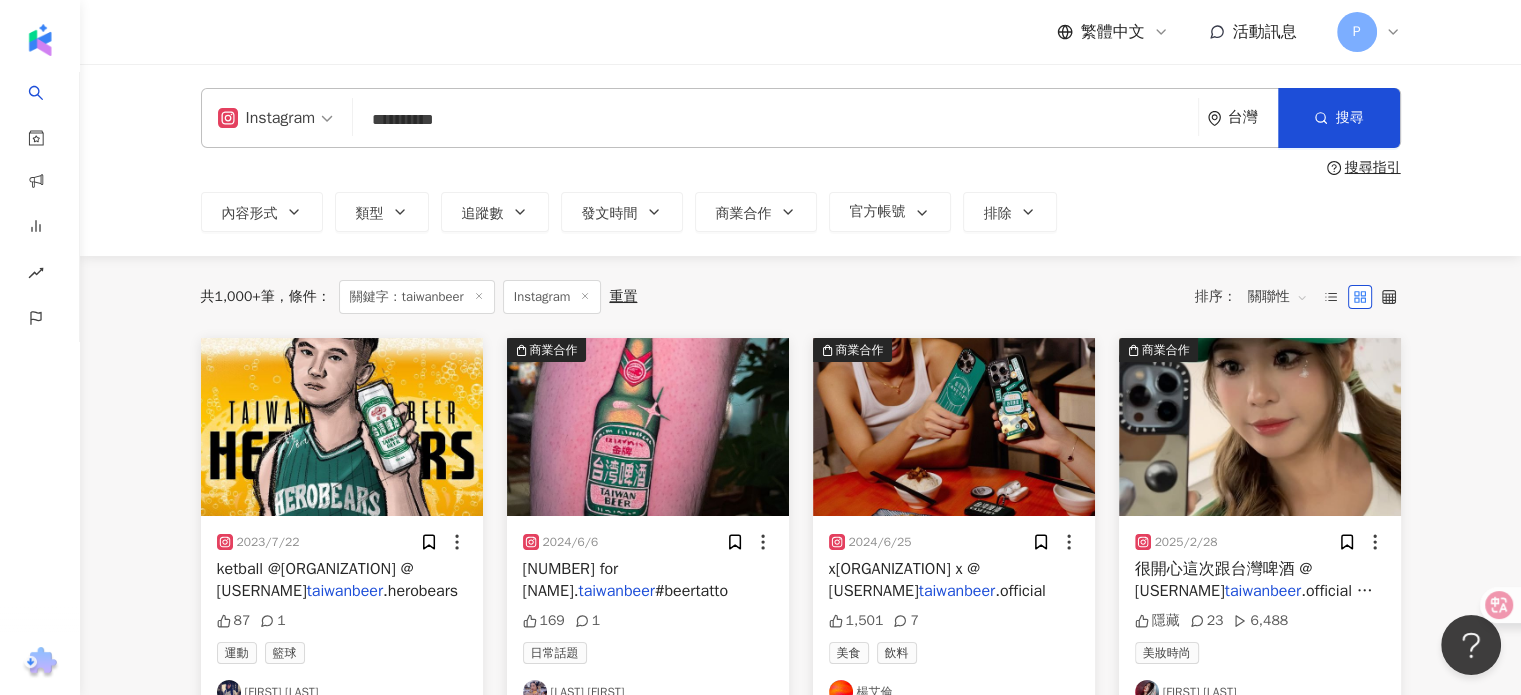 click on "共  1,000+  筆 條件 ： 關鍵字：taiwanbeer Instagram 重置 排序： 關聯性" at bounding box center [801, 297] 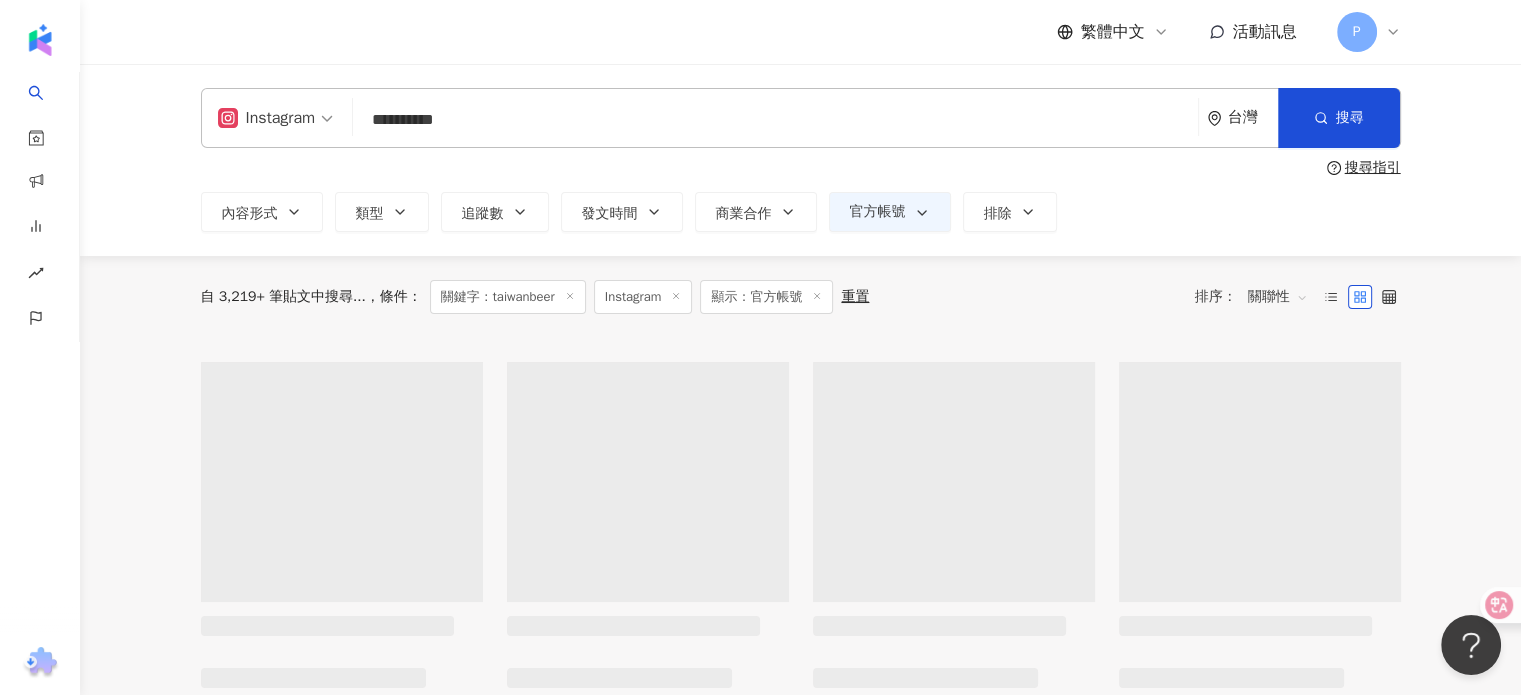 scroll, scrollTop: 0, scrollLeft: 0, axis: both 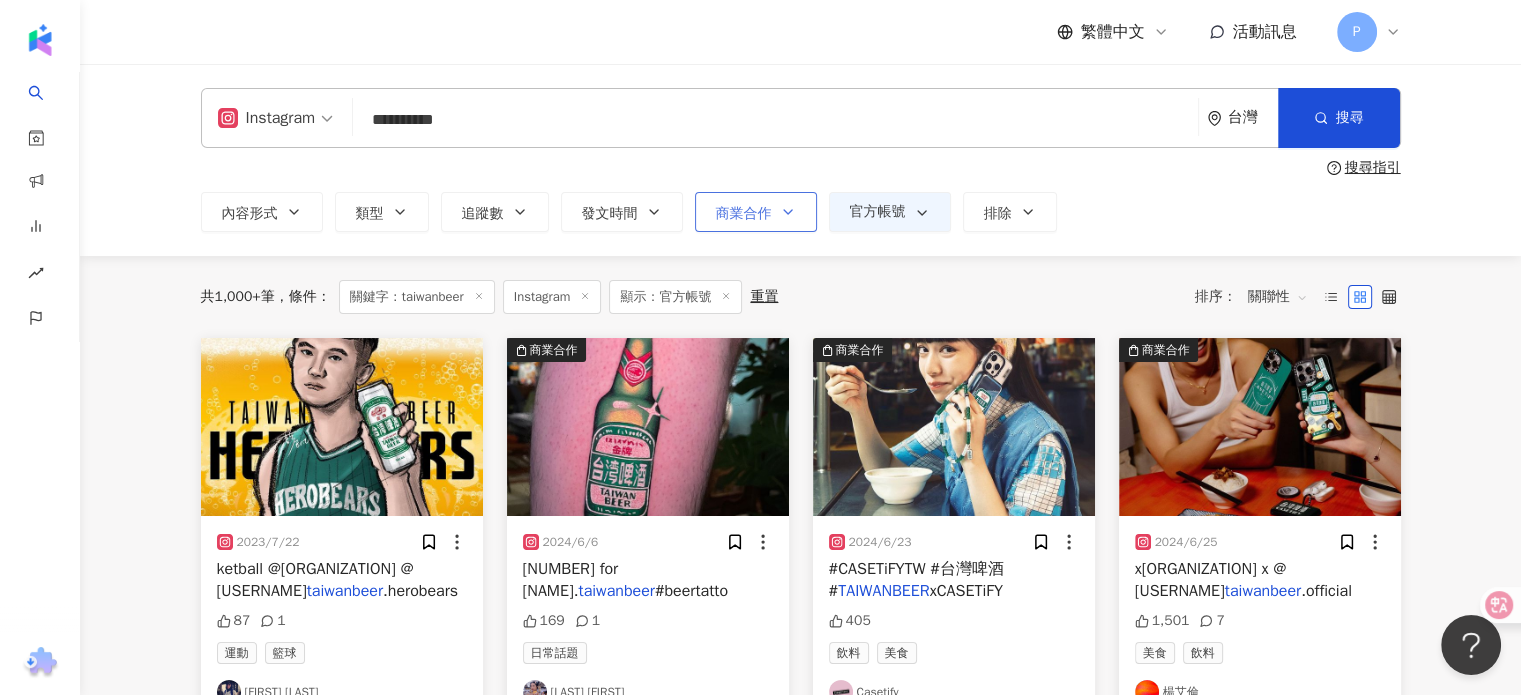 click 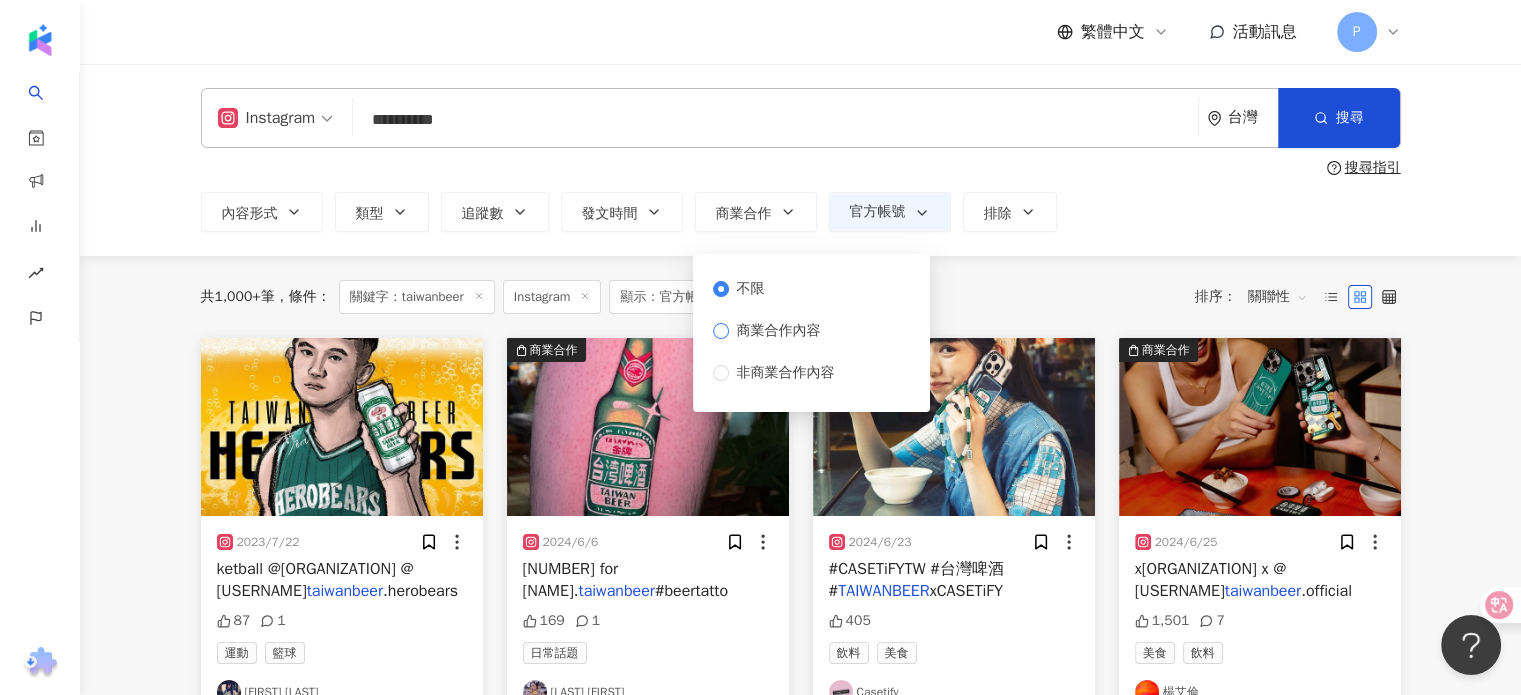 click on "商業合作內容" at bounding box center (779, 331) 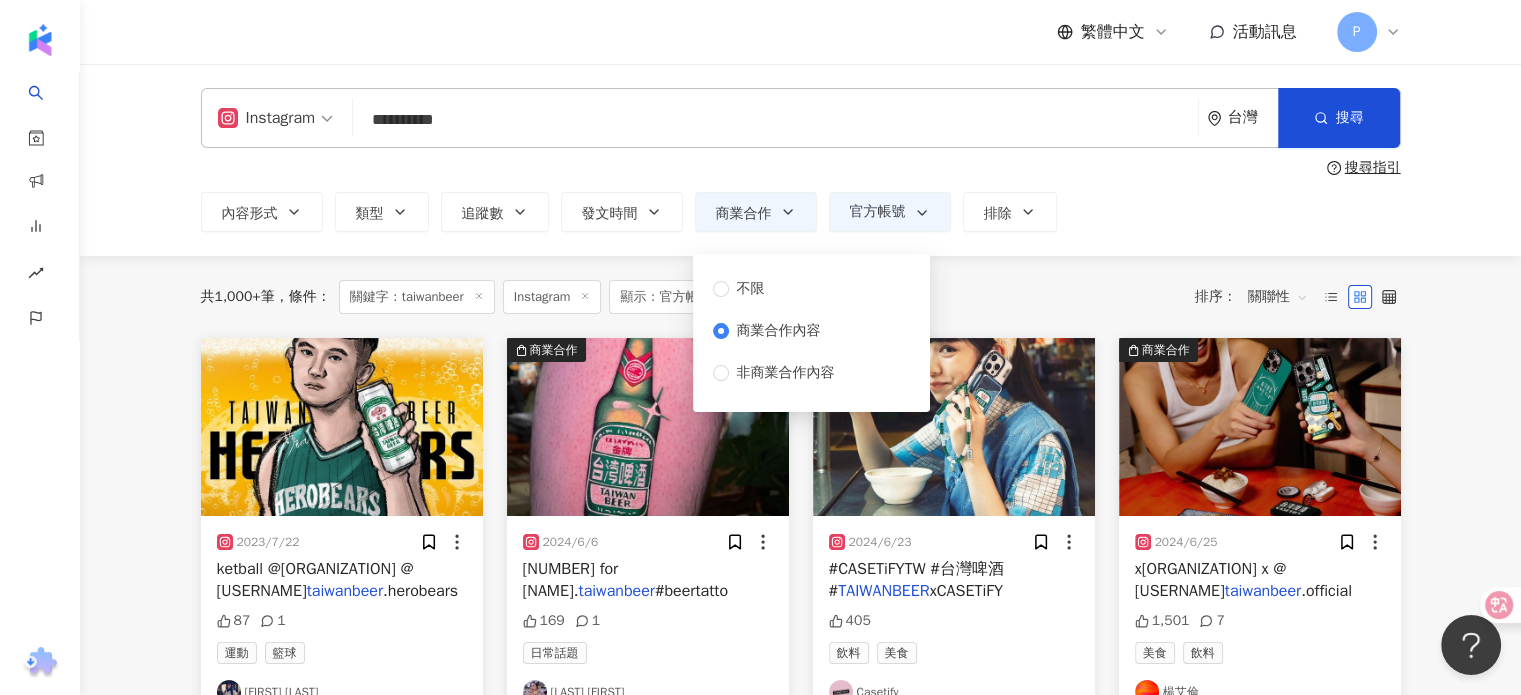 click on "共  1,000+  筆 條件 ： 關鍵字：taiwanbeer Instagram 顯示：官方帳號 重置 排序： 關聯性" at bounding box center (801, 297) 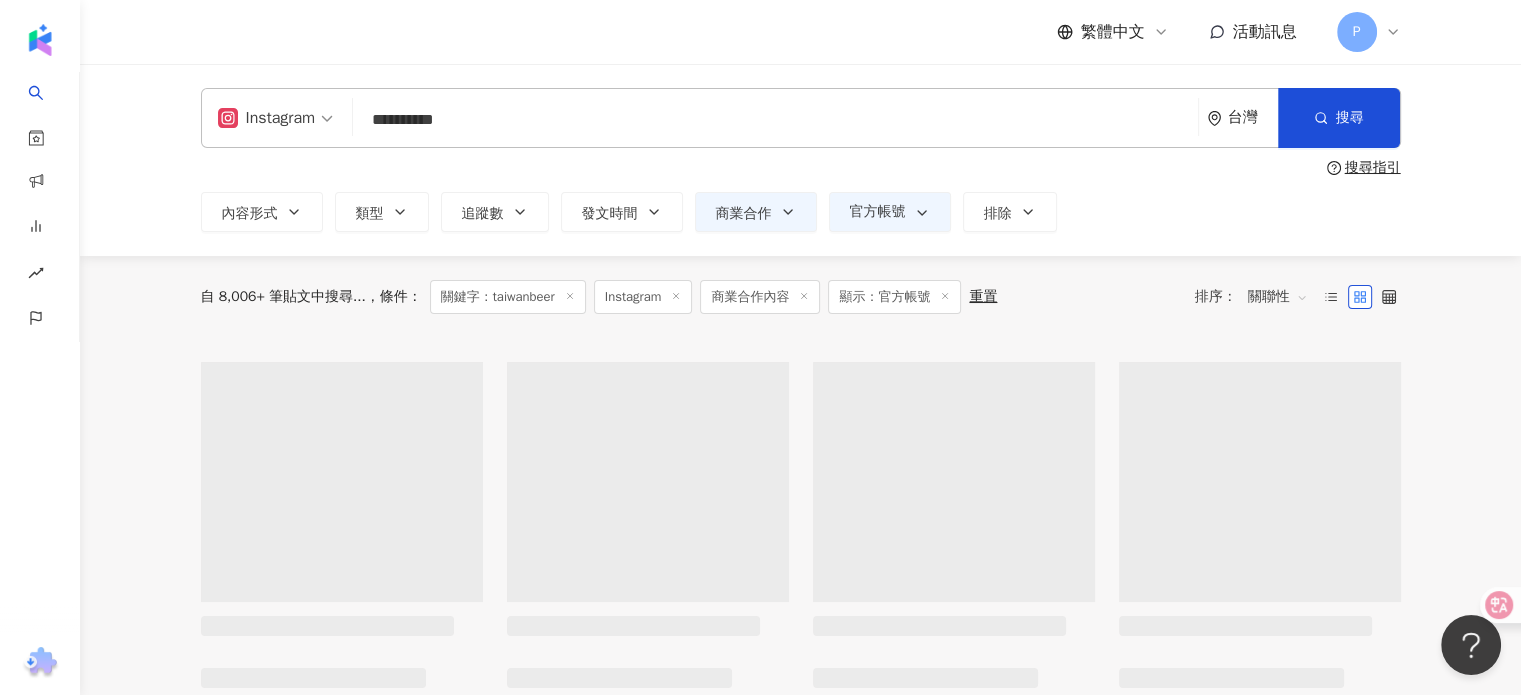 scroll, scrollTop: 0, scrollLeft: 0, axis: both 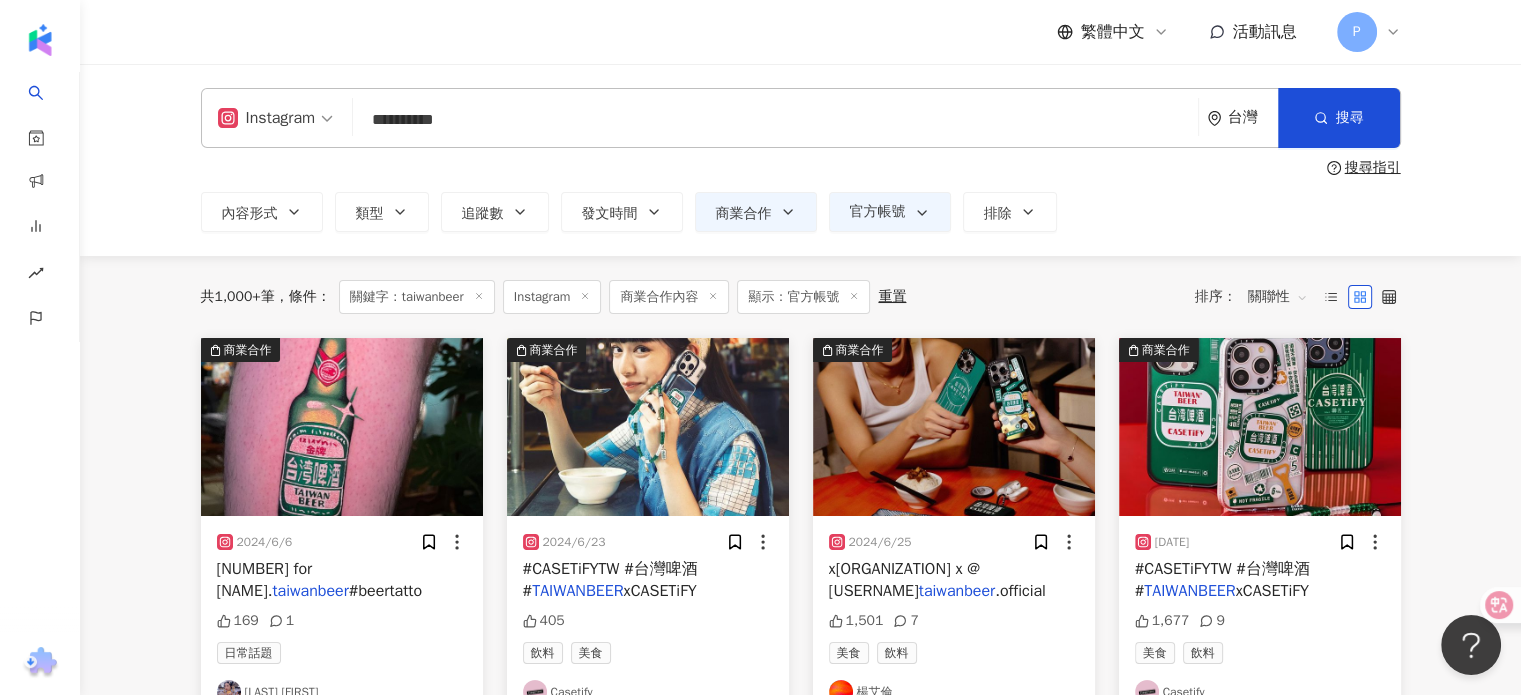 click on "**********" at bounding box center [775, 119] 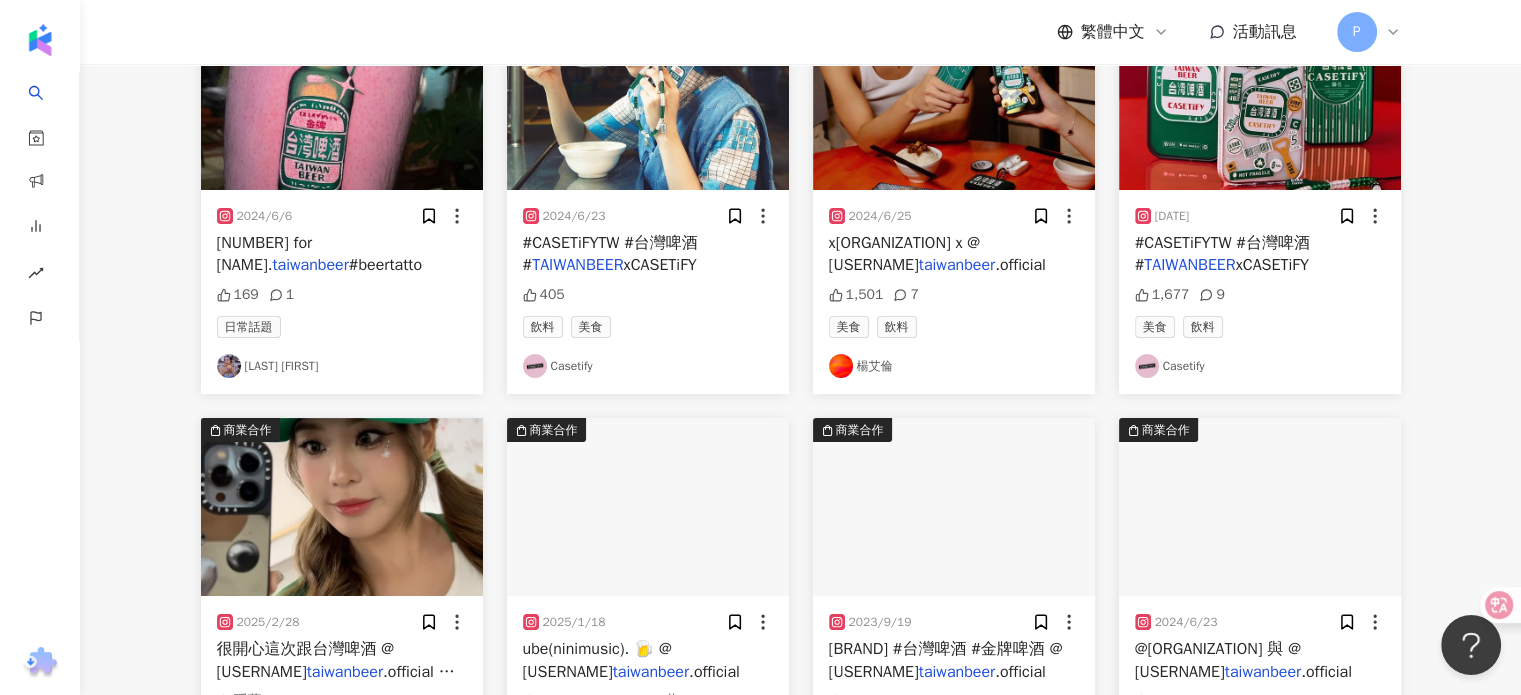 scroll, scrollTop: 0, scrollLeft: 0, axis: both 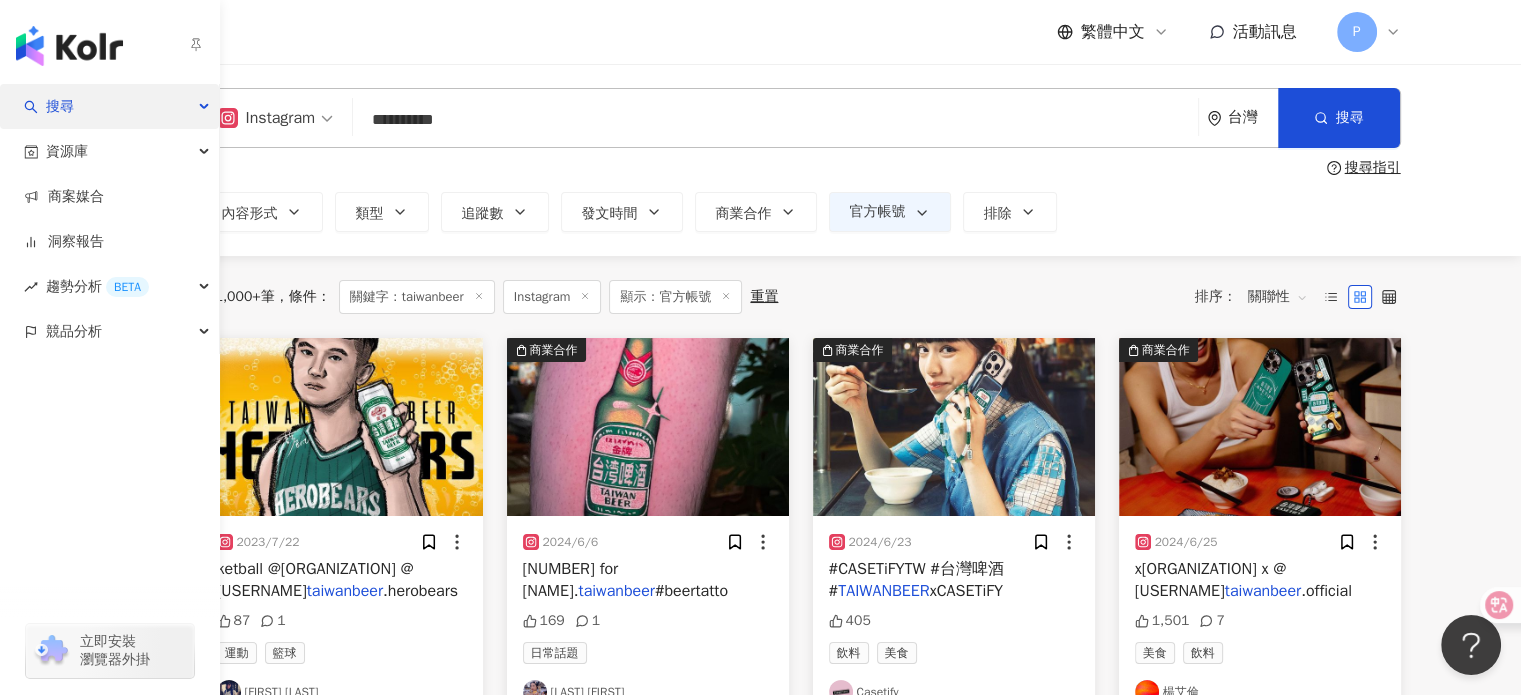 click on "搜尋" at bounding box center (109, 106) 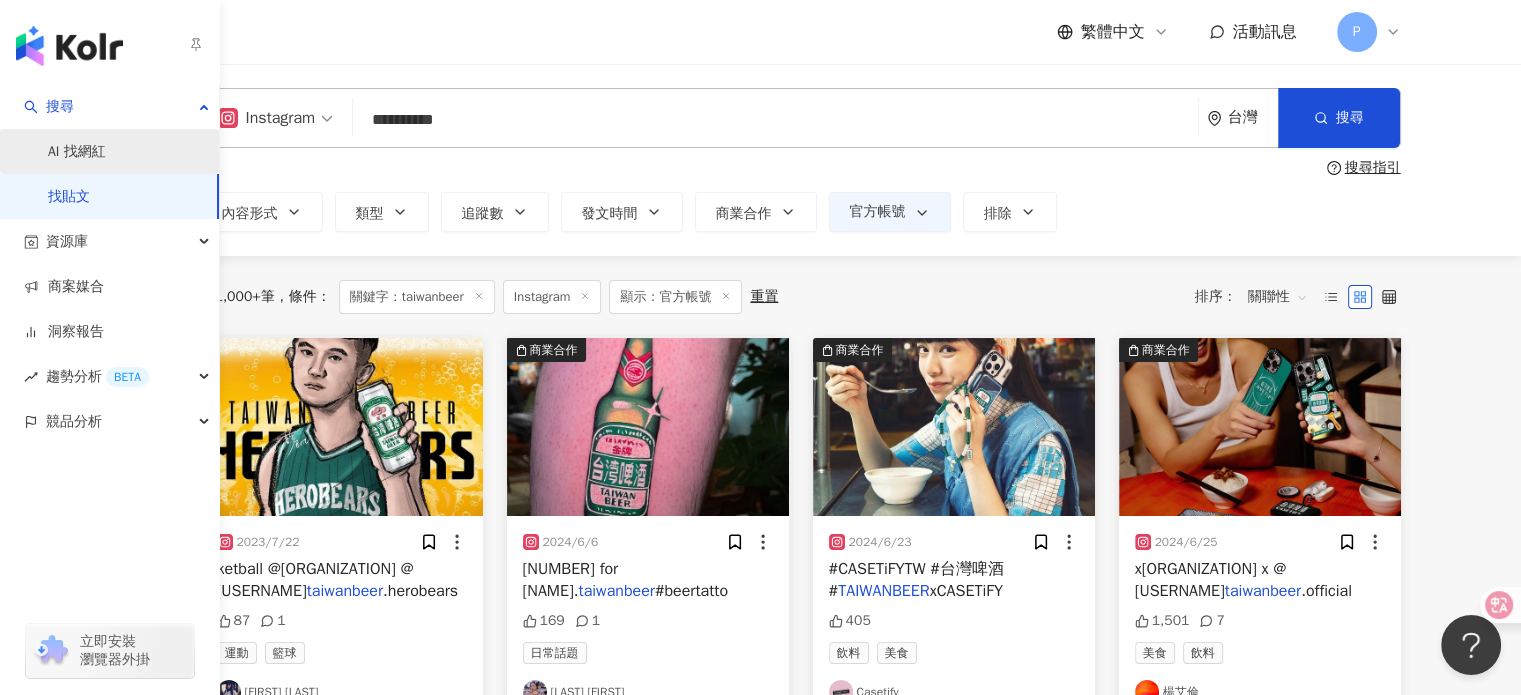click on "AI 找網紅" at bounding box center [77, 152] 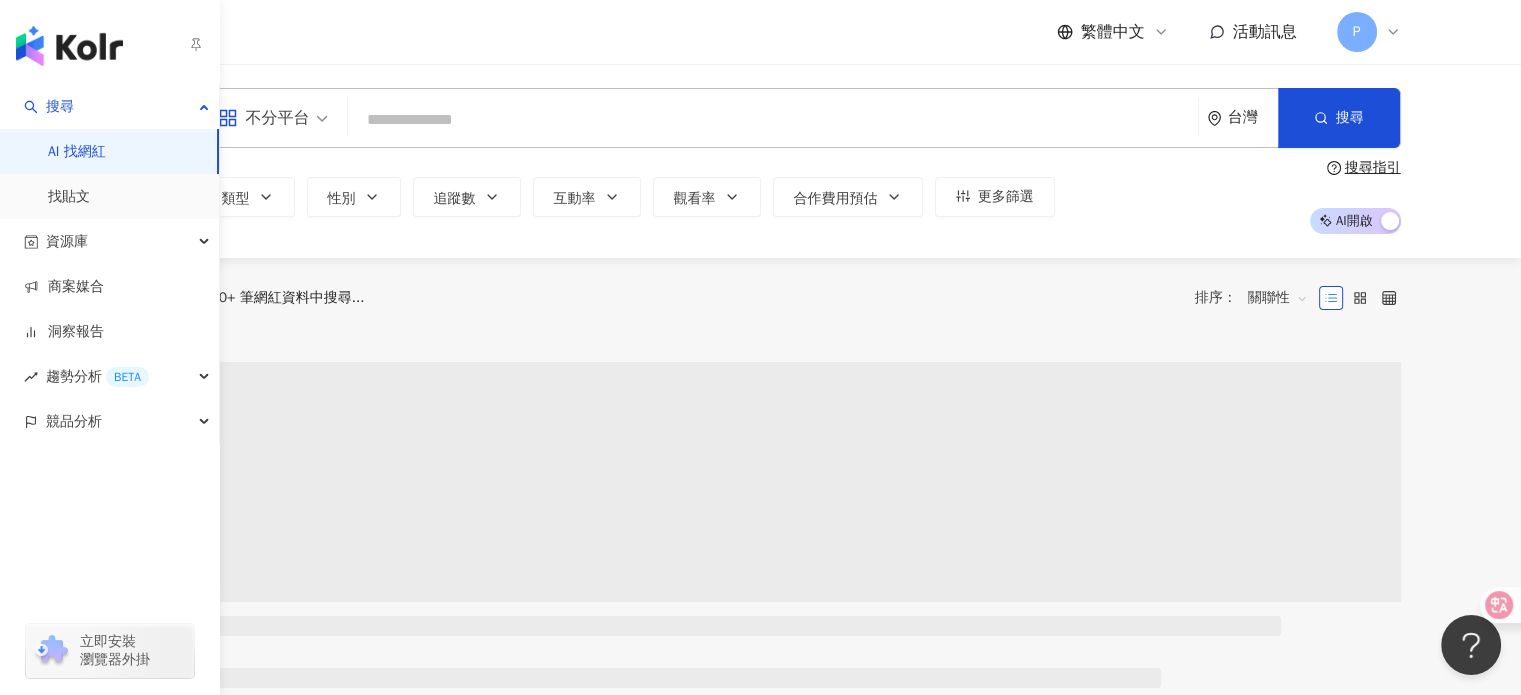 scroll, scrollTop: 0, scrollLeft: 0, axis: both 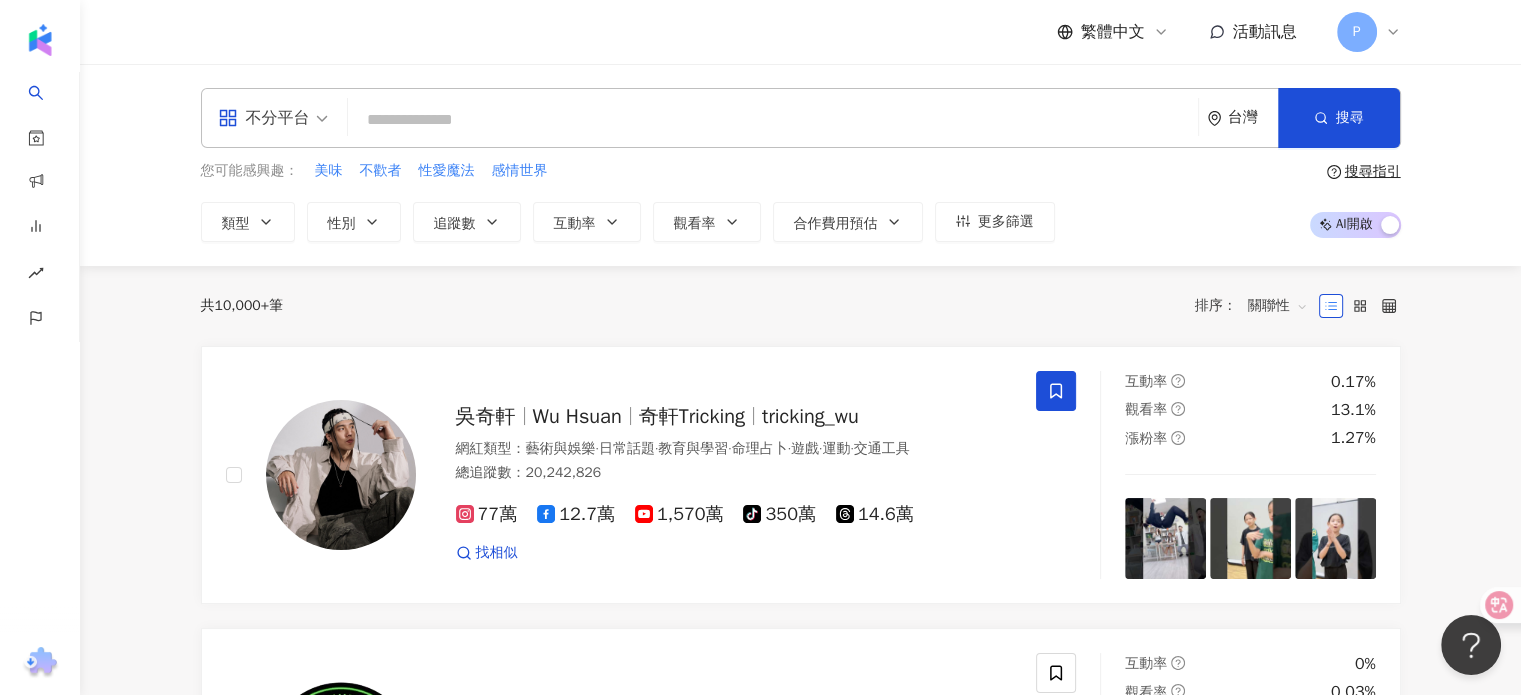 click at bounding box center [773, 120] 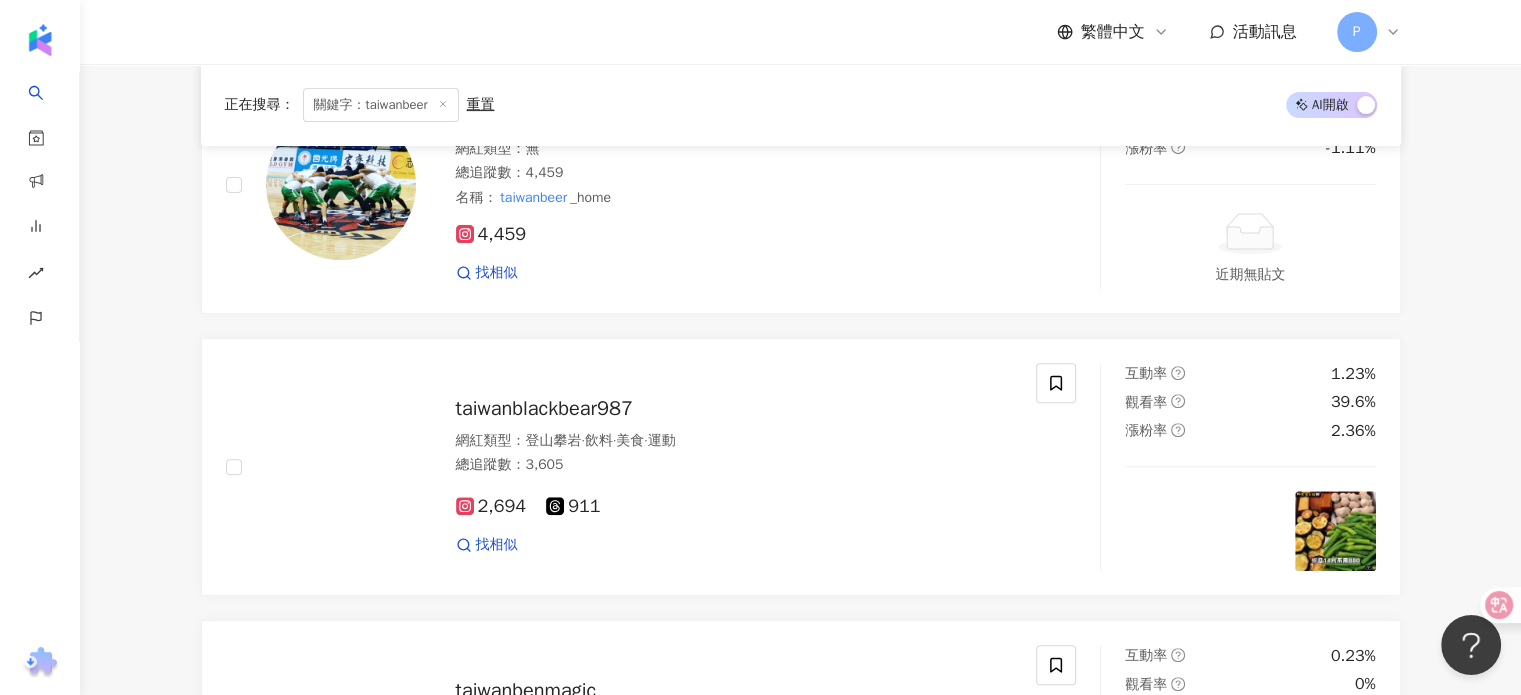 scroll, scrollTop: 0, scrollLeft: 0, axis: both 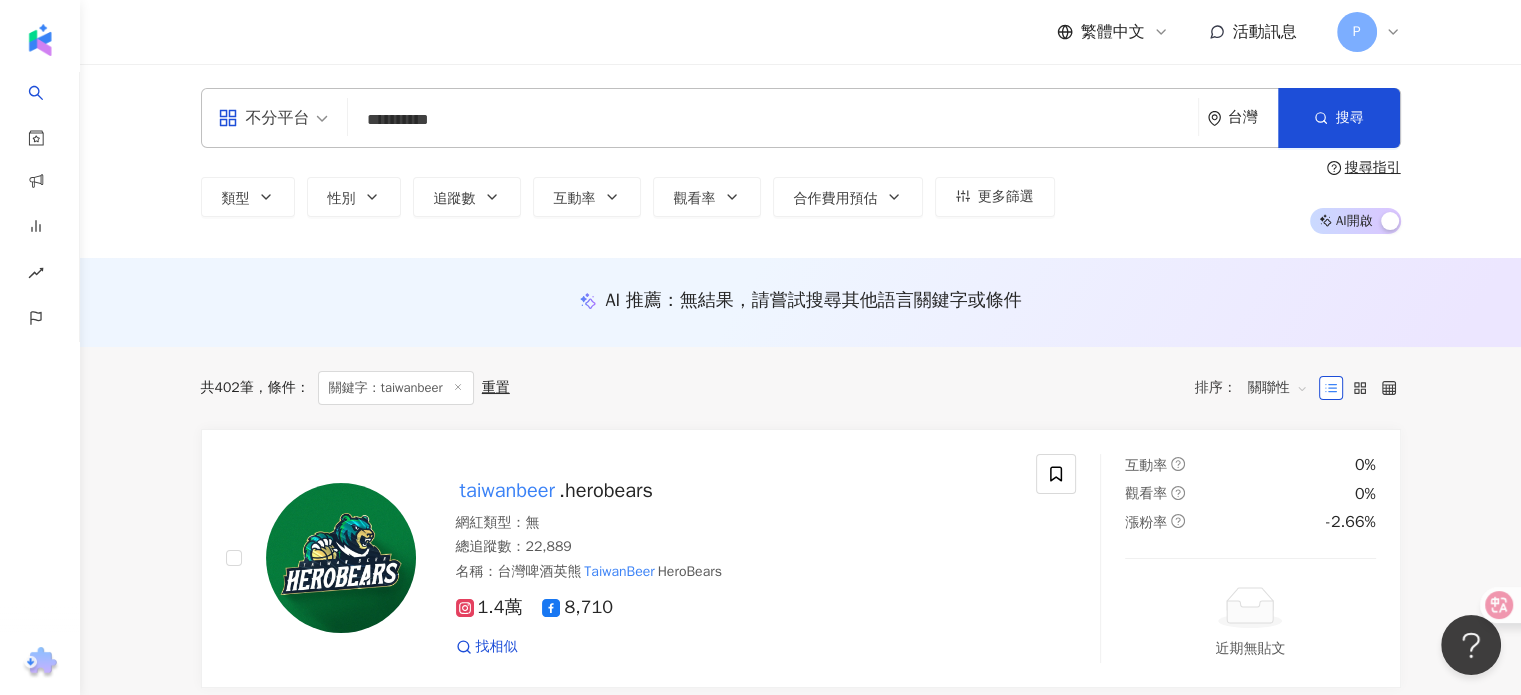 click on "**********" at bounding box center (773, 120) 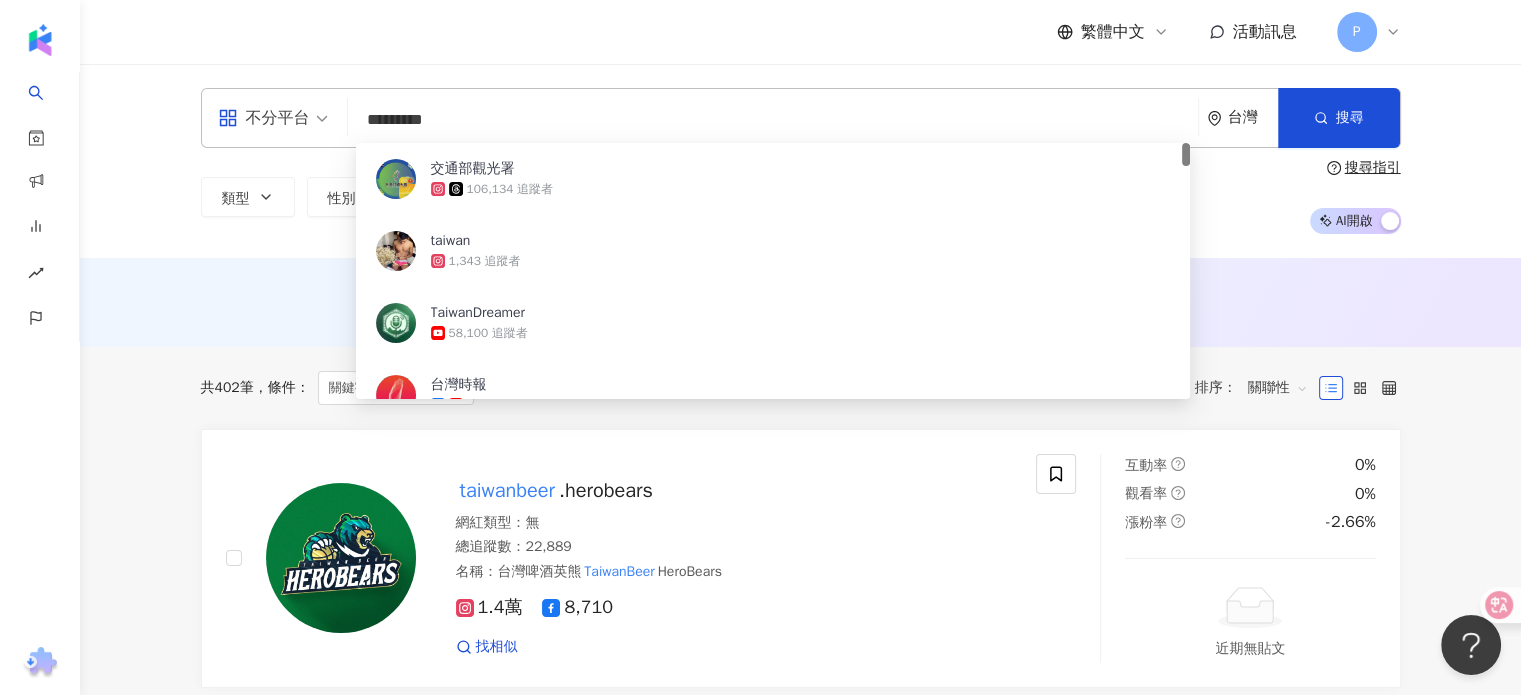 type on "**********" 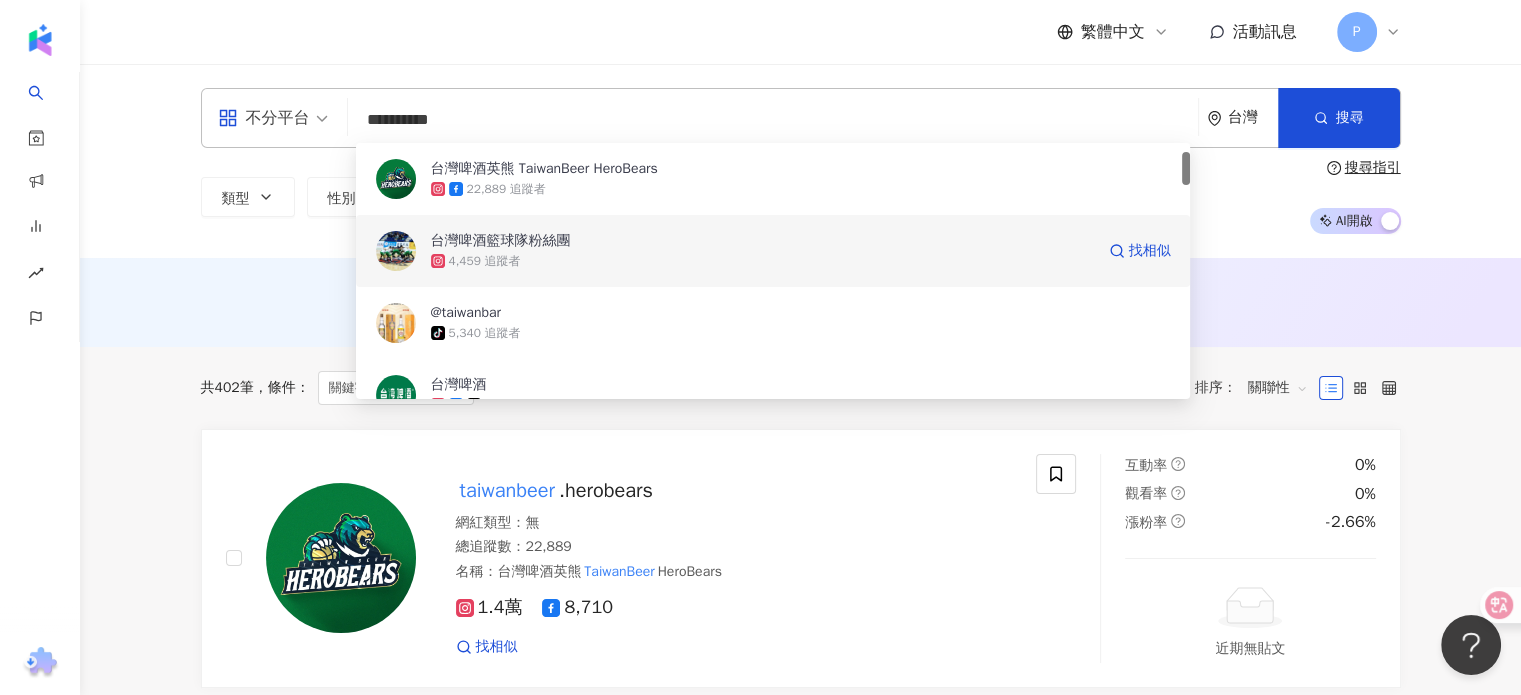 scroll, scrollTop: 154, scrollLeft: 0, axis: vertical 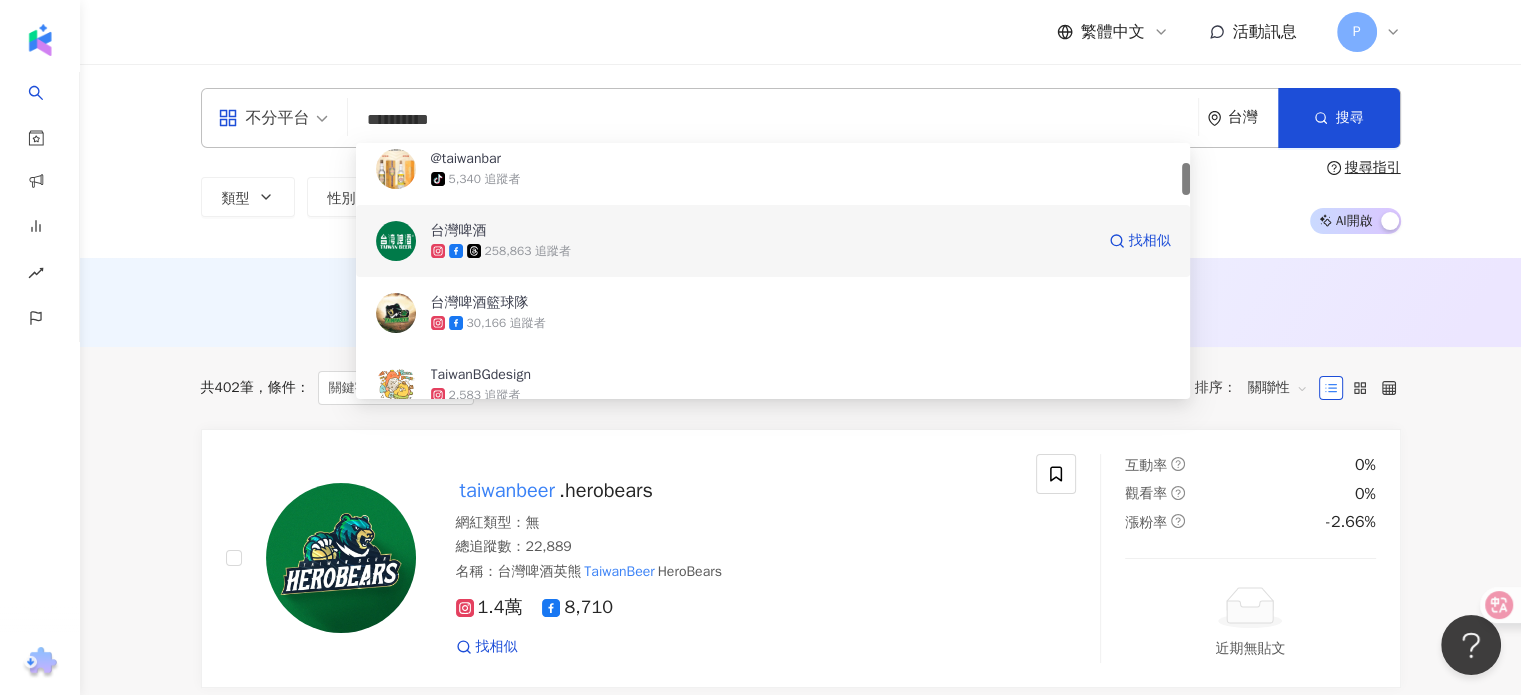 click on "台灣啤酒" at bounding box center [762, 231] 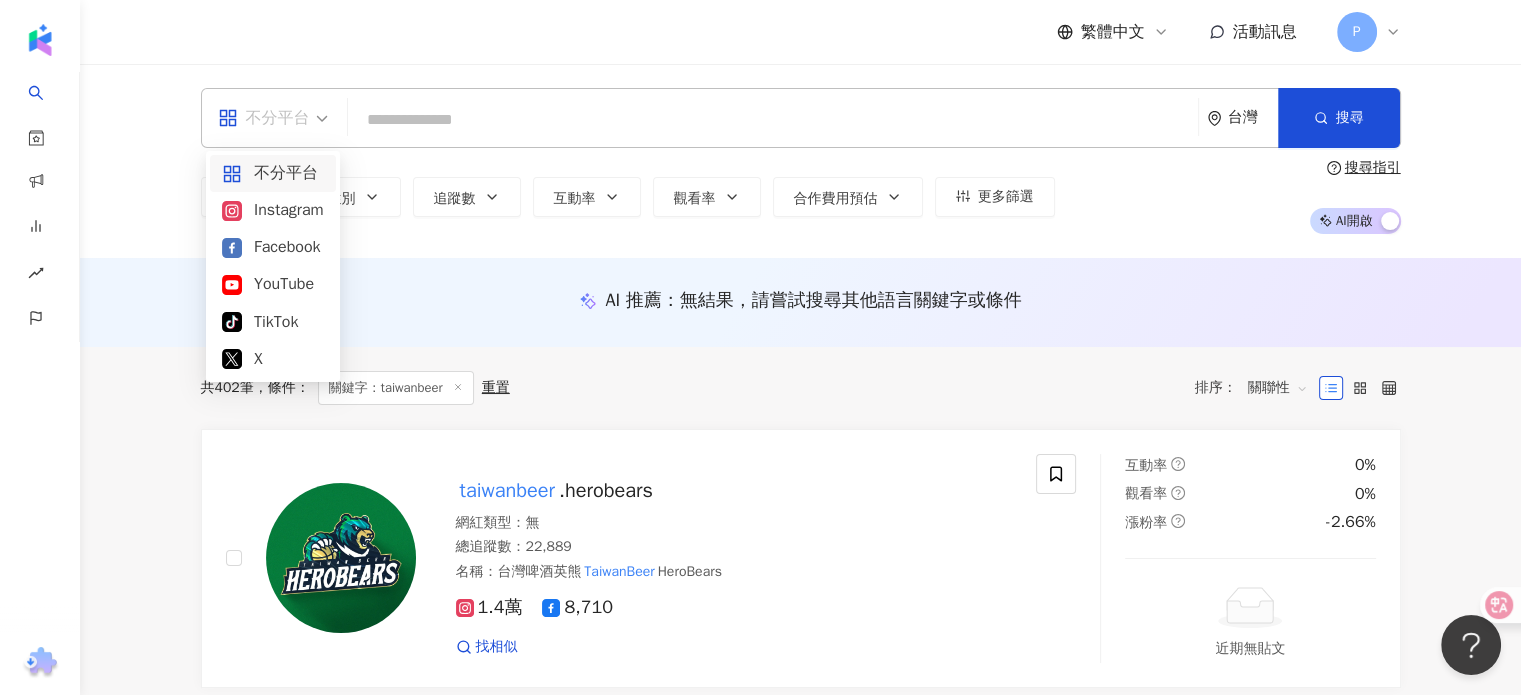 click on "不分平台" at bounding box center [264, 118] 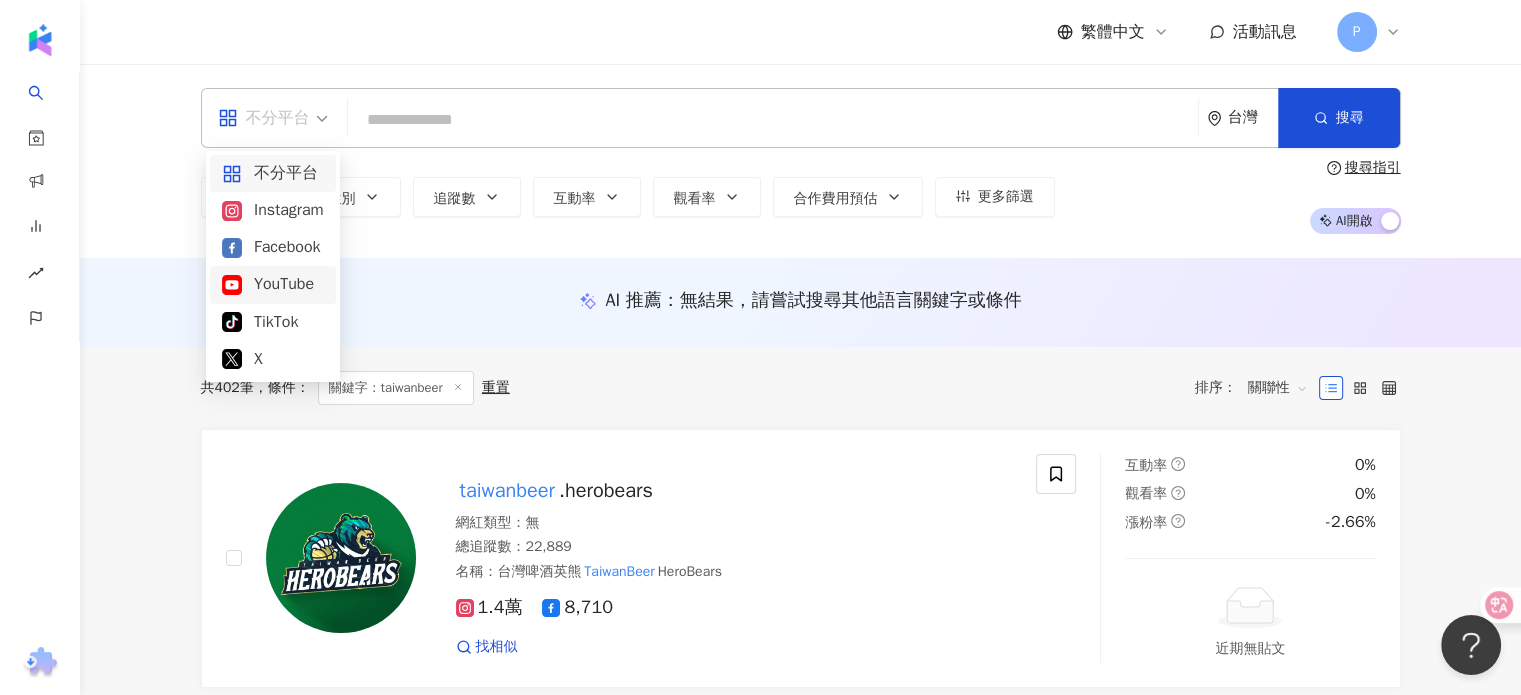 click on "YouTube" at bounding box center (273, 284) 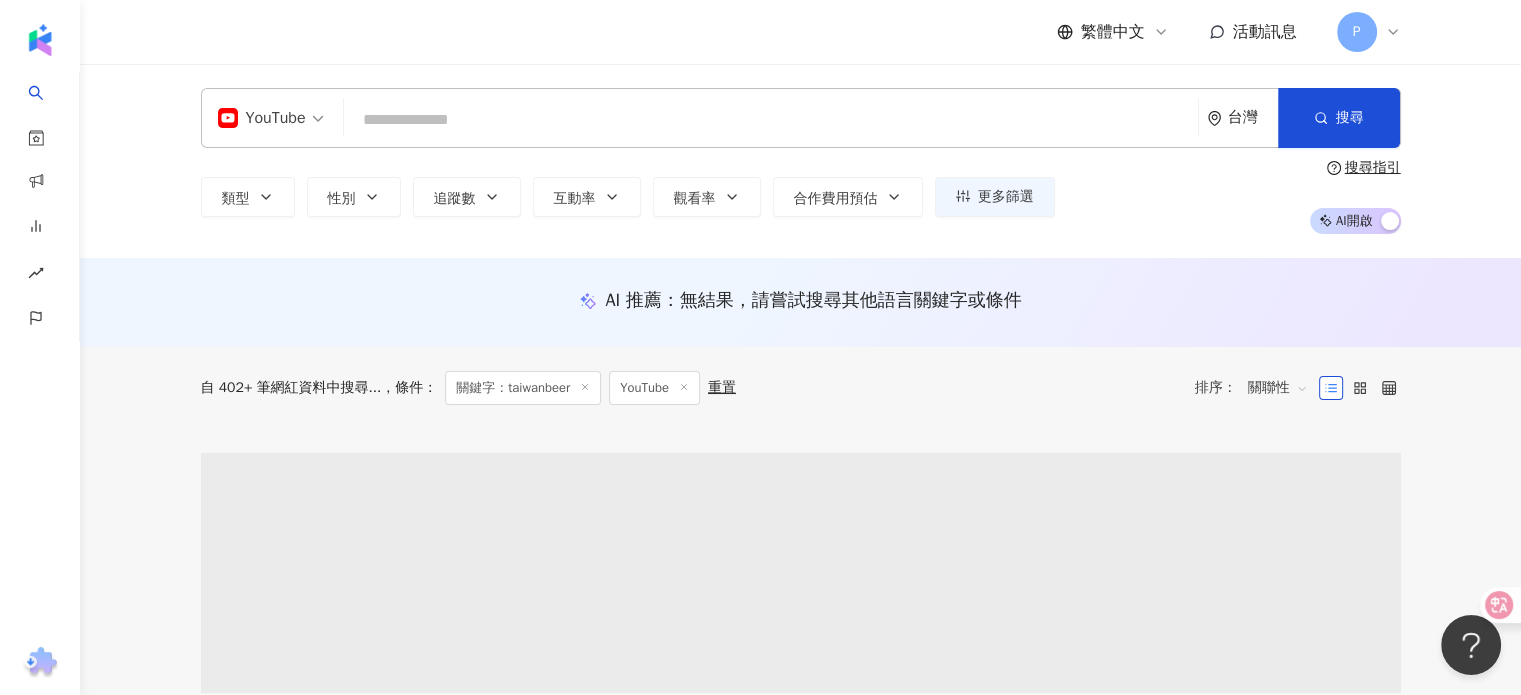 scroll, scrollTop: 0, scrollLeft: 0, axis: both 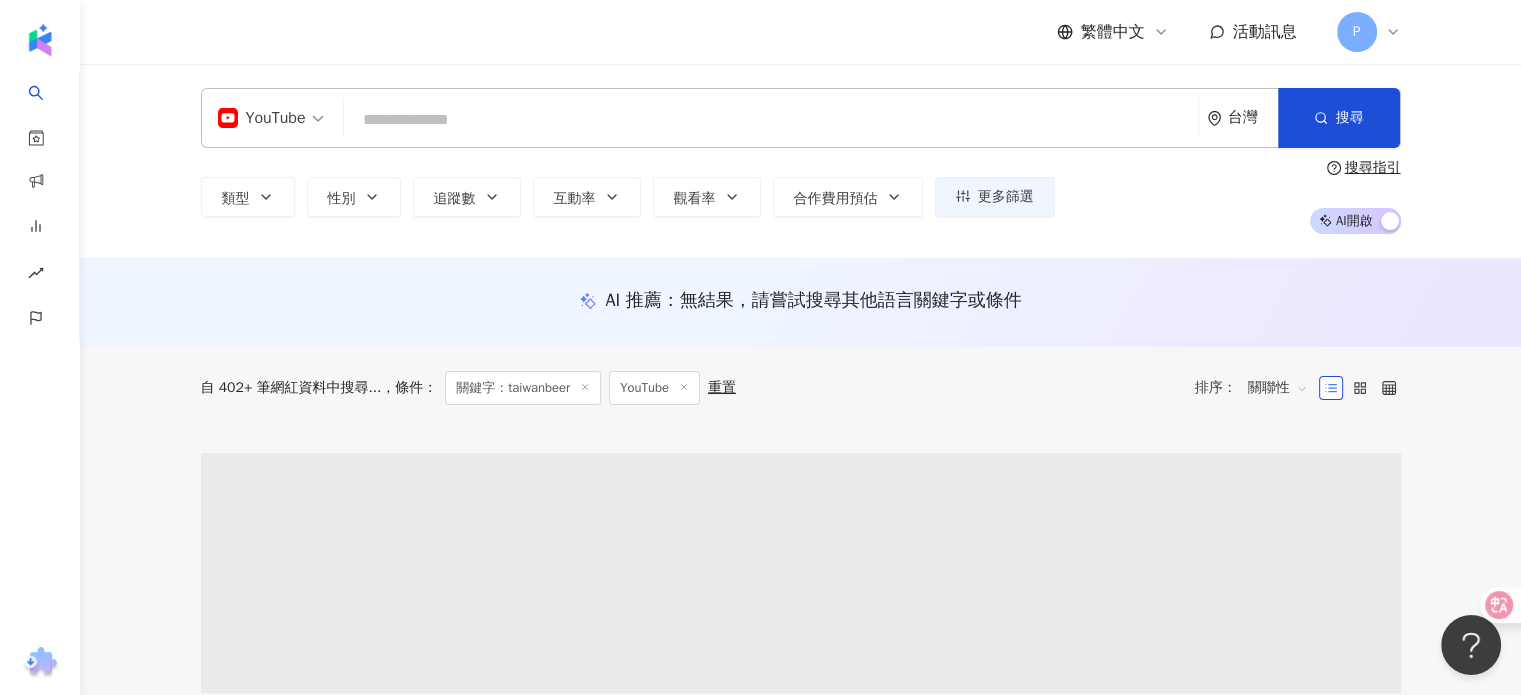 click at bounding box center [771, 120] 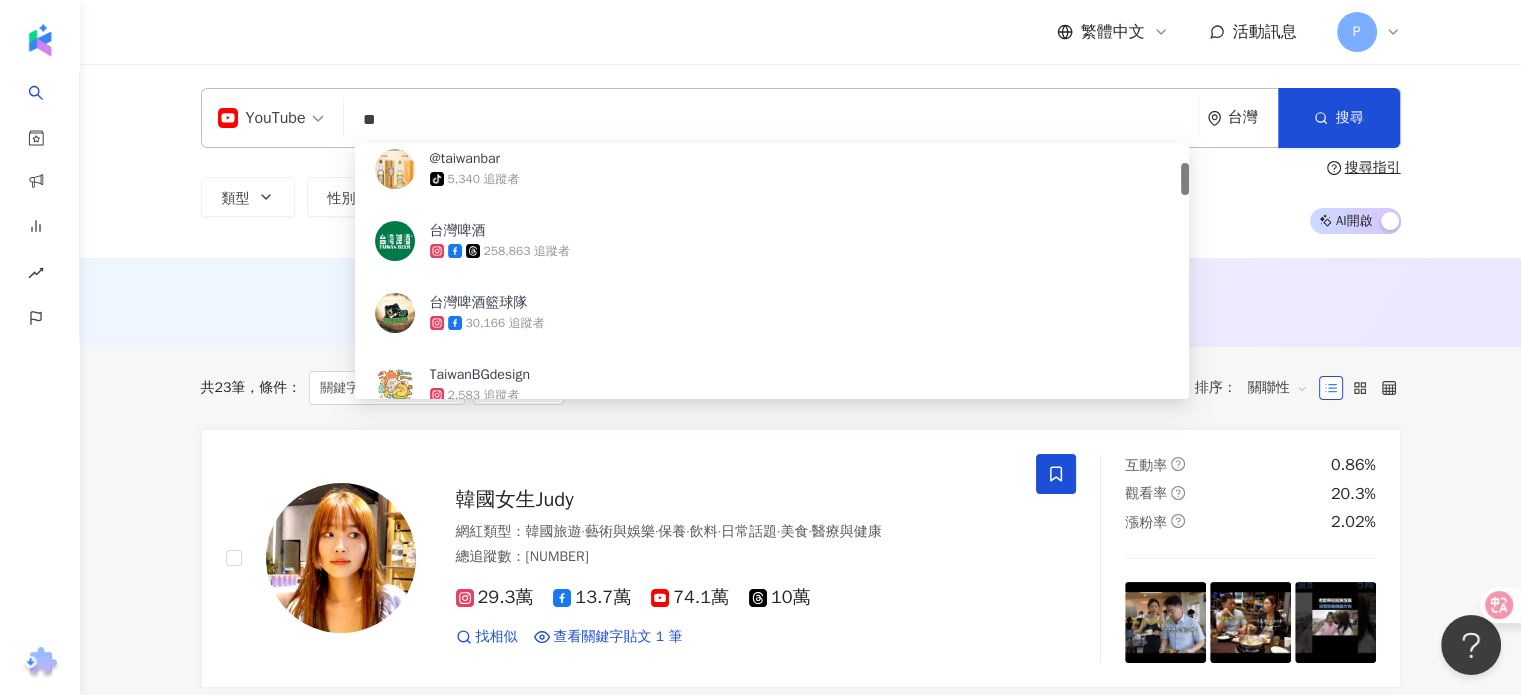 type on "*" 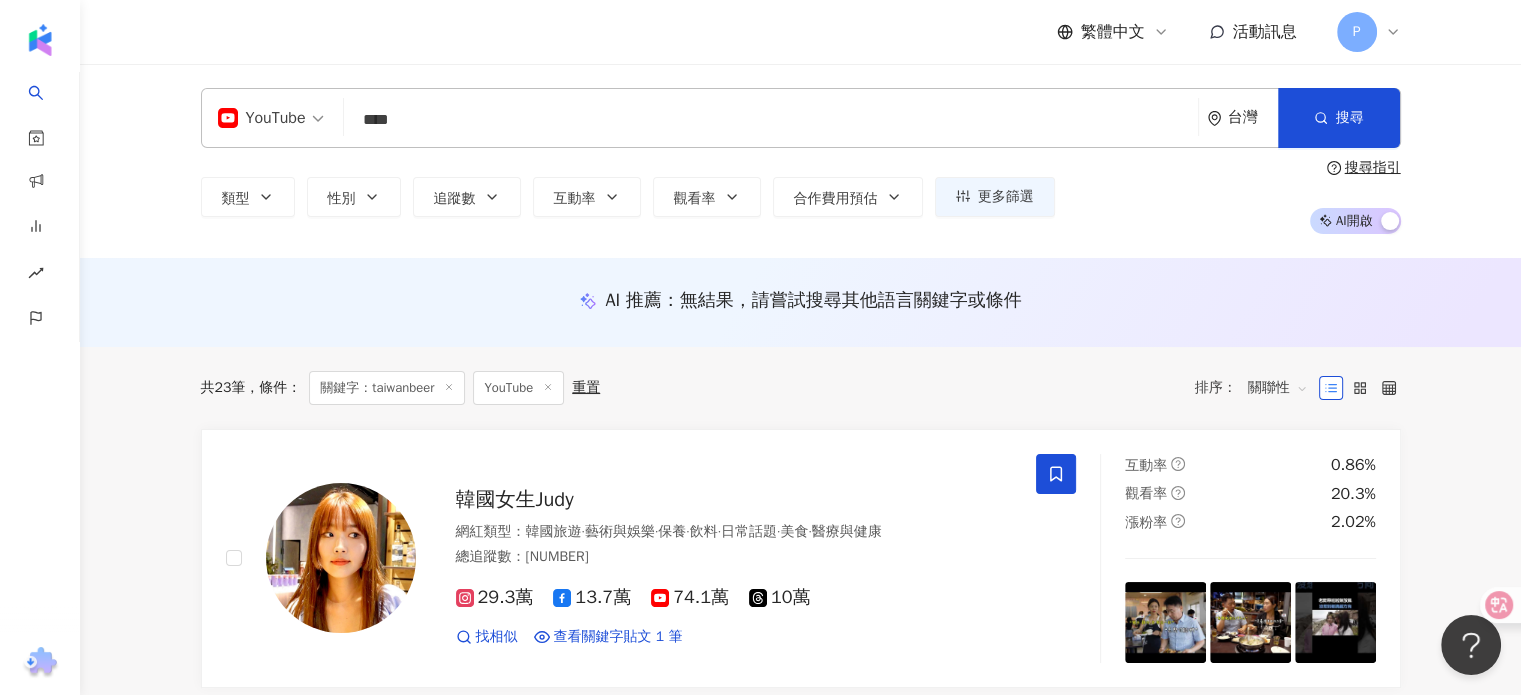 type on "****" 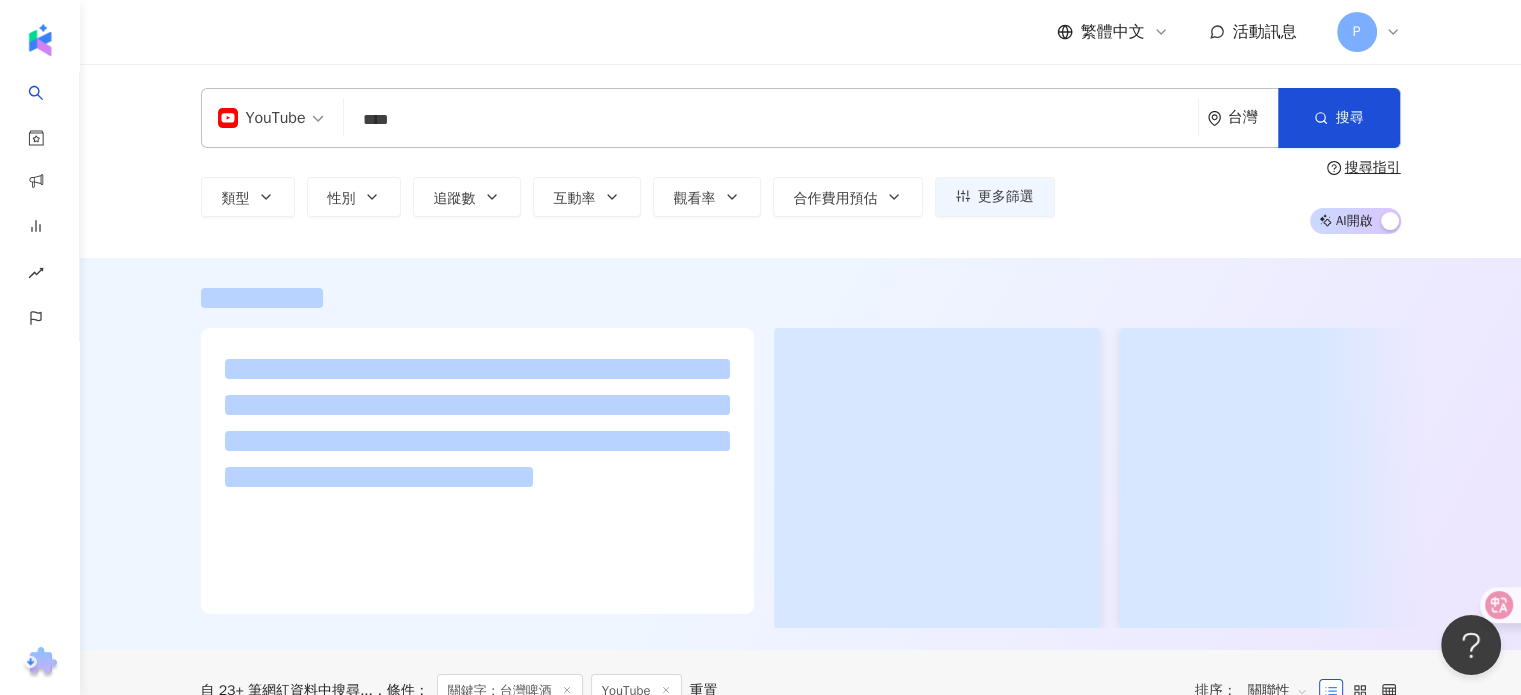 scroll, scrollTop: 0, scrollLeft: 0, axis: both 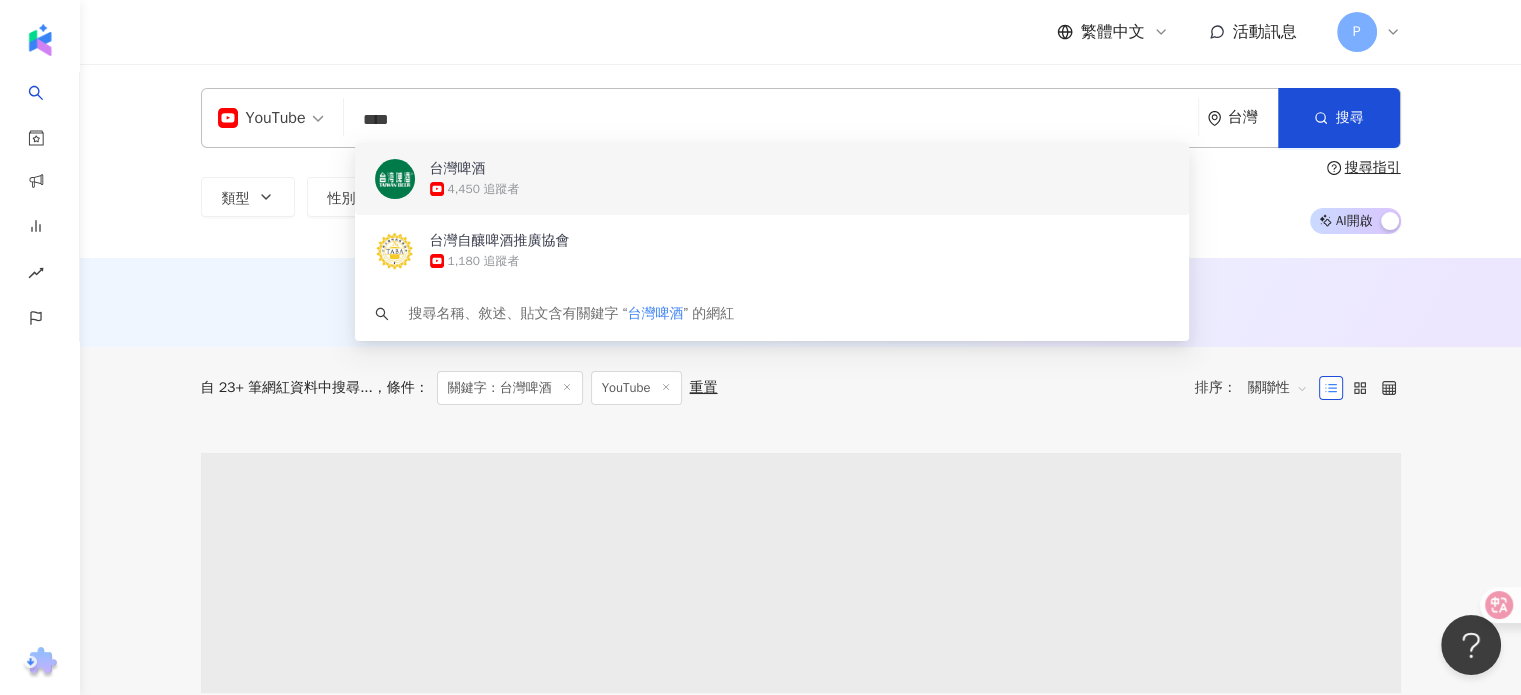 click on "台灣啤酒" at bounding box center (761, 169) 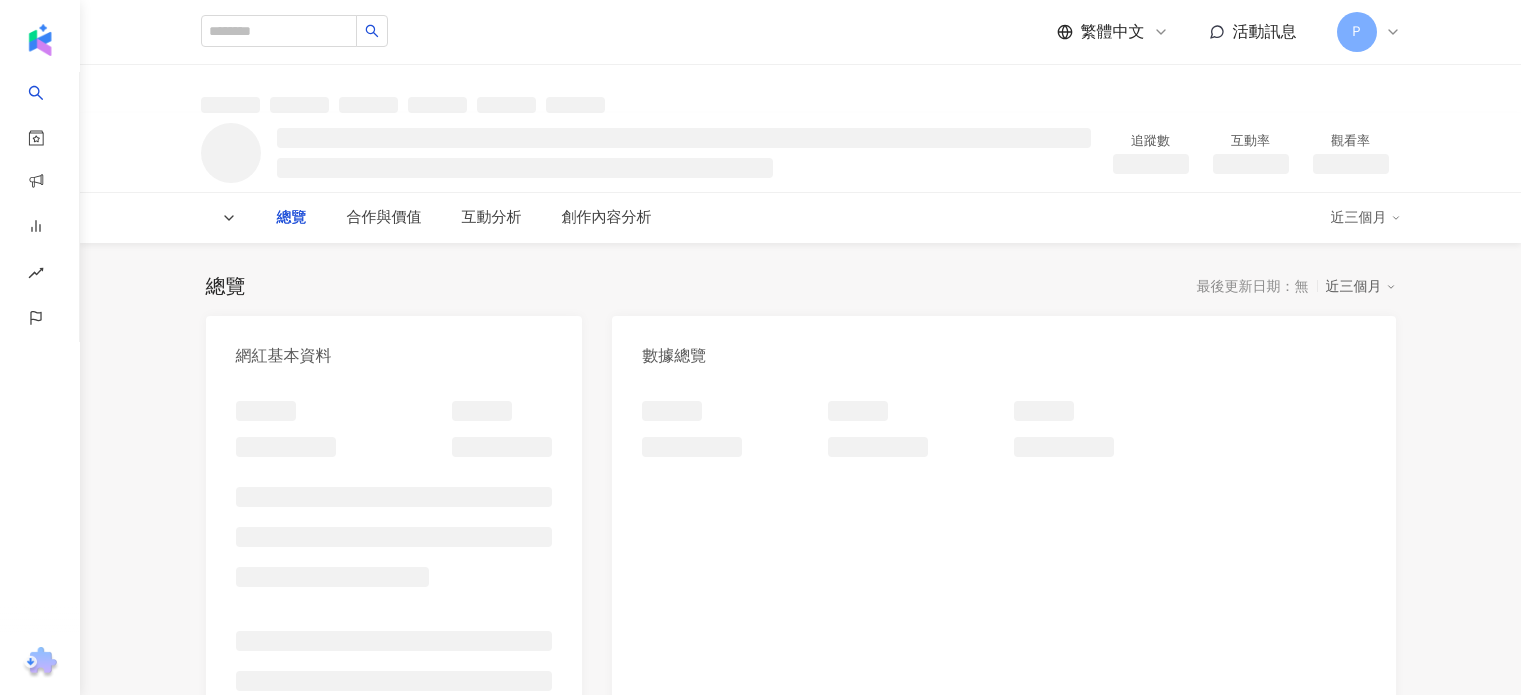 scroll, scrollTop: 0, scrollLeft: 0, axis: both 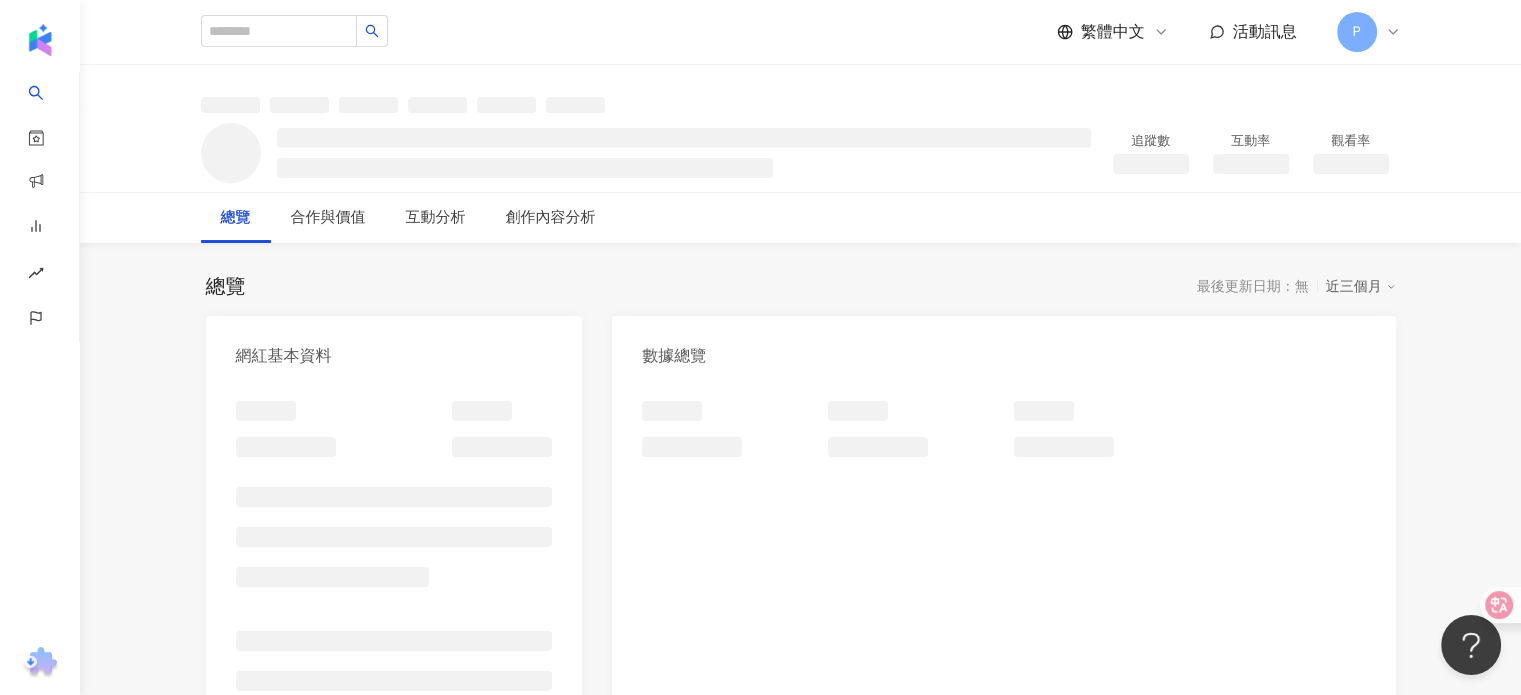 click on "近三個月" at bounding box center [1361, 287] 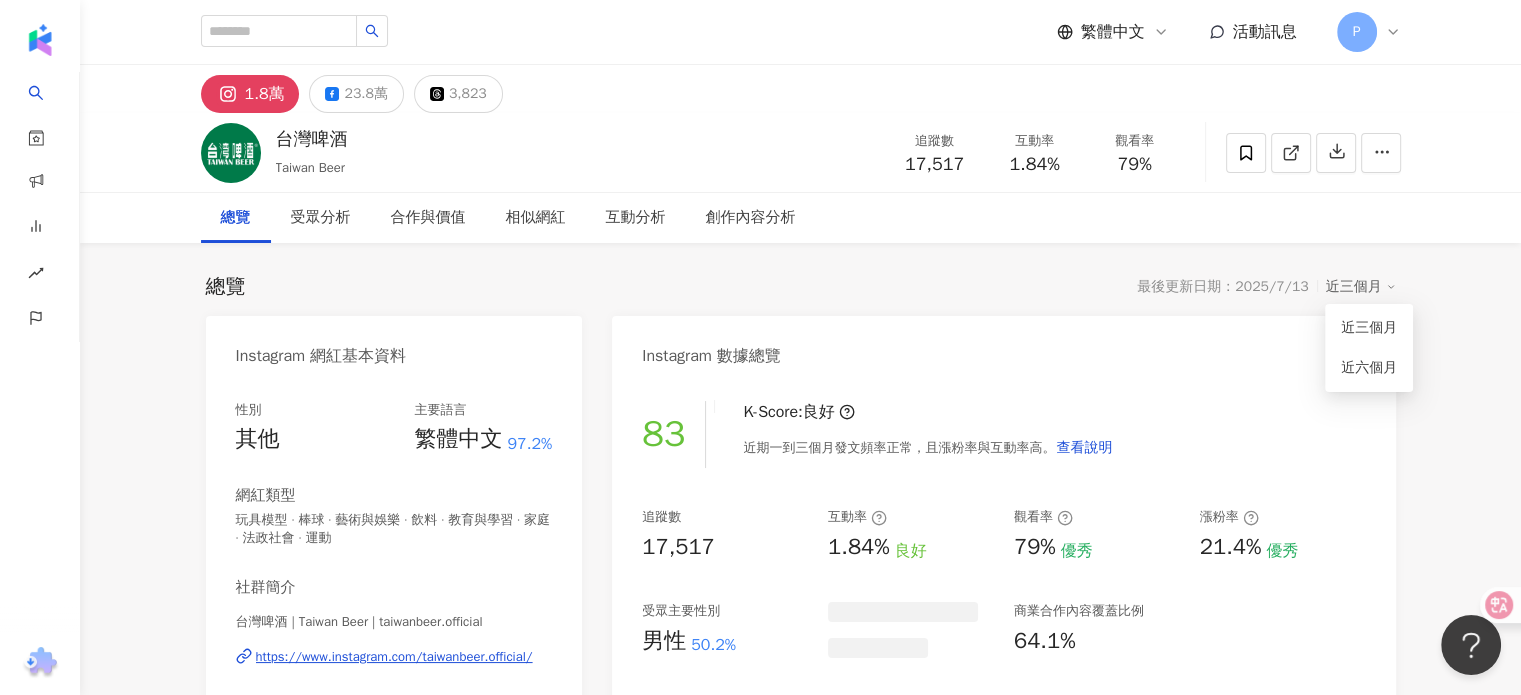 click on "近六個月" at bounding box center (1369, 368) 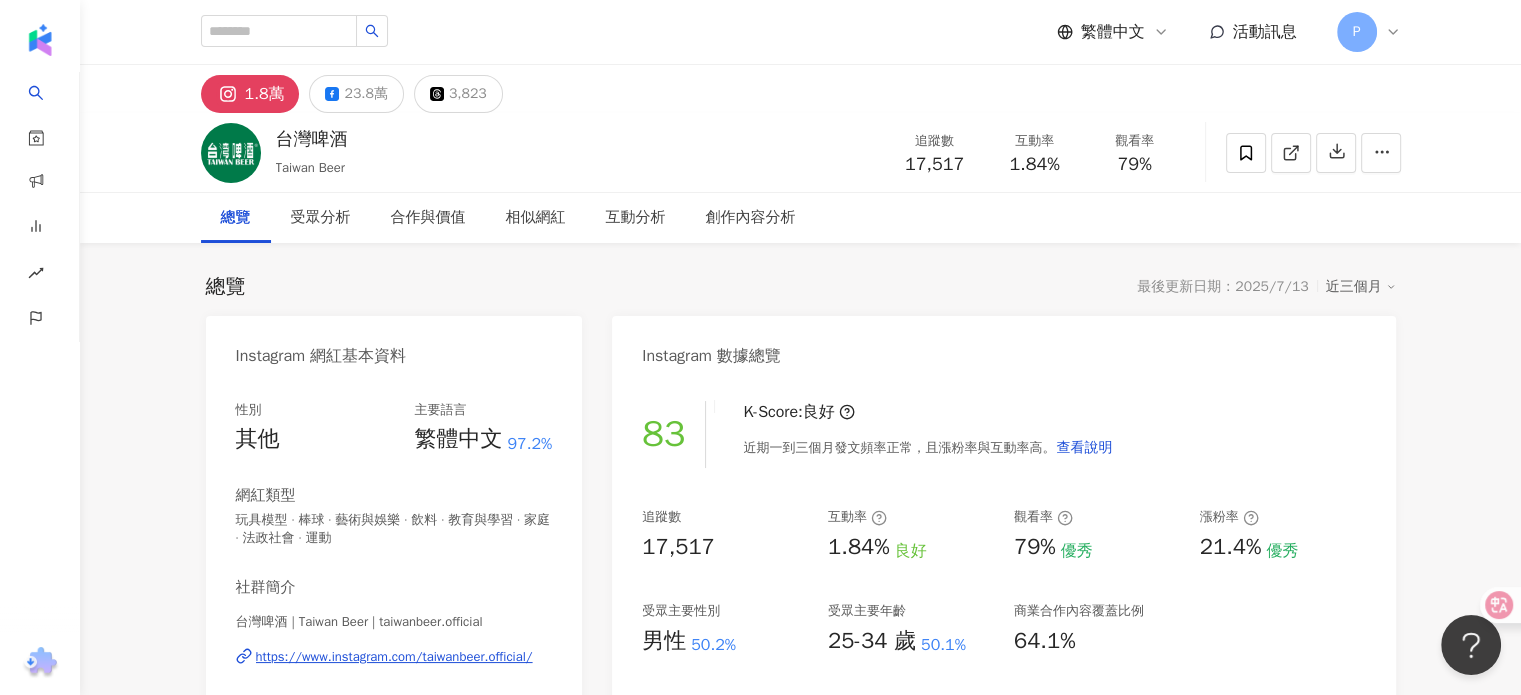 scroll, scrollTop: 20, scrollLeft: 0, axis: vertical 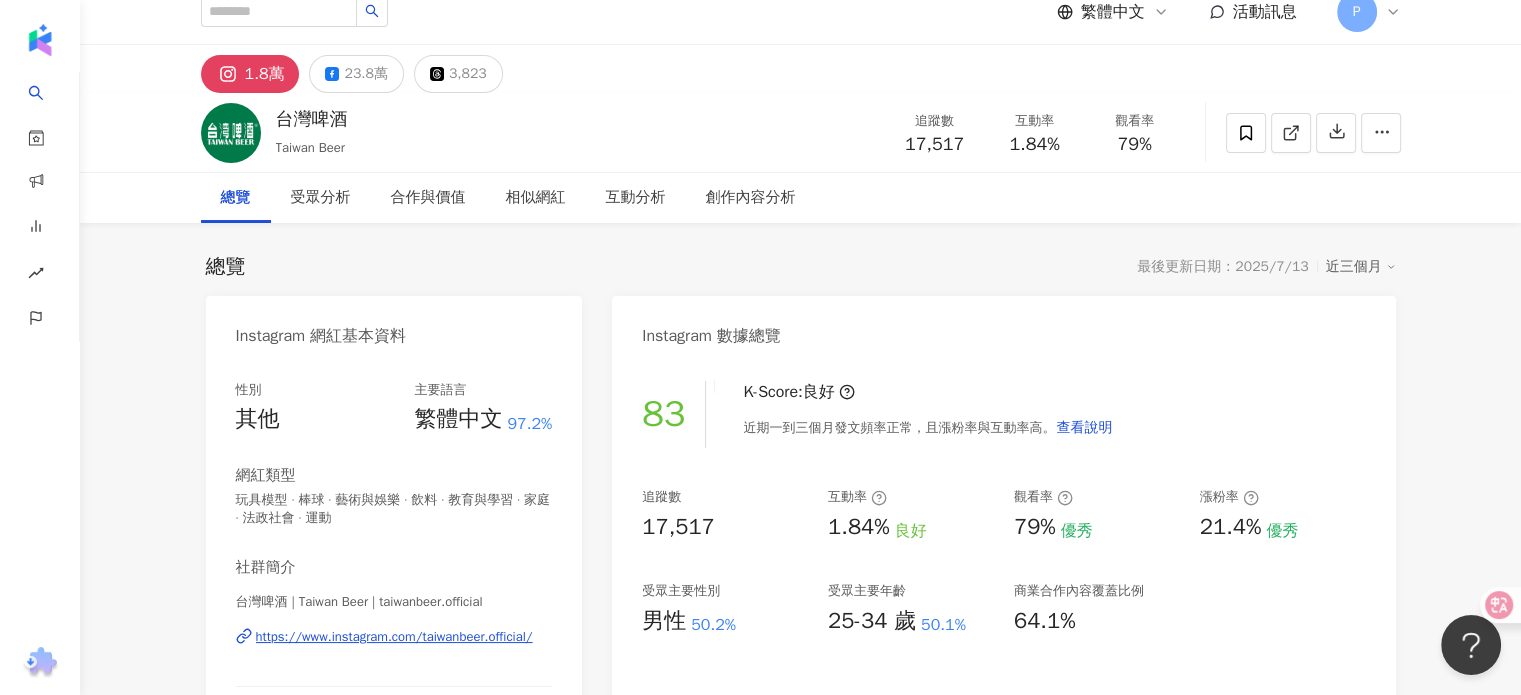 click on "近三個月" at bounding box center [1361, 267] 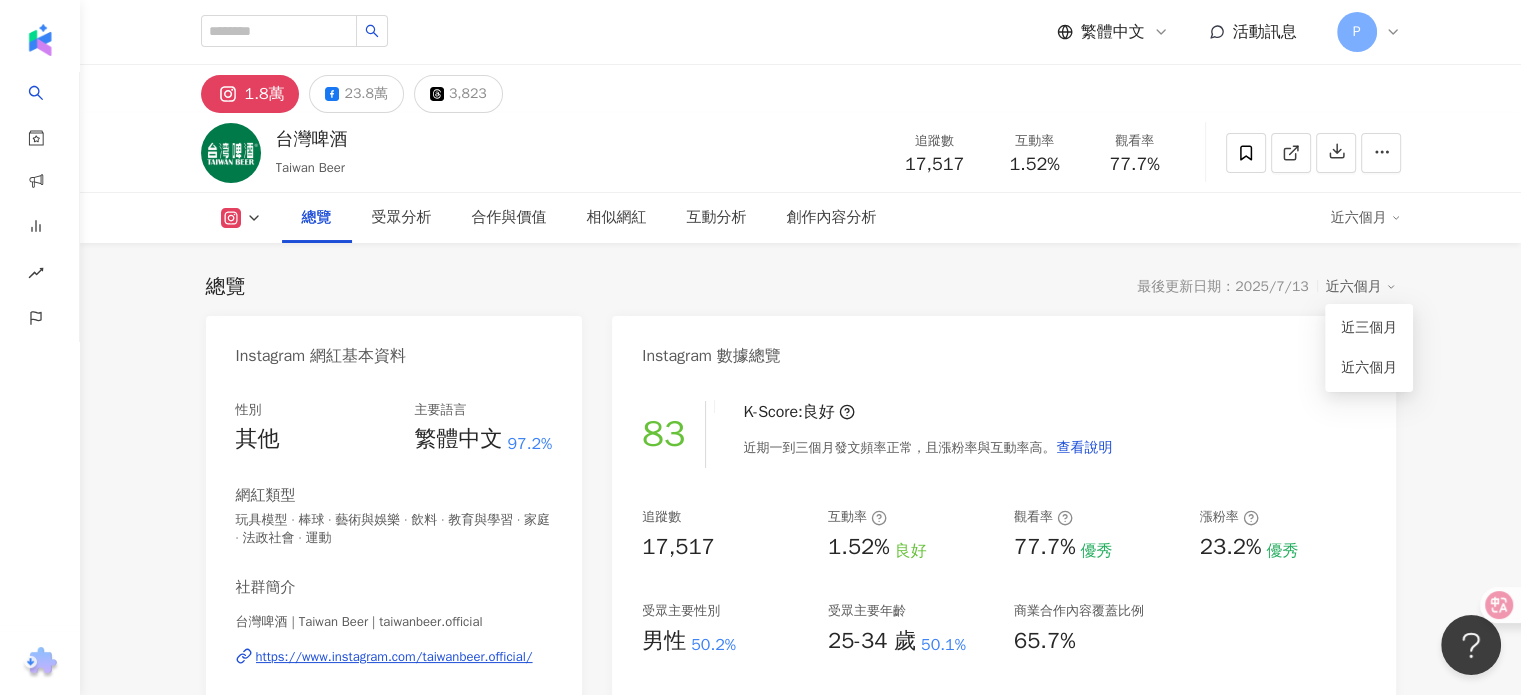 scroll, scrollTop: 0, scrollLeft: 0, axis: both 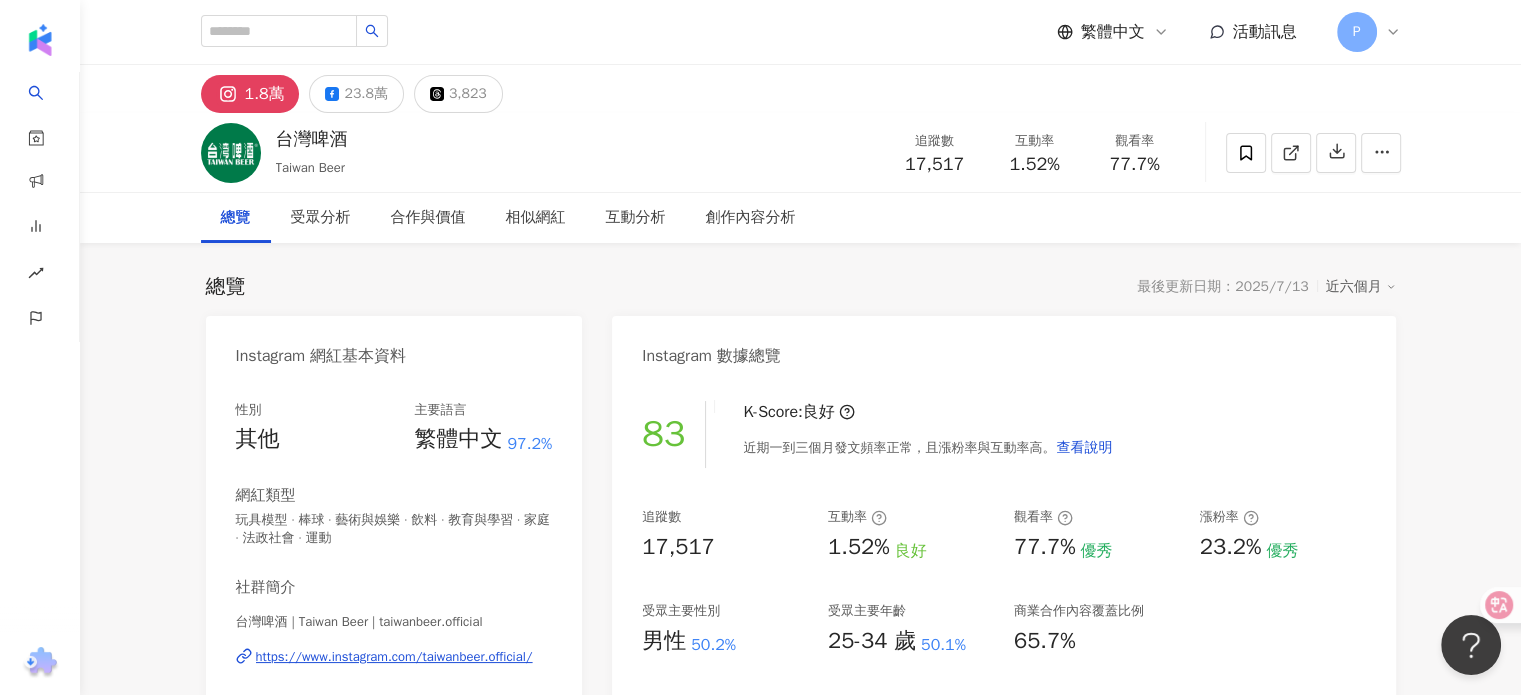 click on "1.8萬 23.8萬 3,823 台灣啤酒   Taiwan Beer 追蹤數 17,517 互動率 1.52% 觀看率 77.7% 總覽 受眾分析 合作與價值 相似網紅 互動分析 創作內容分析 總覽 最後更新日期：2025/7/13 近六個月 Instagram 網紅基本資料 性別   其他 主要語言   繁體中文 97.2% 網紅類型 玩具模型 · 棒球 · 藝術與娛樂 · 飲料 · 教育與學習 · 家庭 · 法政社會 · 運動 社群簡介 台灣啤酒 | Taiwan Beer | taiwanbeer.official https://www.instagram.com/taiwanbeer.official/ 台灣啤酒 | Taiwan Beer |官方帳號
🚀18探鮮隊準備啟航 隊員招募倒數計時中🚀 看更多 Instagram 數據總覽 83 K-Score :   良好 近期一到三個月發文頻率正常，且漲粉率與互動率高。 查看說明 追蹤數   17,517 互動率   1.52% 良好 觀看率   77.7% 優秀 漲粉率   23.2% 優秀 受眾主要性別   男性 50.2% 受眾主要年齡   25-34 歲 50.1% 商業合作內容覆蓋比例   65.7% AI Instagram 成效等級三大指標 ：" at bounding box center [800, 3833] 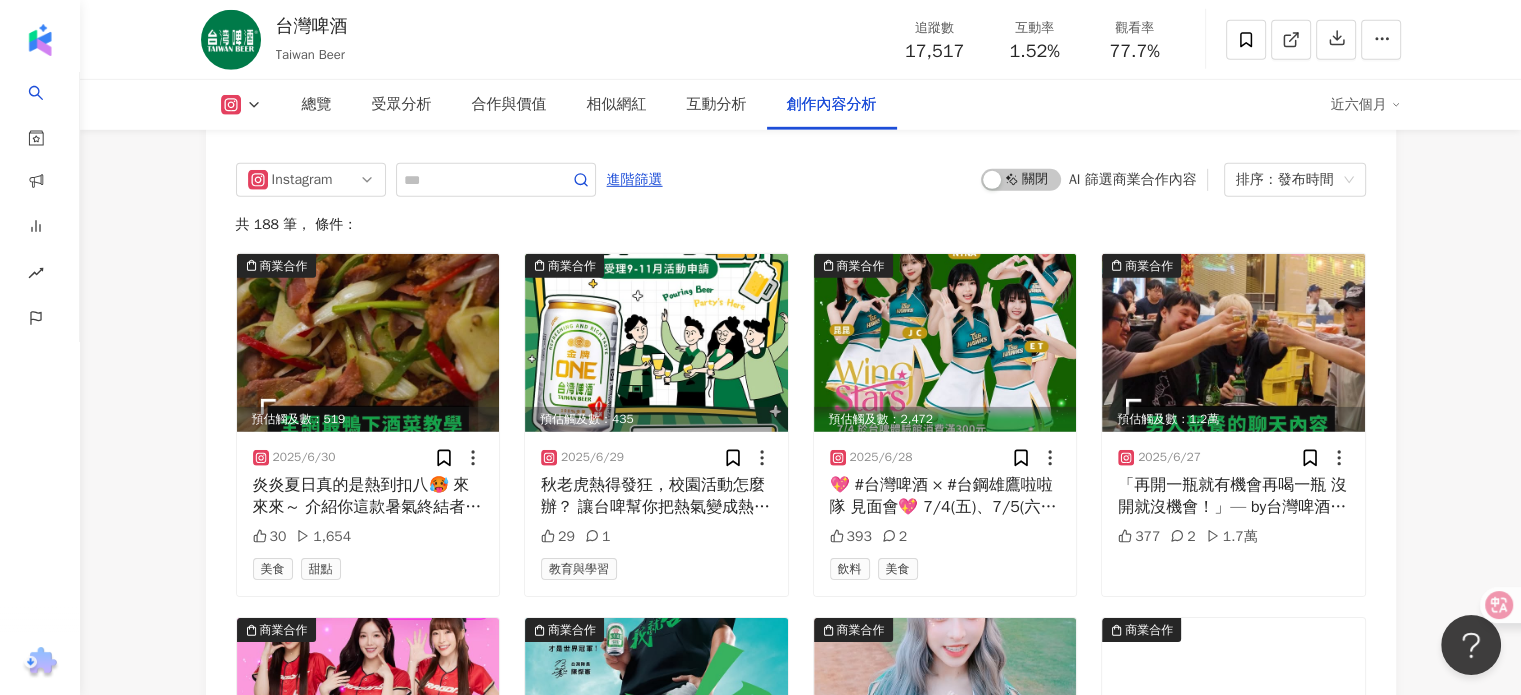 scroll, scrollTop: 6179, scrollLeft: 0, axis: vertical 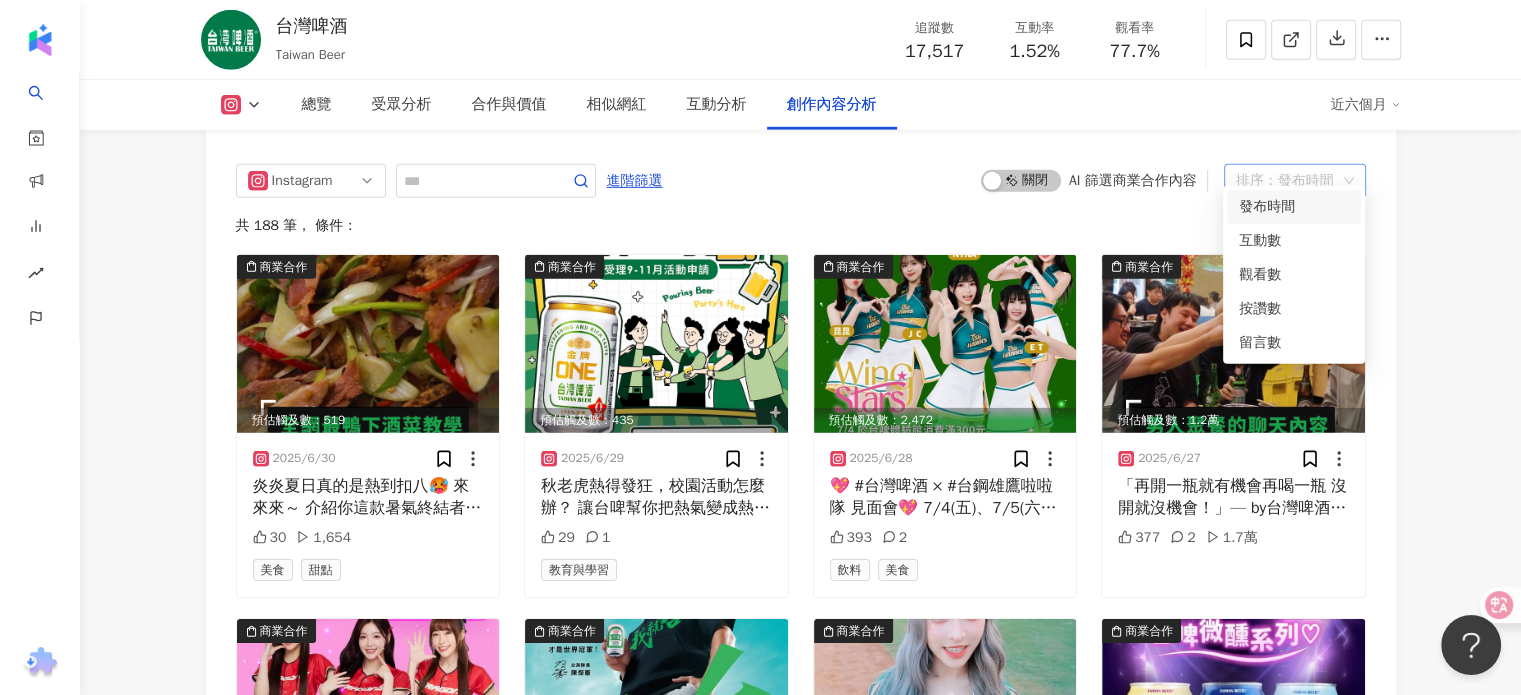 click on "排序：發布時間" at bounding box center (1286, 181) 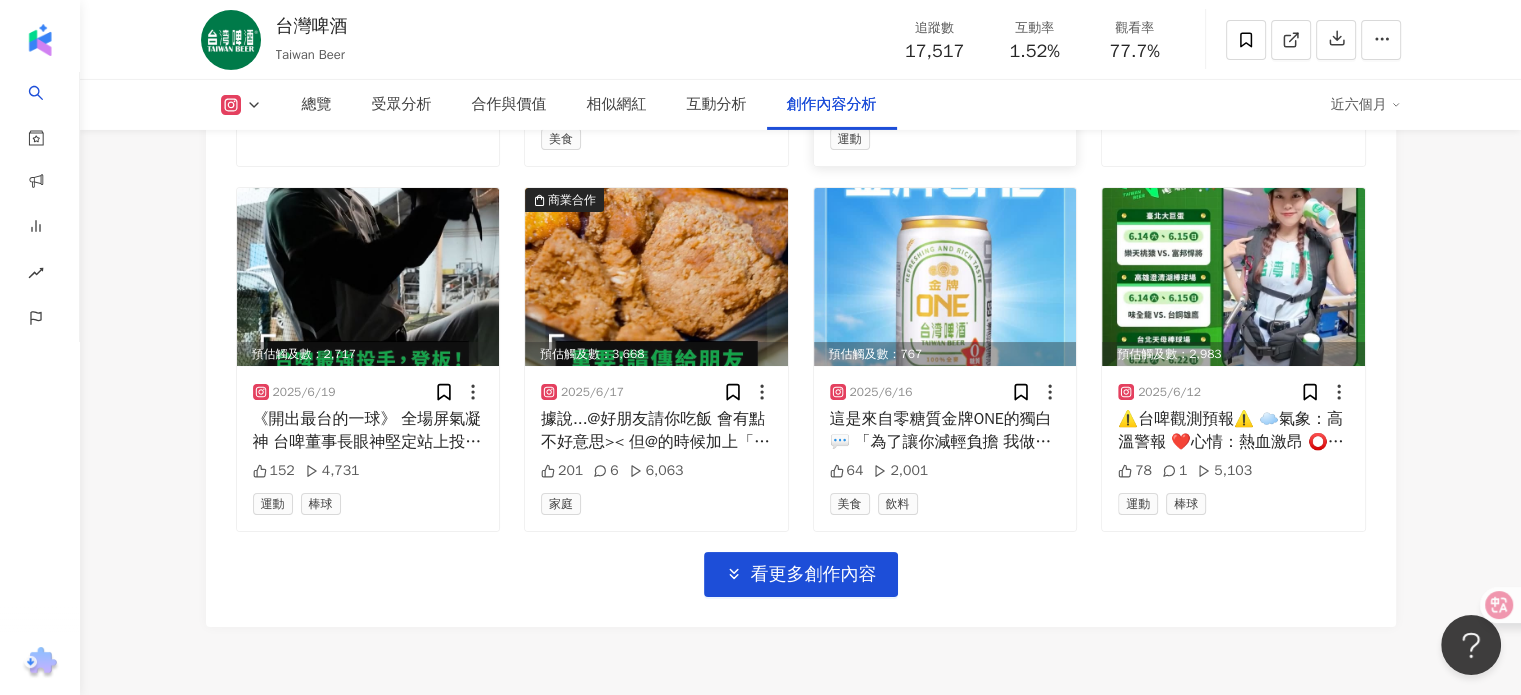scroll, scrollTop: 6972, scrollLeft: 0, axis: vertical 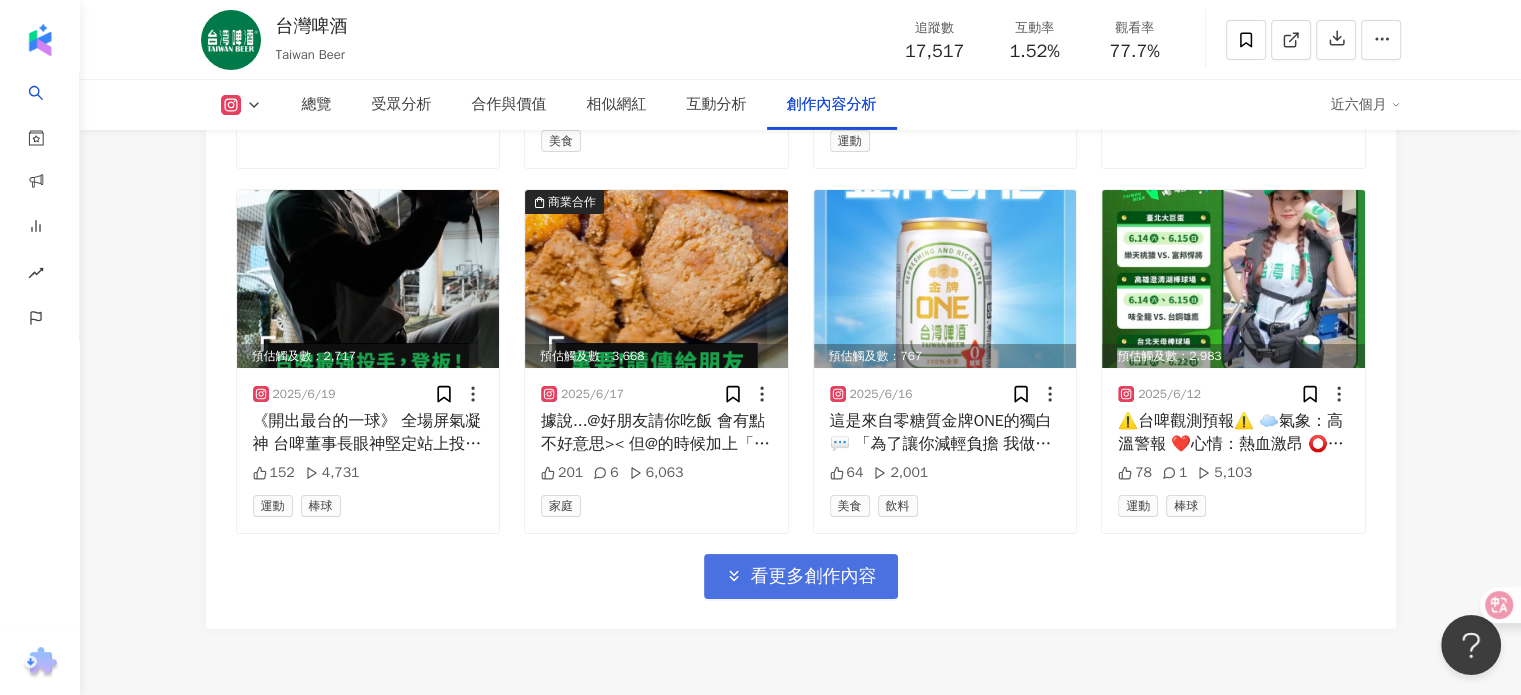 click on "看更多創作內容" at bounding box center (814, 577) 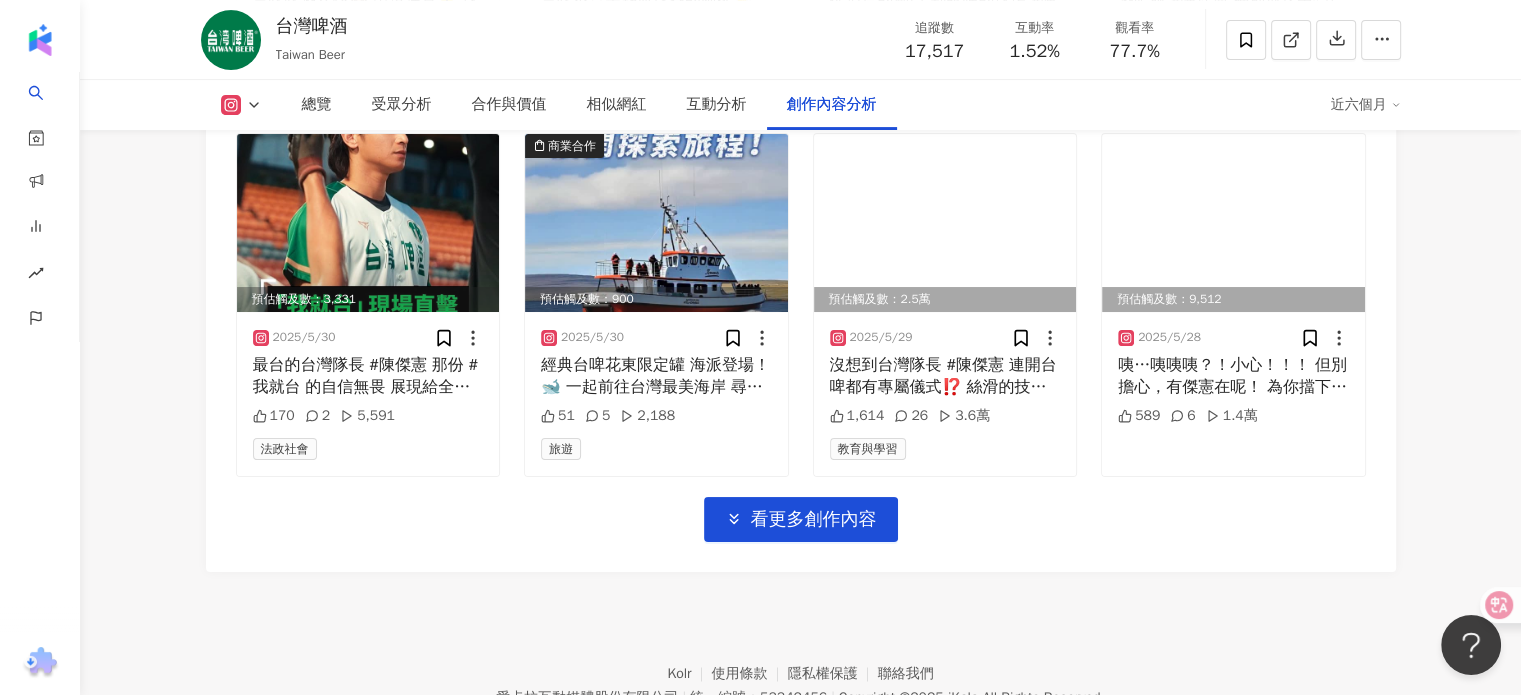 scroll, scrollTop: 8123, scrollLeft: 0, axis: vertical 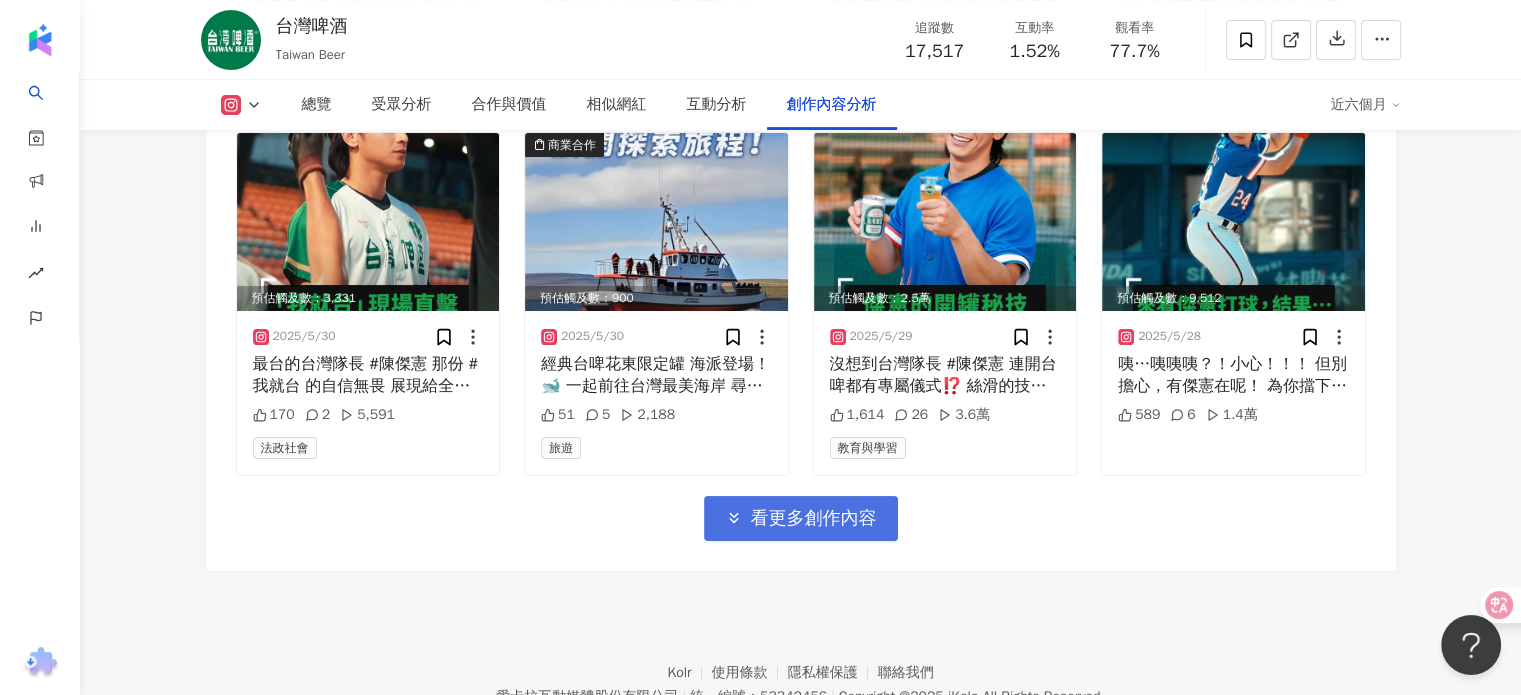 click on "看更多創作內容" at bounding box center (814, 519) 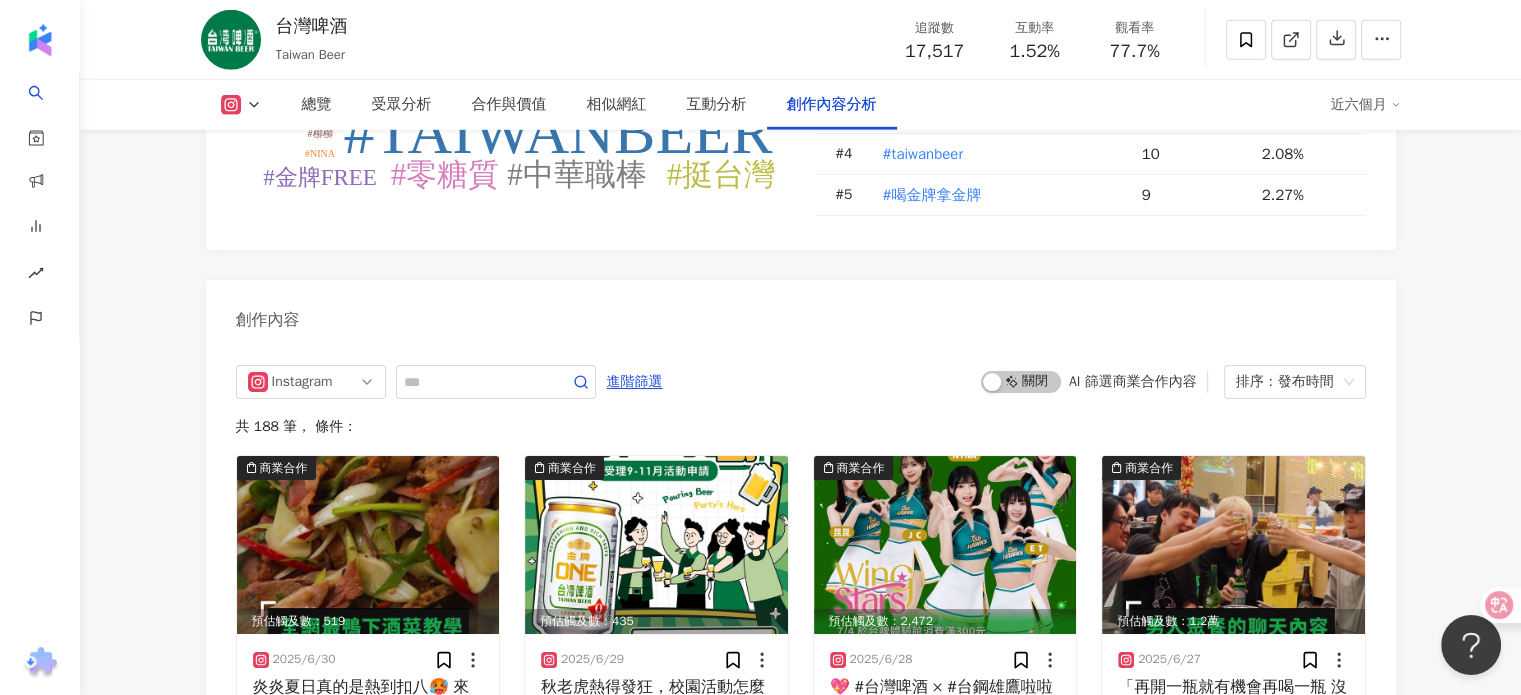 scroll, scrollTop: 5975, scrollLeft: 0, axis: vertical 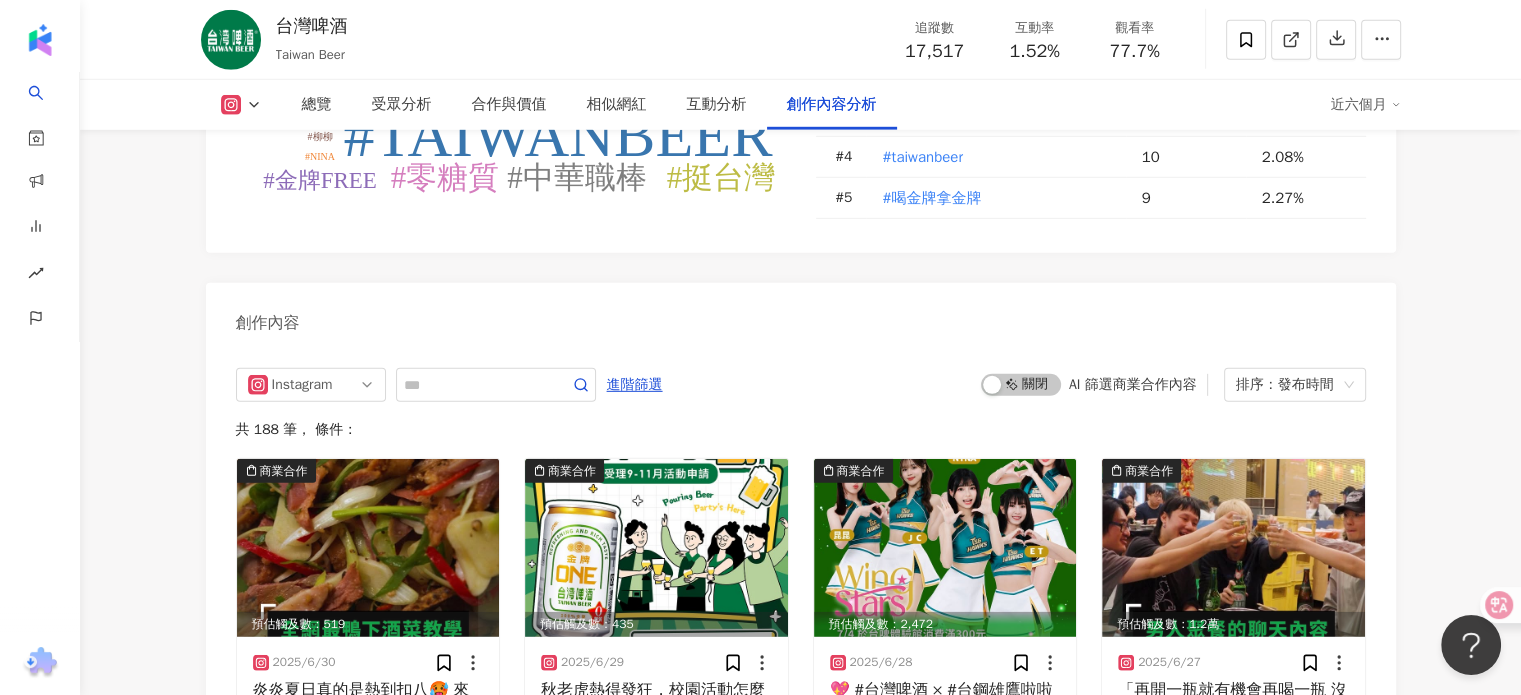 click on "AI 篩選商業合作內容" at bounding box center (1133, 385) 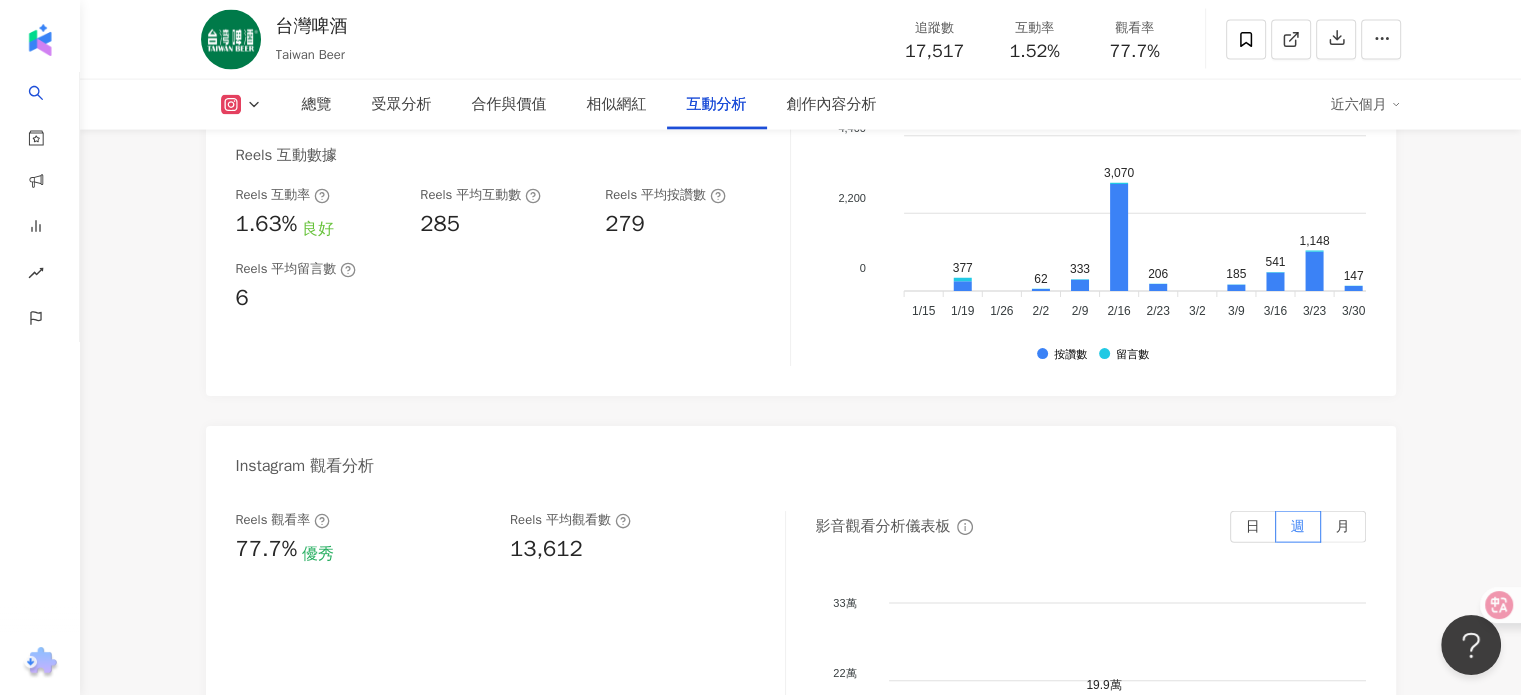 scroll, scrollTop: 4198, scrollLeft: 0, axis: vertical 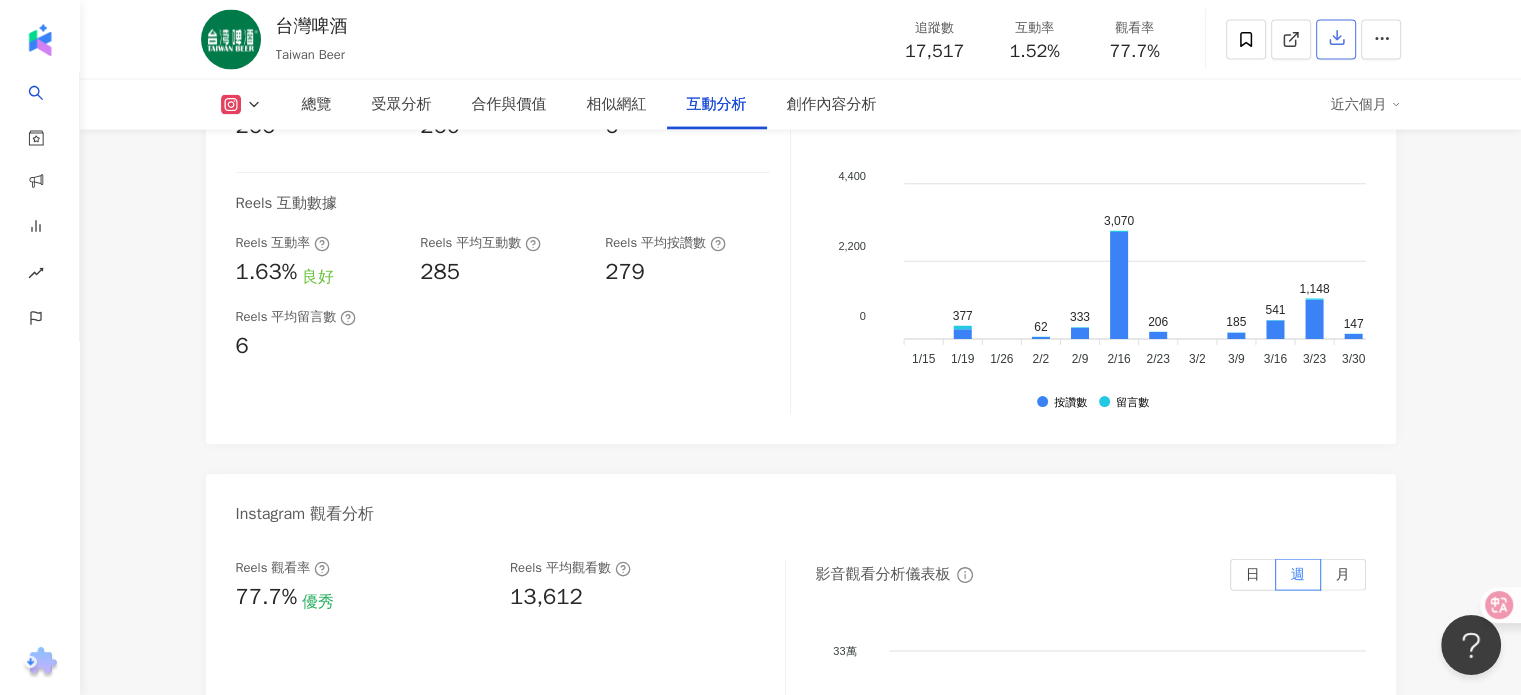 click 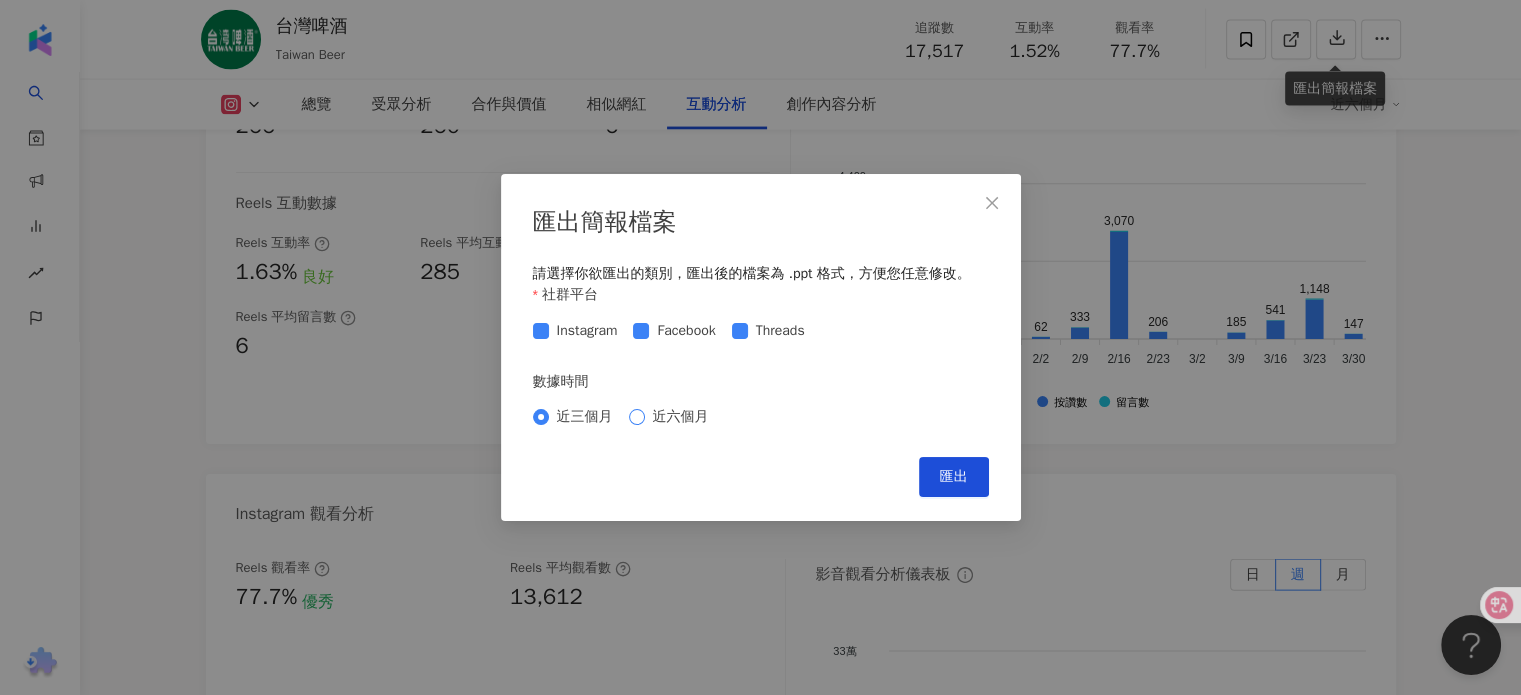 click on "近六個月" at bounding box center (681, 417) 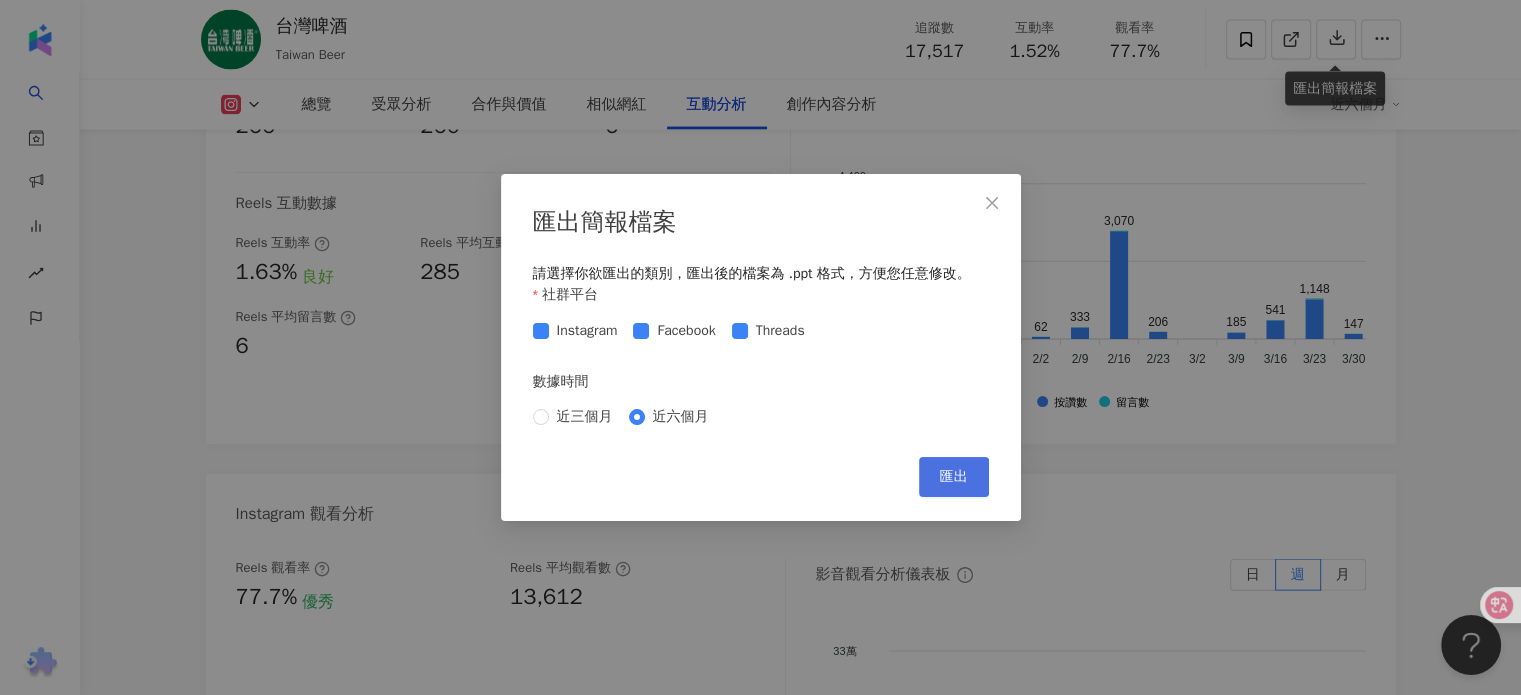 click on "匯出" at bounding box center [954, 477] 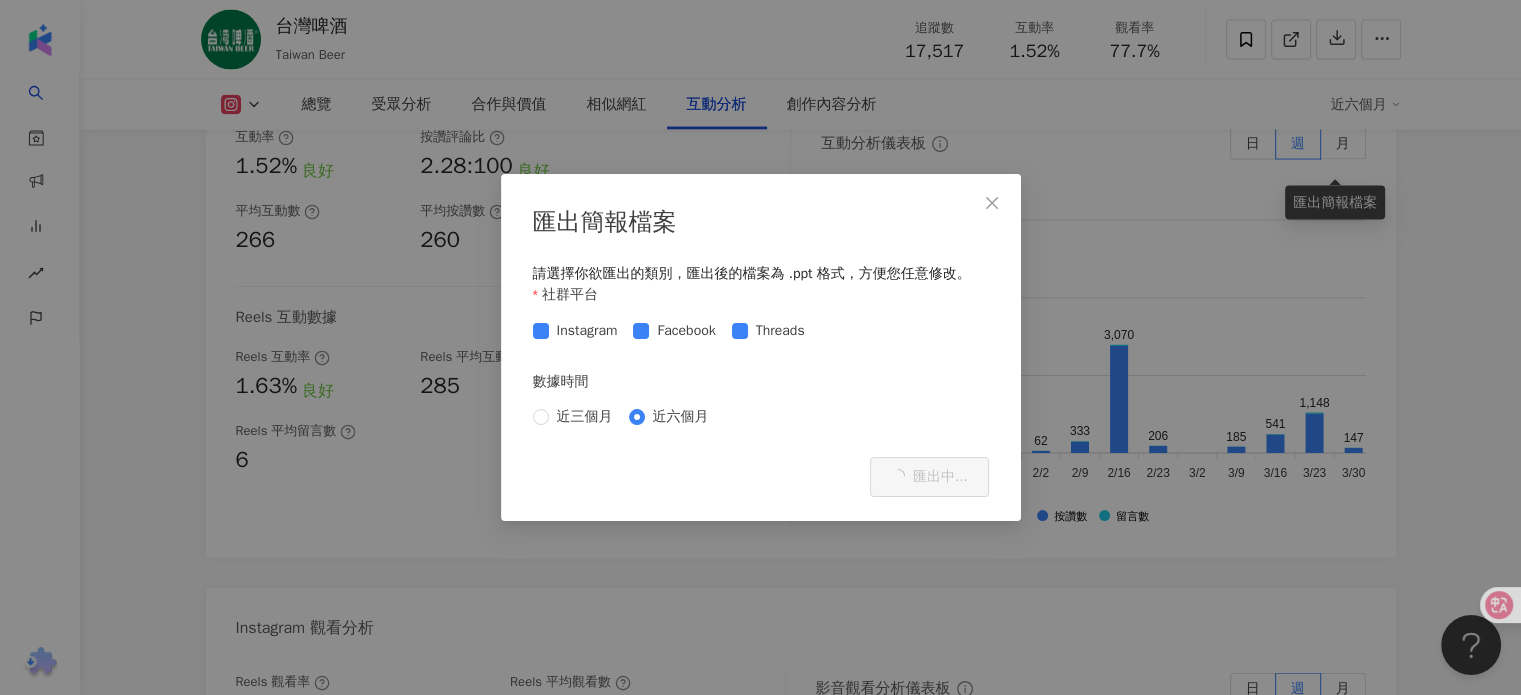 scroll, scrollTop: 4198, scrollLeft: 0, axis: vertical 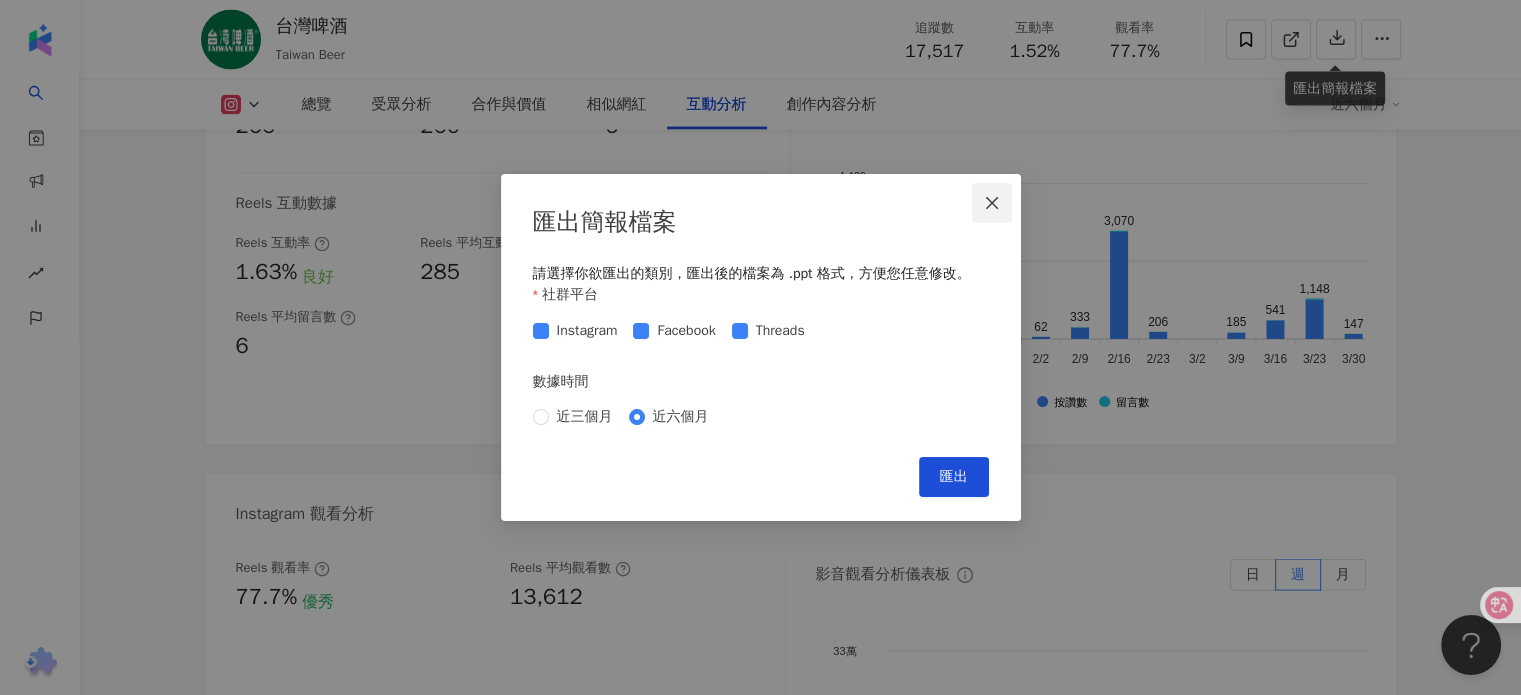 click 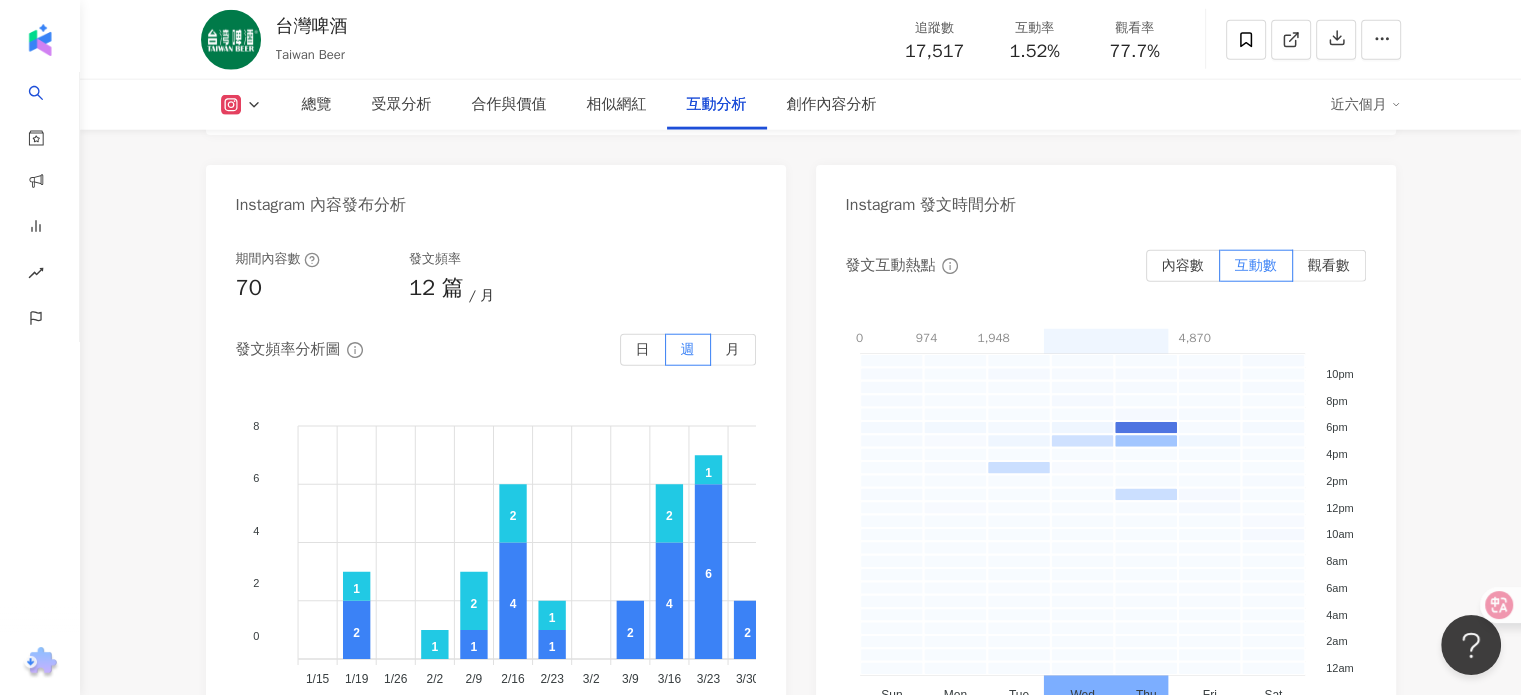 scroll, scrollTop: 4700, scrollLeft: 0, axis: vertical 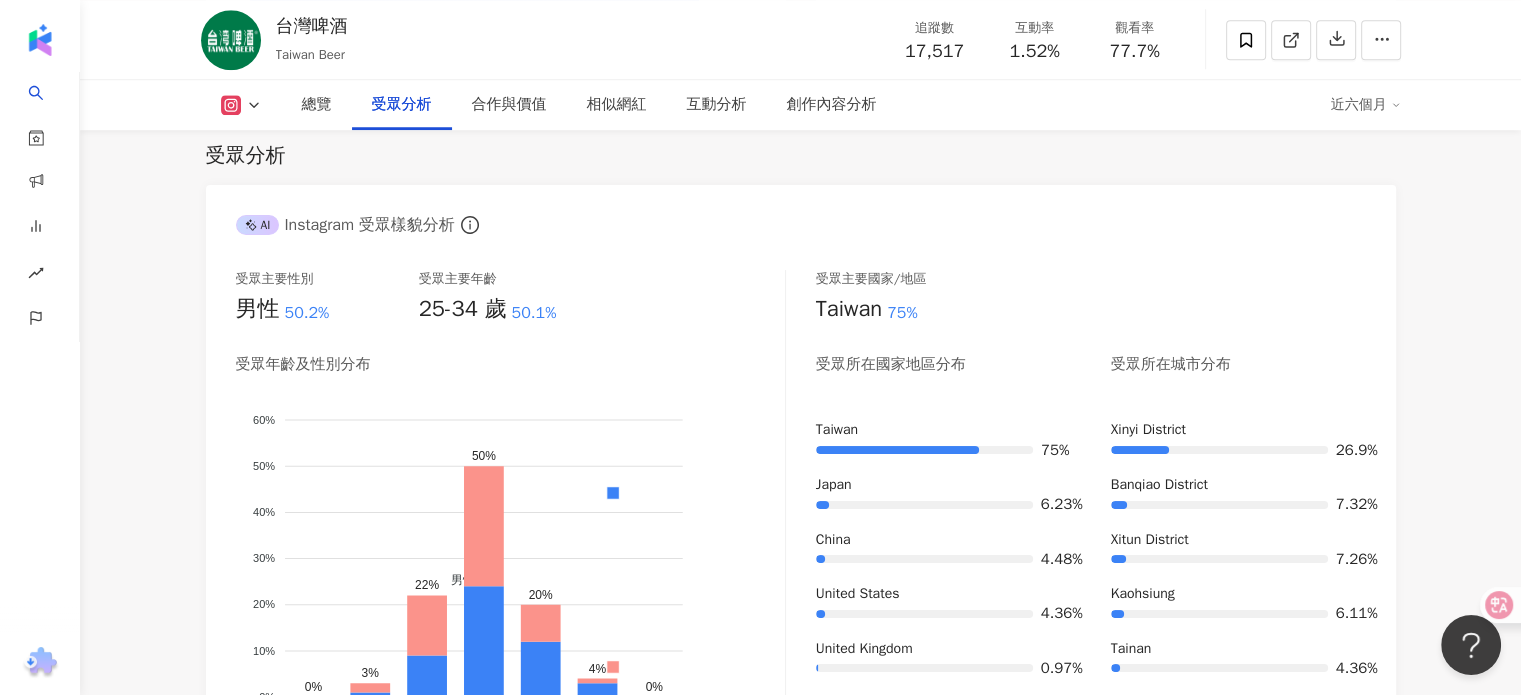 click at bounding box center [241, 105] 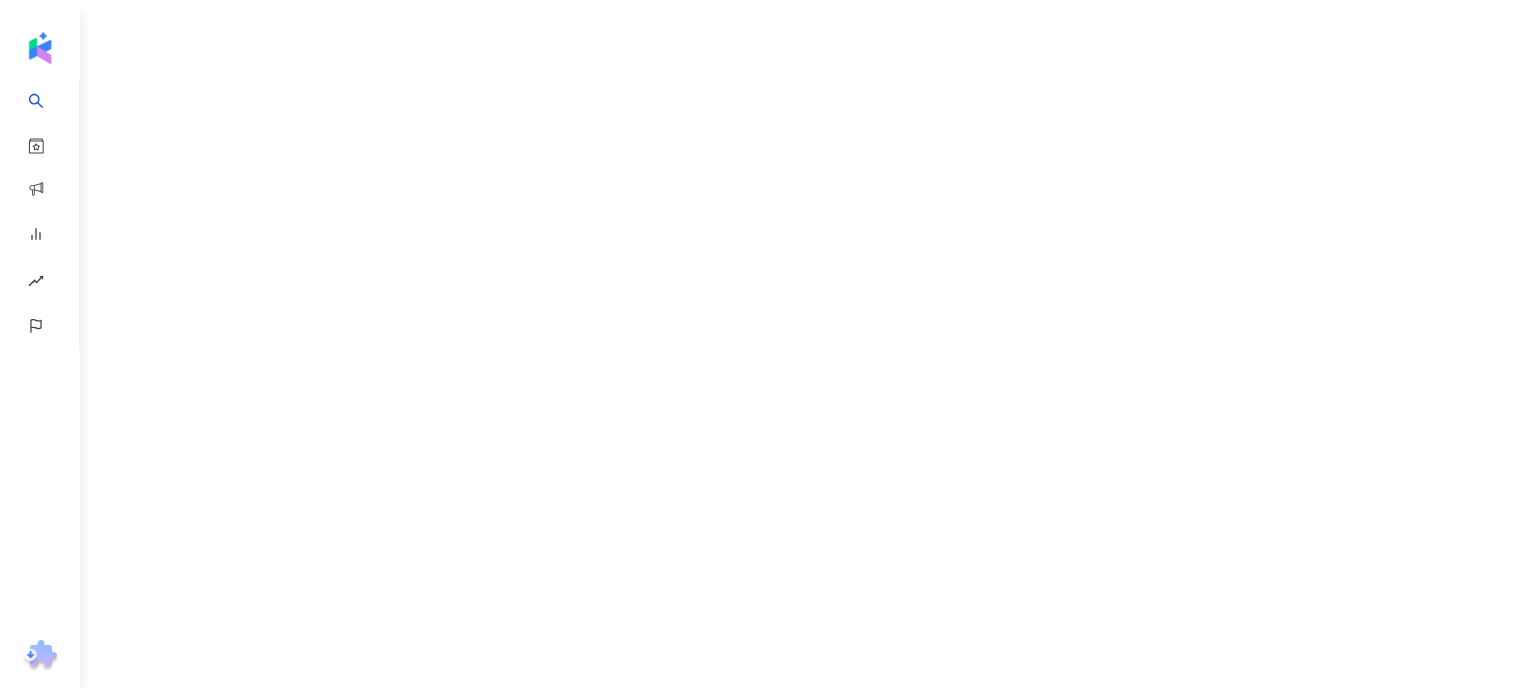 scroll, scrollTop: 0, scrollLeft: 0, axis: both 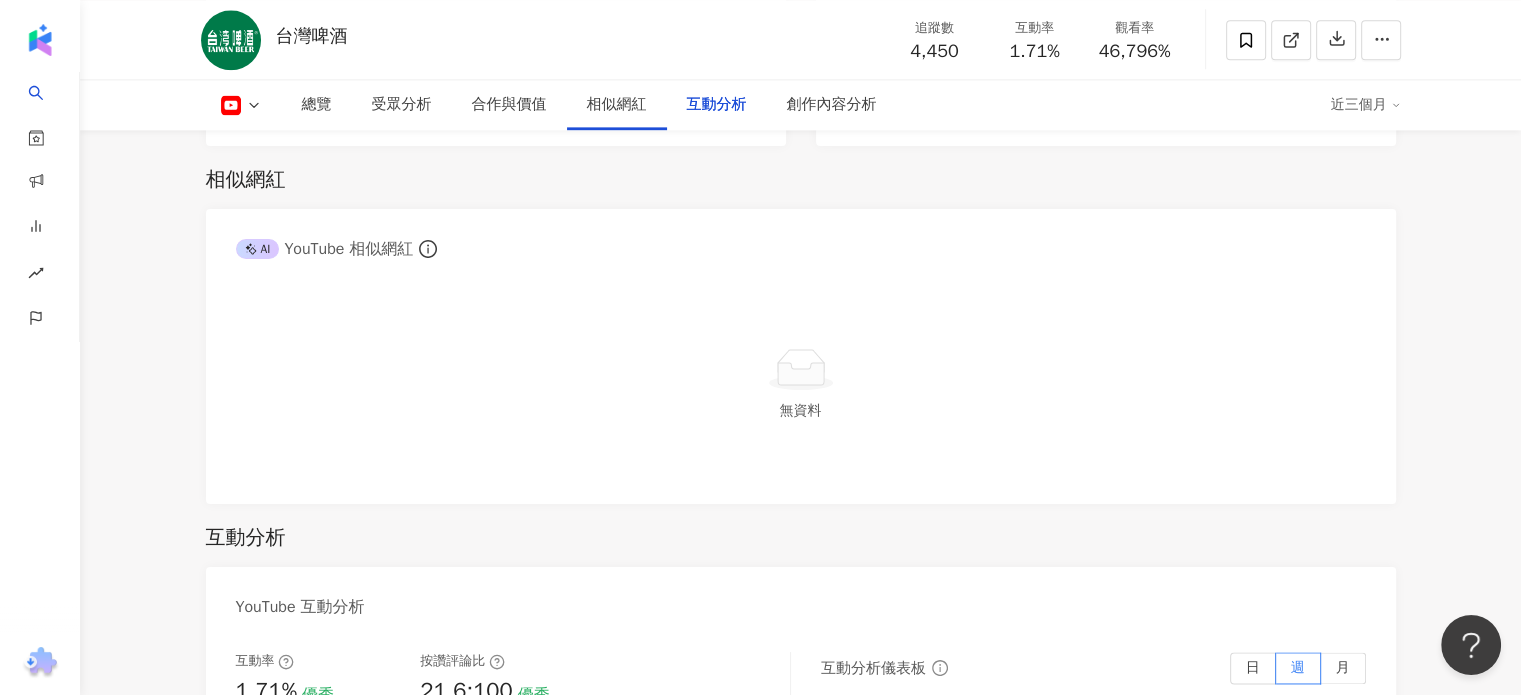 click on "月" at bounding box center (1343, 667) 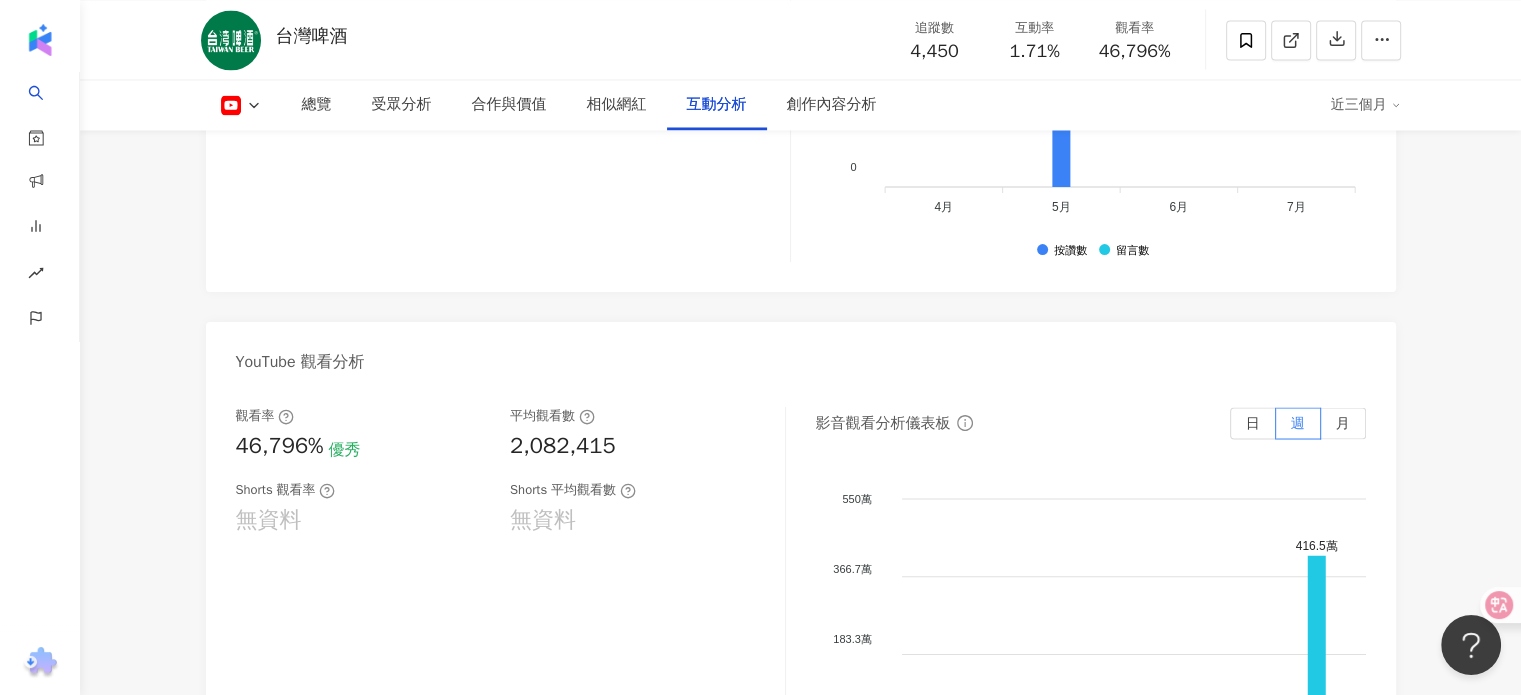 scroll, scrollTop: 3864, scrollLeft: 0, axis: vertical 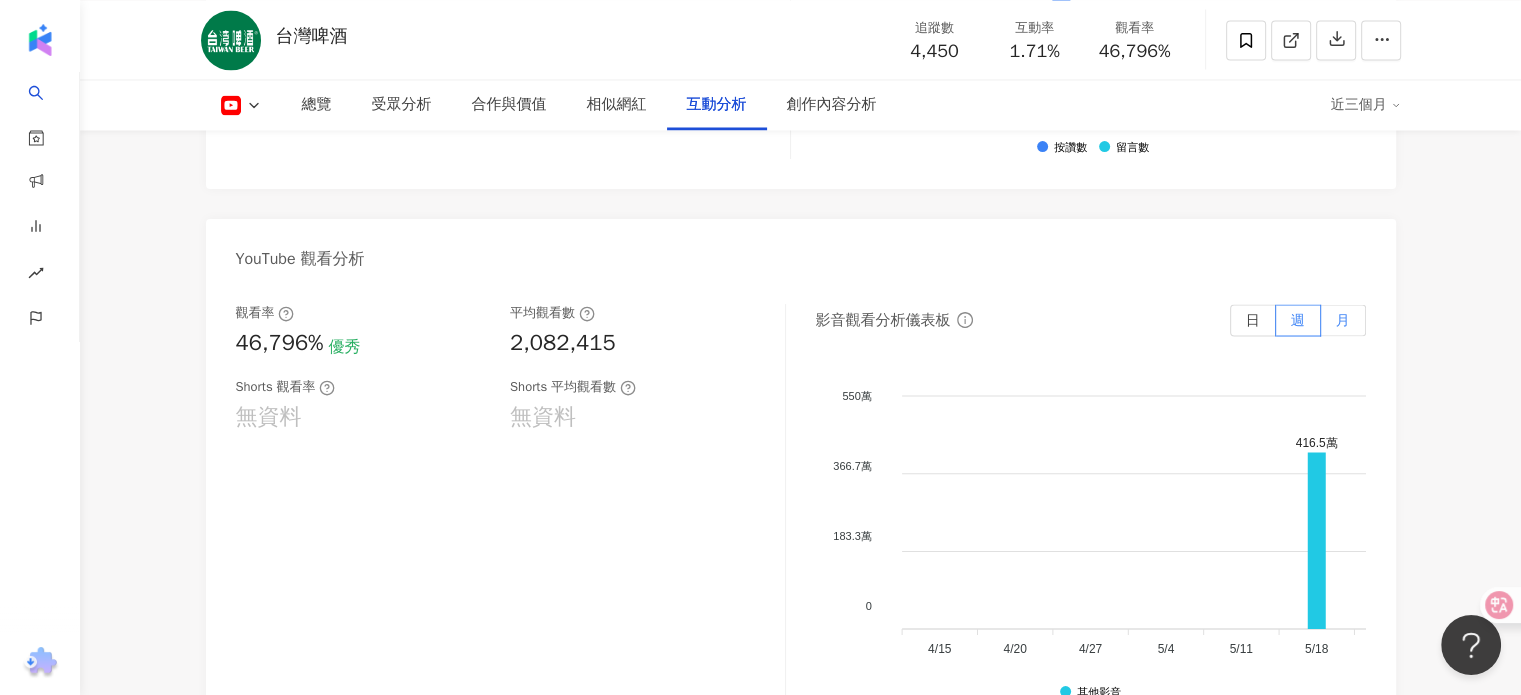 click on "月" at bounding box center (1343, 319) 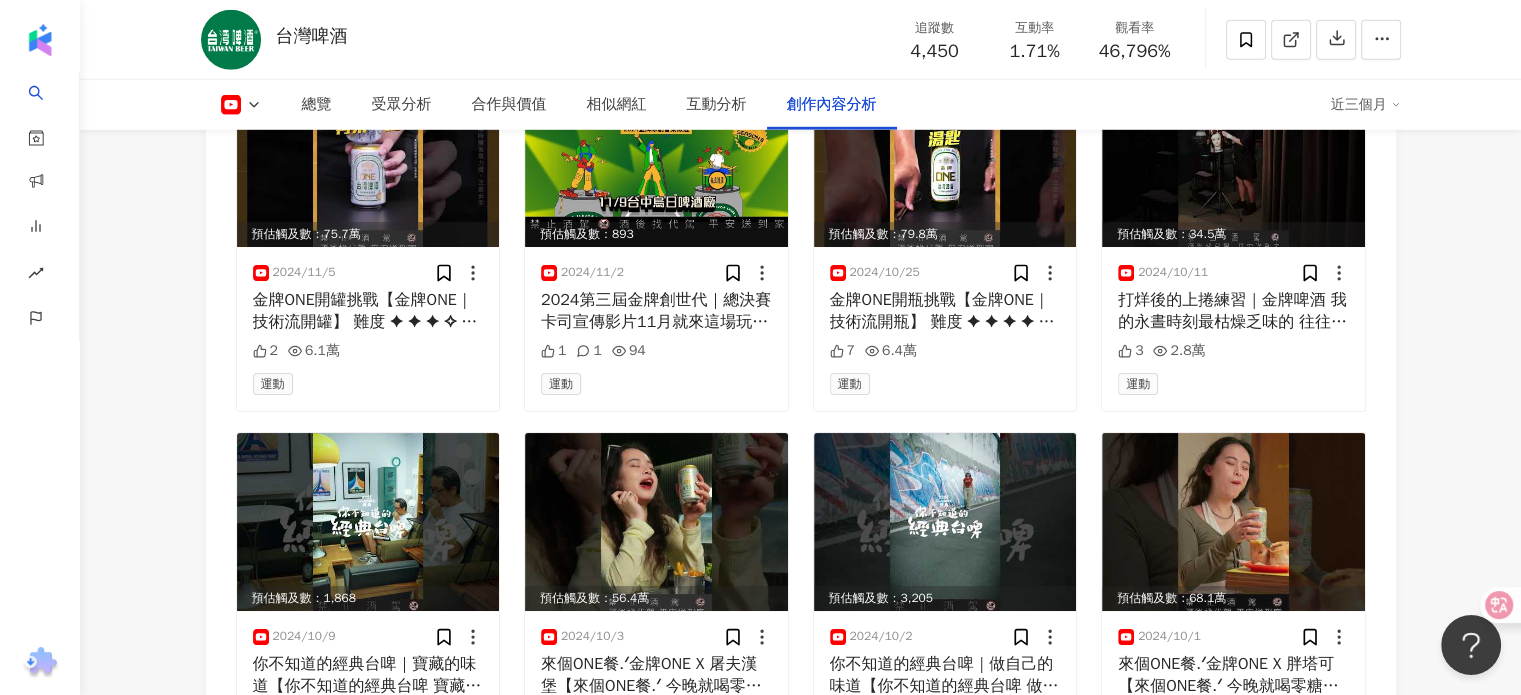 scroll, scrollTop: 5304, scrollLeft: 0, axis: vertical 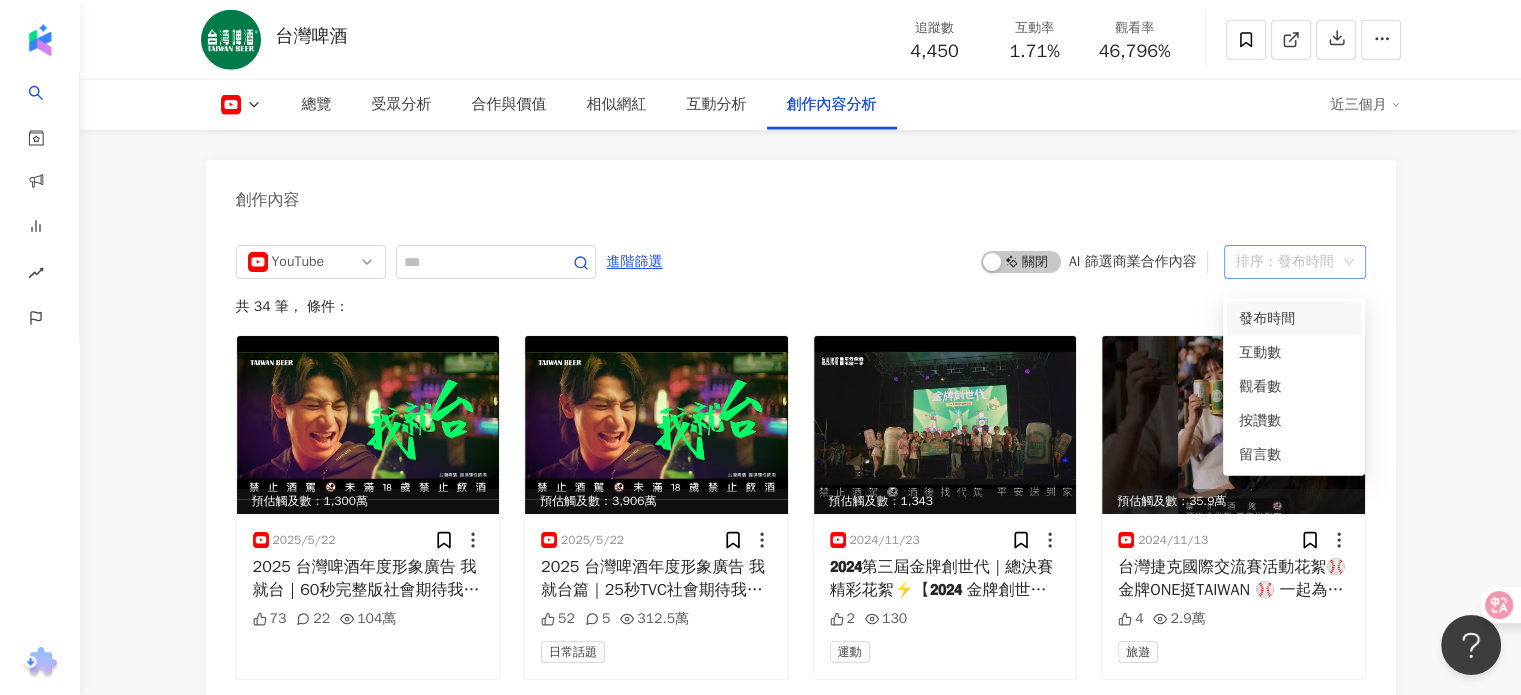 click on "排序：發布時間" at bounding box center (1286, 262) 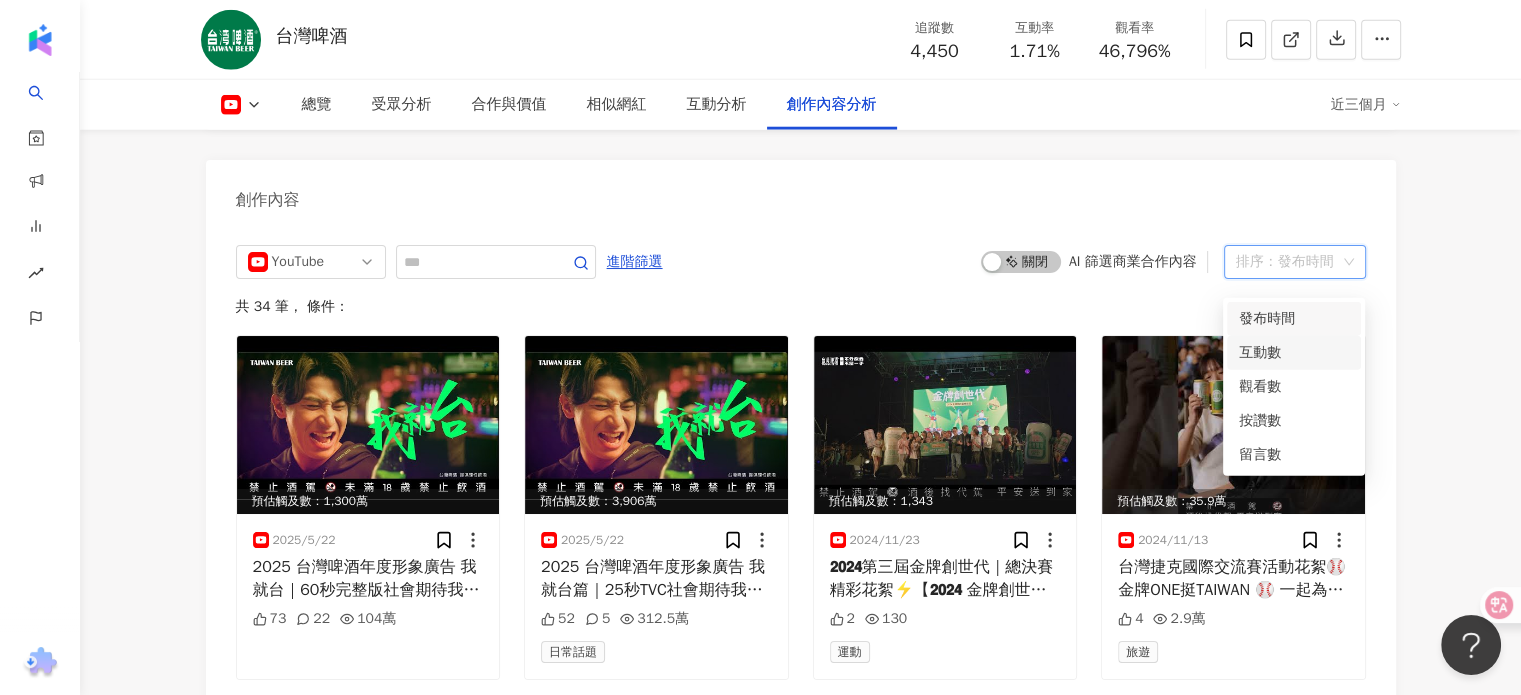 click on "互動數" at bounding box center [1294, 353] 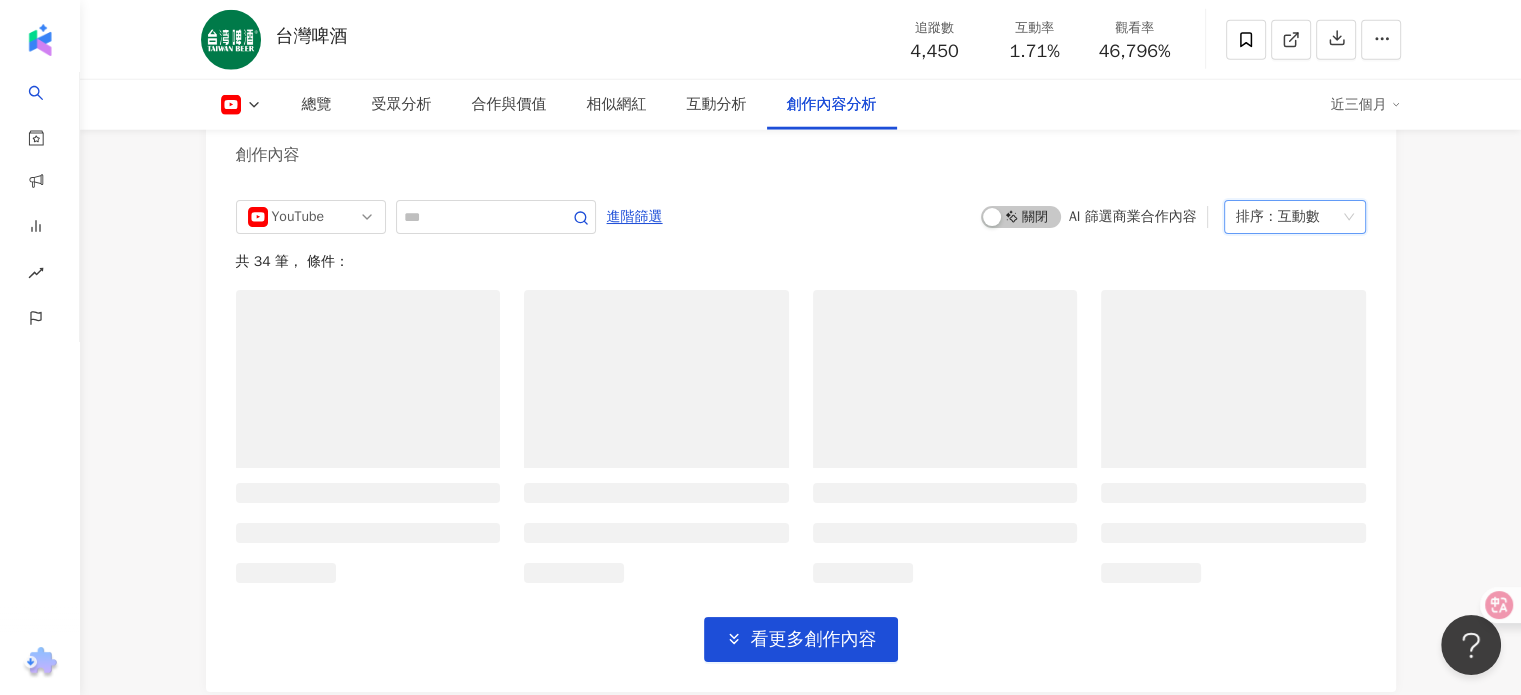 scroll, scrollTop: 0, scrollLeft: 0, axis: both 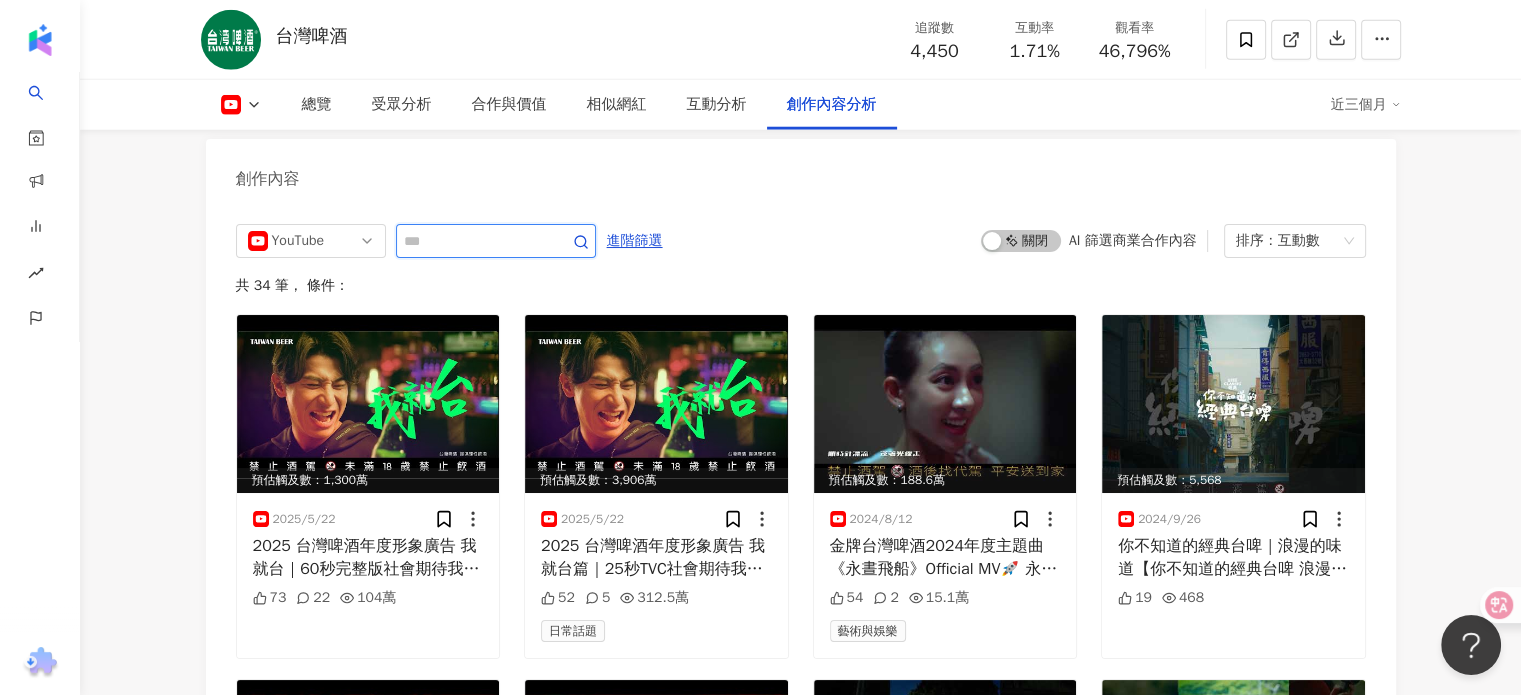 click at bounding box center [474, 241] 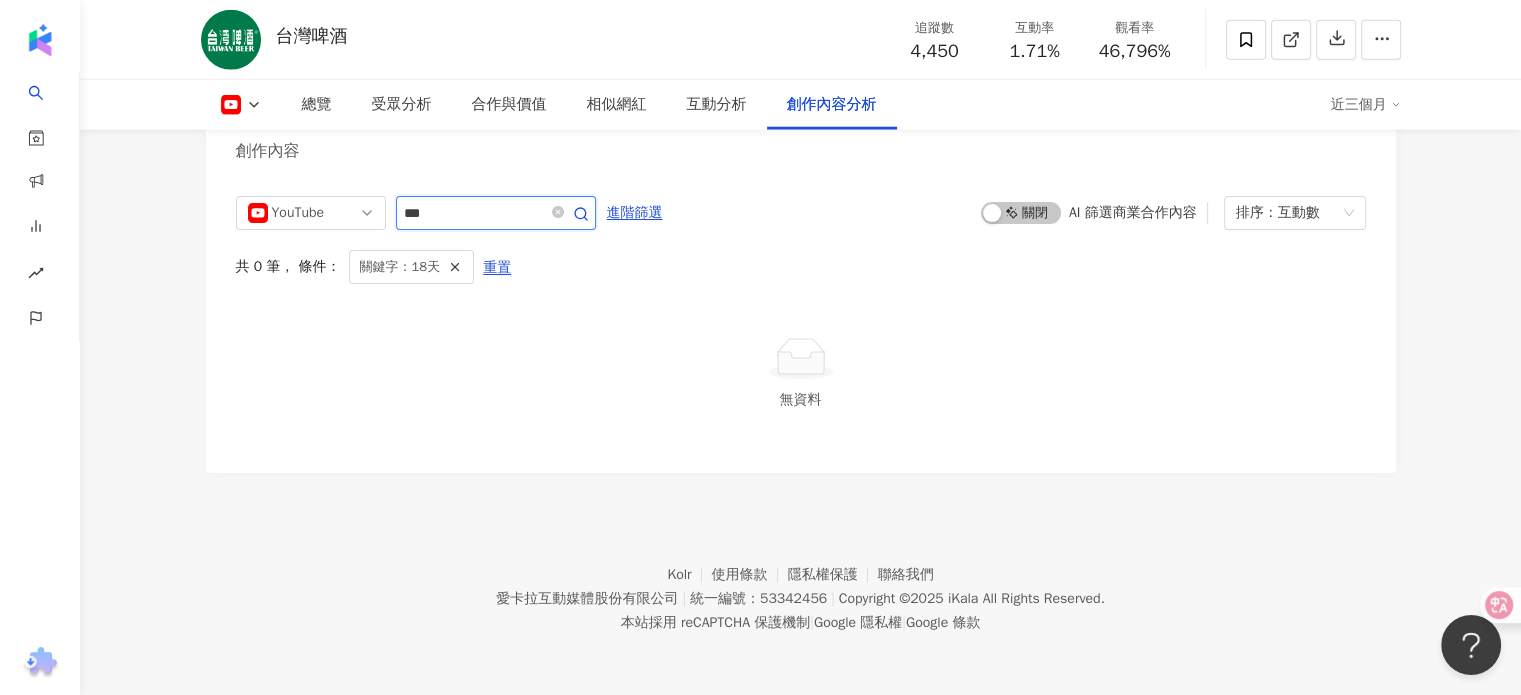 scroll, scrollTop: 5368, scrollLeft: 0, axis: vertical 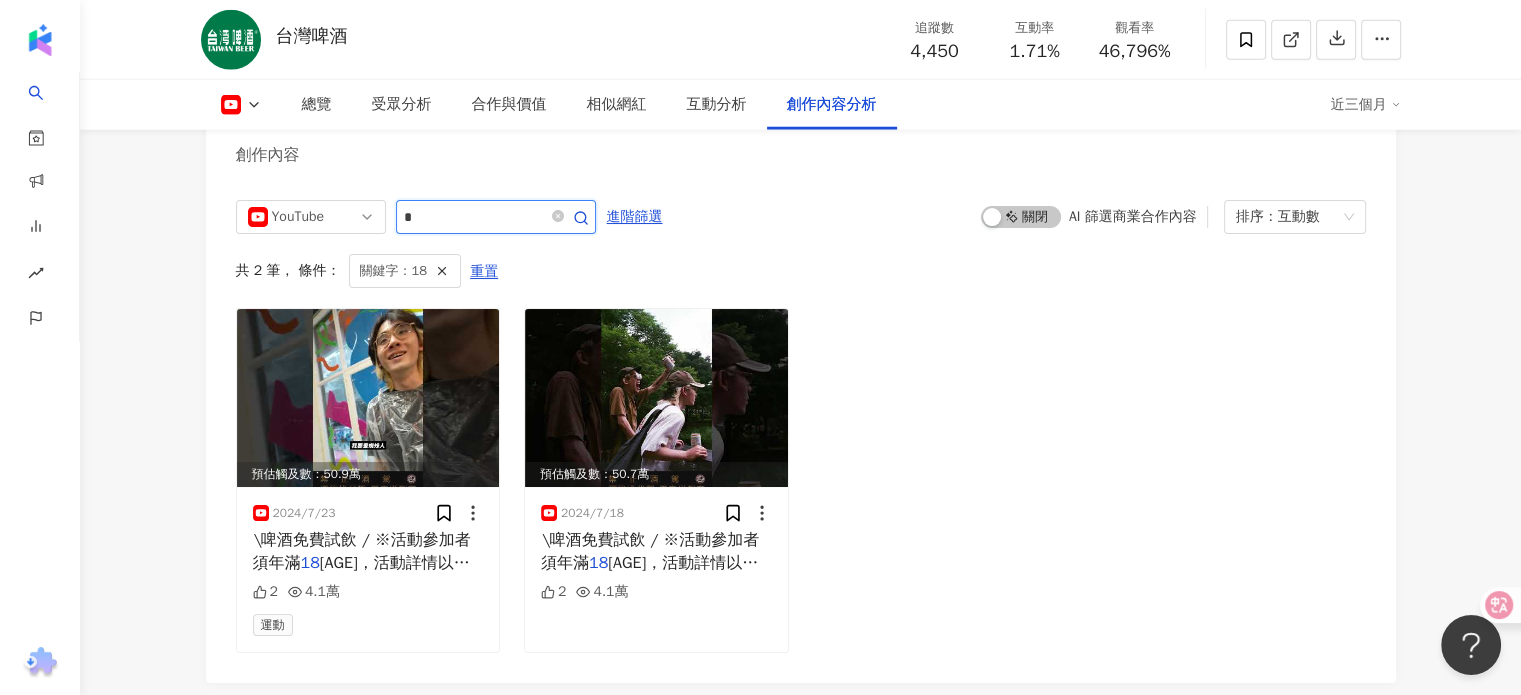 click on "*" at bounding box center (474, 217) 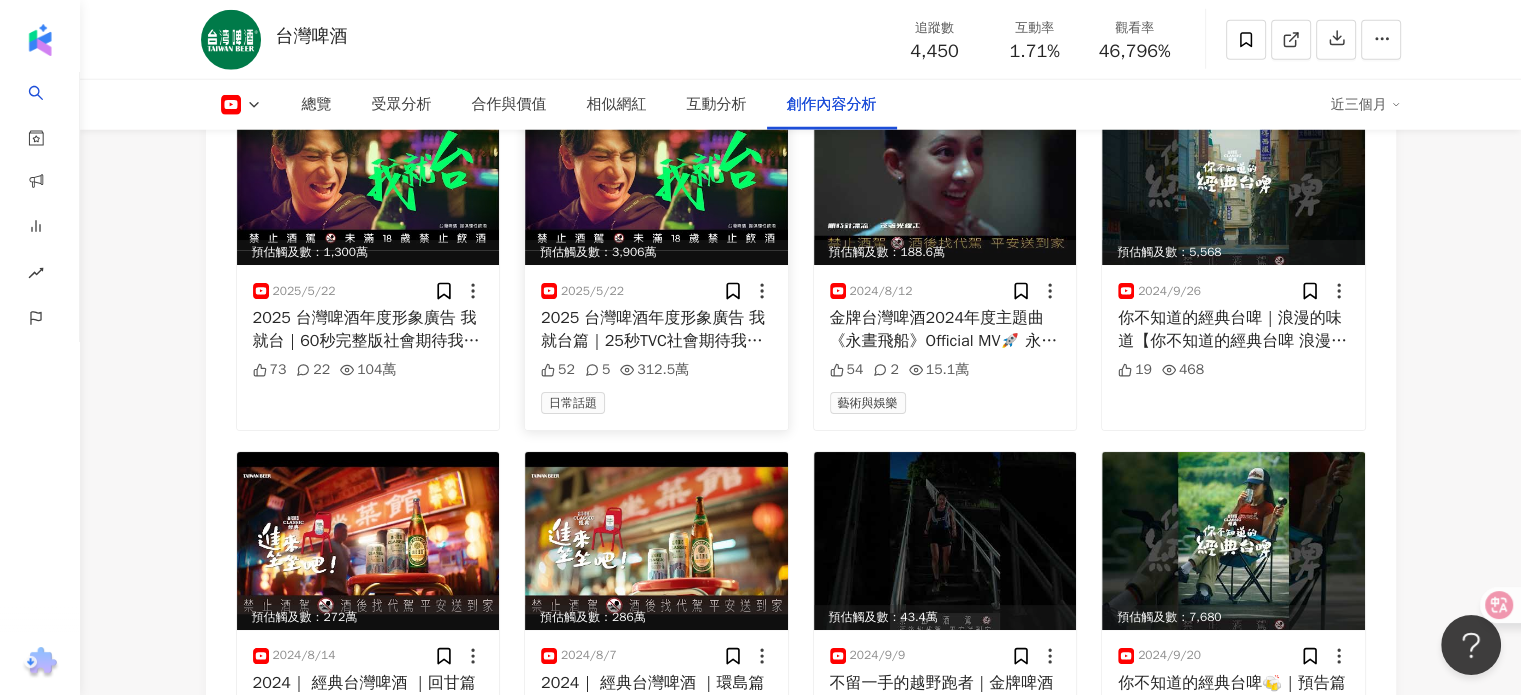 scroll, scrollTop: 5556, scrollLeft: 0, axis: vertical 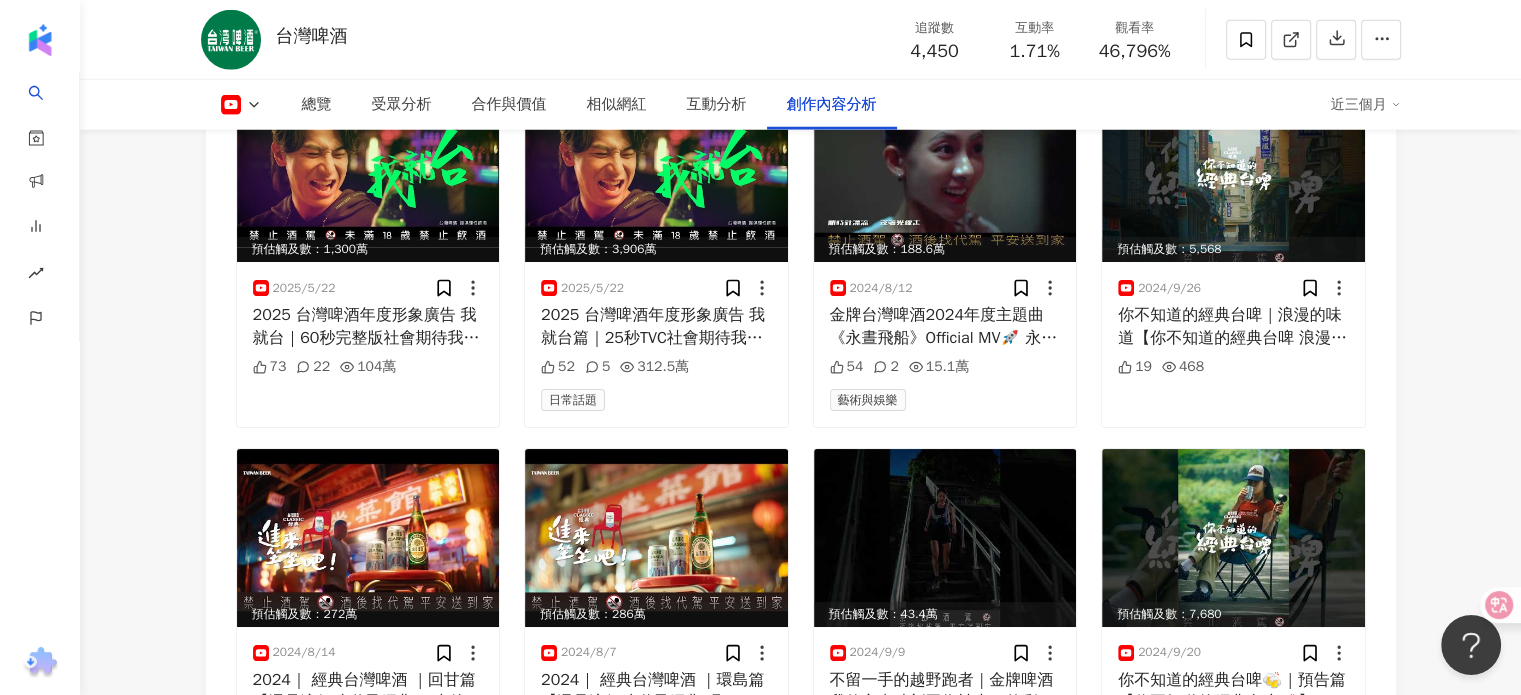 type 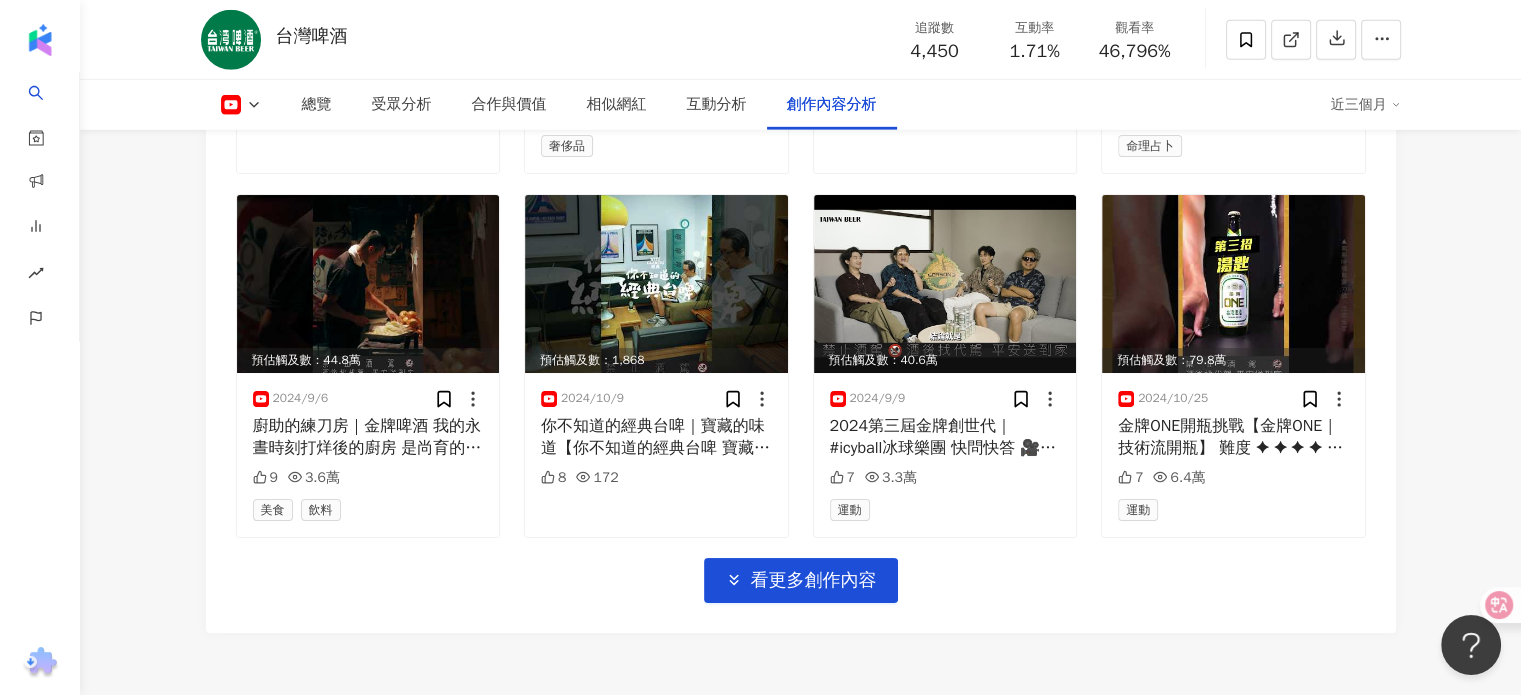 scroll, scrollTop: 6260, scrollLeft: 0, axis: vertical 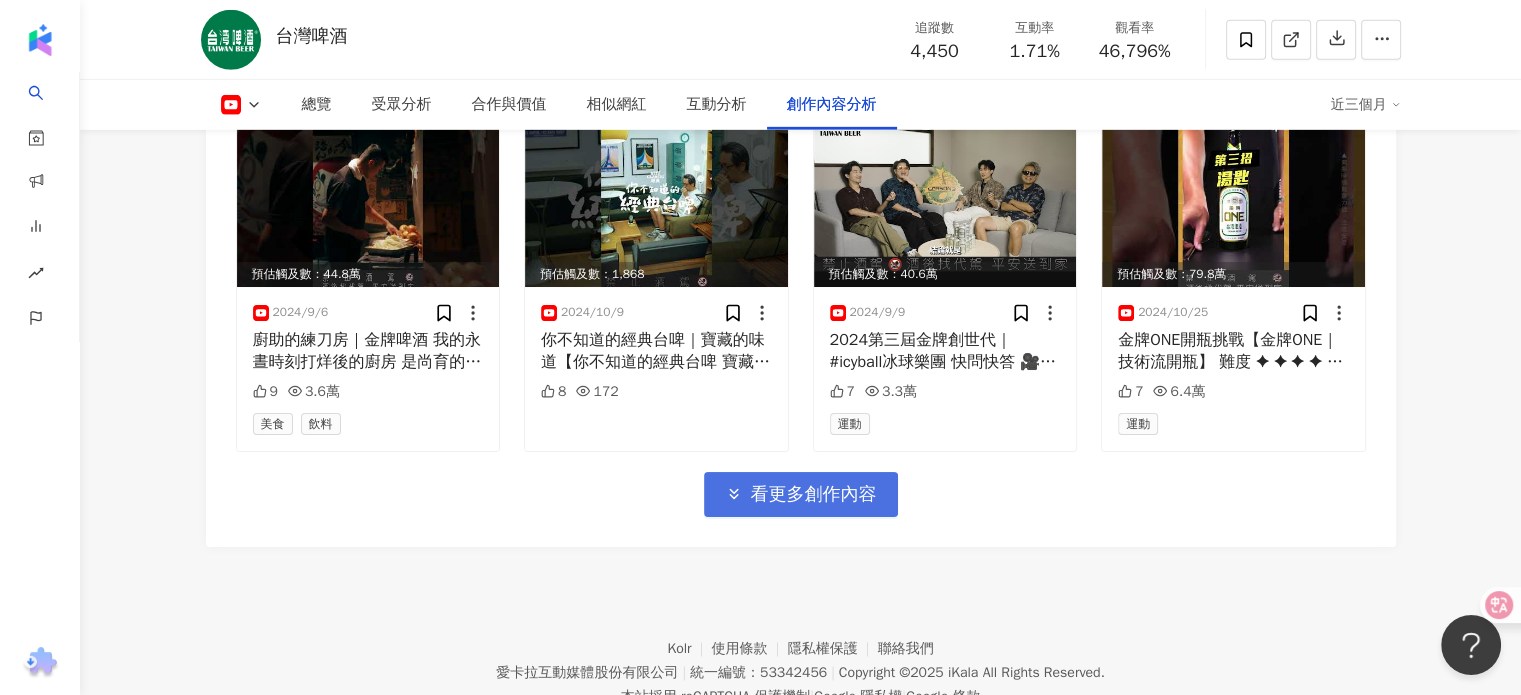 click on "看更多創作內容" at bounding box center (814, 495) 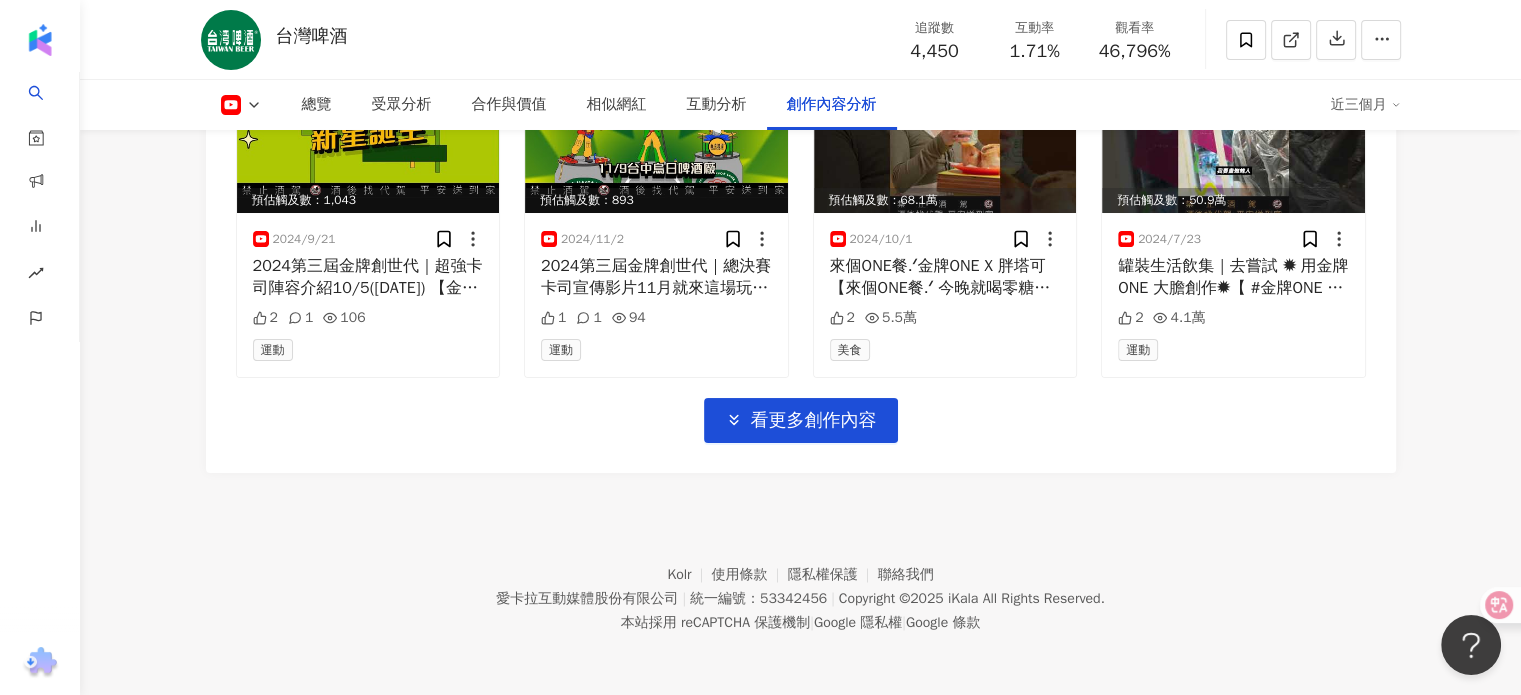 scroll, scrollTop: 7434, scrollLeft: 0, axis: vertical 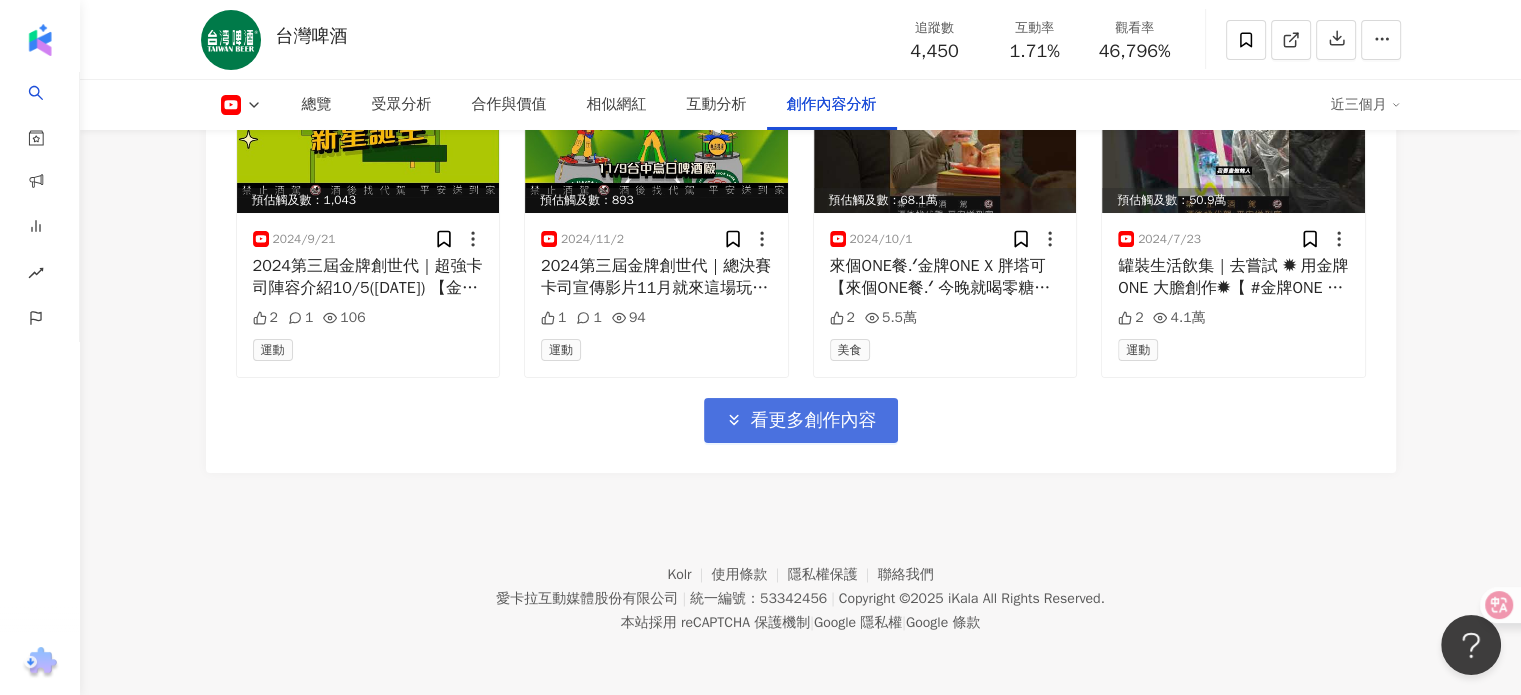 click on "看更多創作內容" at bounding box center (814, 421) 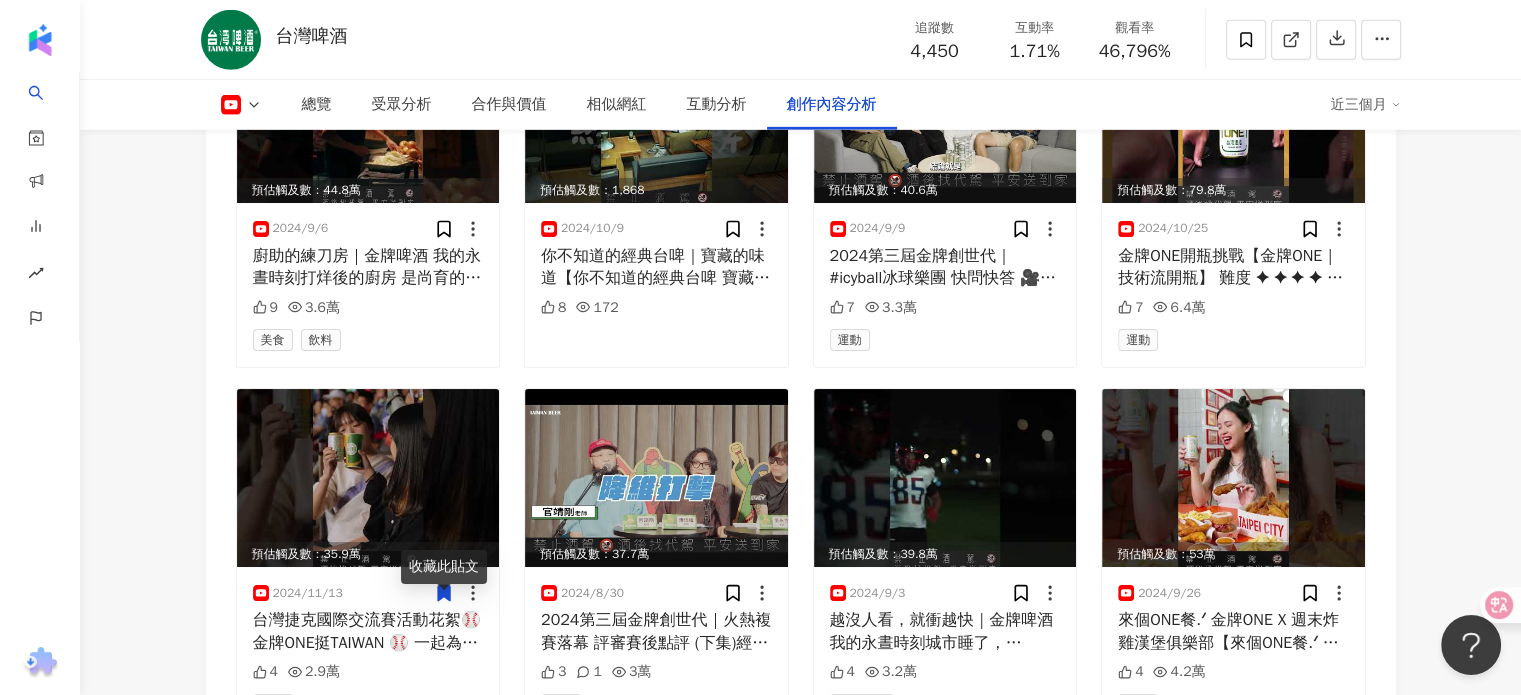scroll, scrollTop: 6606, scrollLeft: 0, axis: vertical 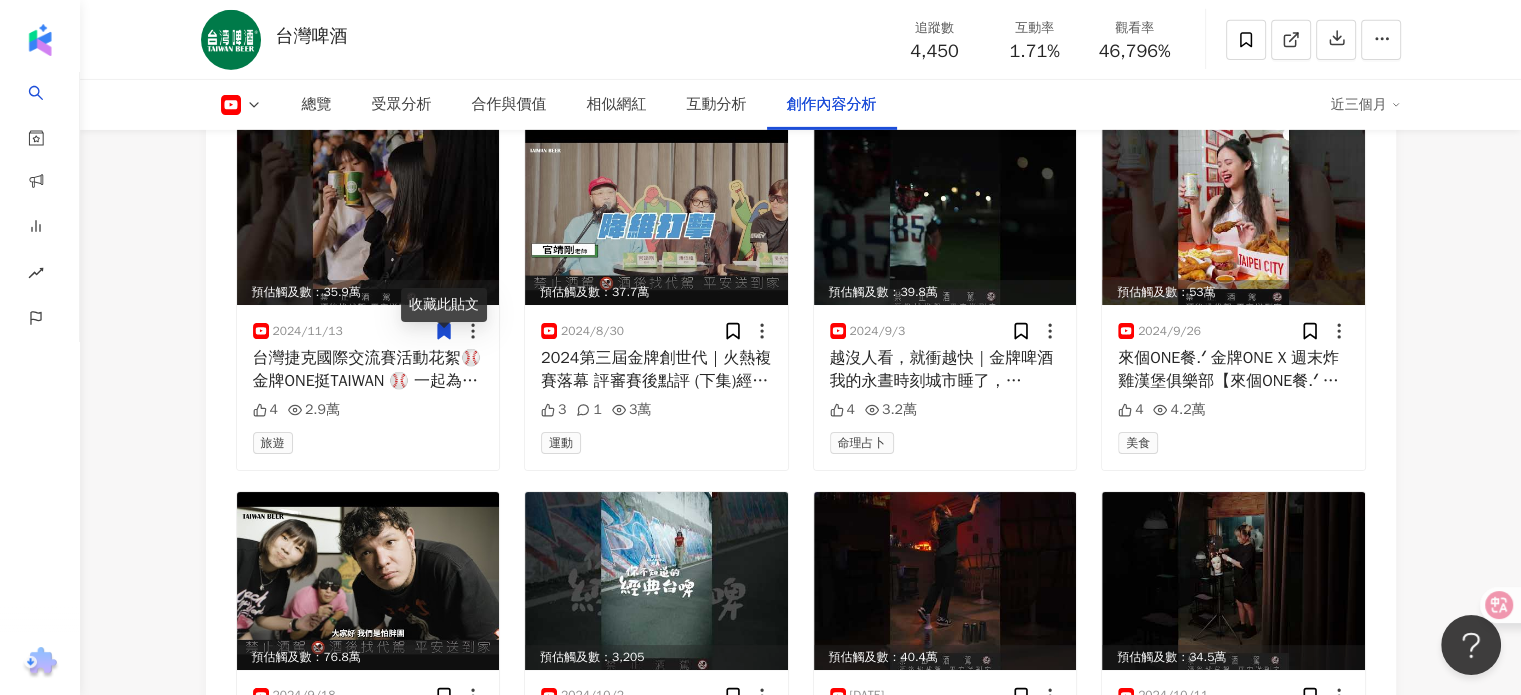 click on "總覽 最後更新日期：2025/7/14 近三個月 YouTube 網紅基本資料 性別   無資料 主要語言   繁體中文 94.4% 網紅類型 無 社群簡介 台灣啤酒 | @ttltwbeer | UCWntOyIhrGQzKTiaiuLBlxQ https://www.youtube.com/channel/UCWntOyIhrGQzKTiaiuLBlxQ 無資料 YouTube 數據總覽 -- K-Score :   無資料 帳號失效、數據不完整或更新狀況不穩定，導致評分不佳。 追蹤數   4,450 互動率   1.71% 優秀 觀看率   46,796% 優秀 漲粉率   2.92% 優秀 受眾主要性別   男性 63.3% 受眾主要年齡   18-24 歲 41% 商業合作內容覆蓋比例   無資料 AI YouTube 成效等級三大指標 互動率 1.71% 優秀 同等級網紅的互動率中位數為  0.33% 觀看率 46,796% 優秀 同等級網紅的觀看率中位數為  64.4% 漲粉率 2.92% 優秀 同等級網紅的漲粉率中位數為  0.29% 成效等級 ： 優秀 良好 普通 不佳 YouTube 成長趨勢分析 追蹤數   4,450 漲粉數   130 漲粉率   2.92% 優秀 成長趨勢   無資料     5/4" at bounding box center (801, -2020) 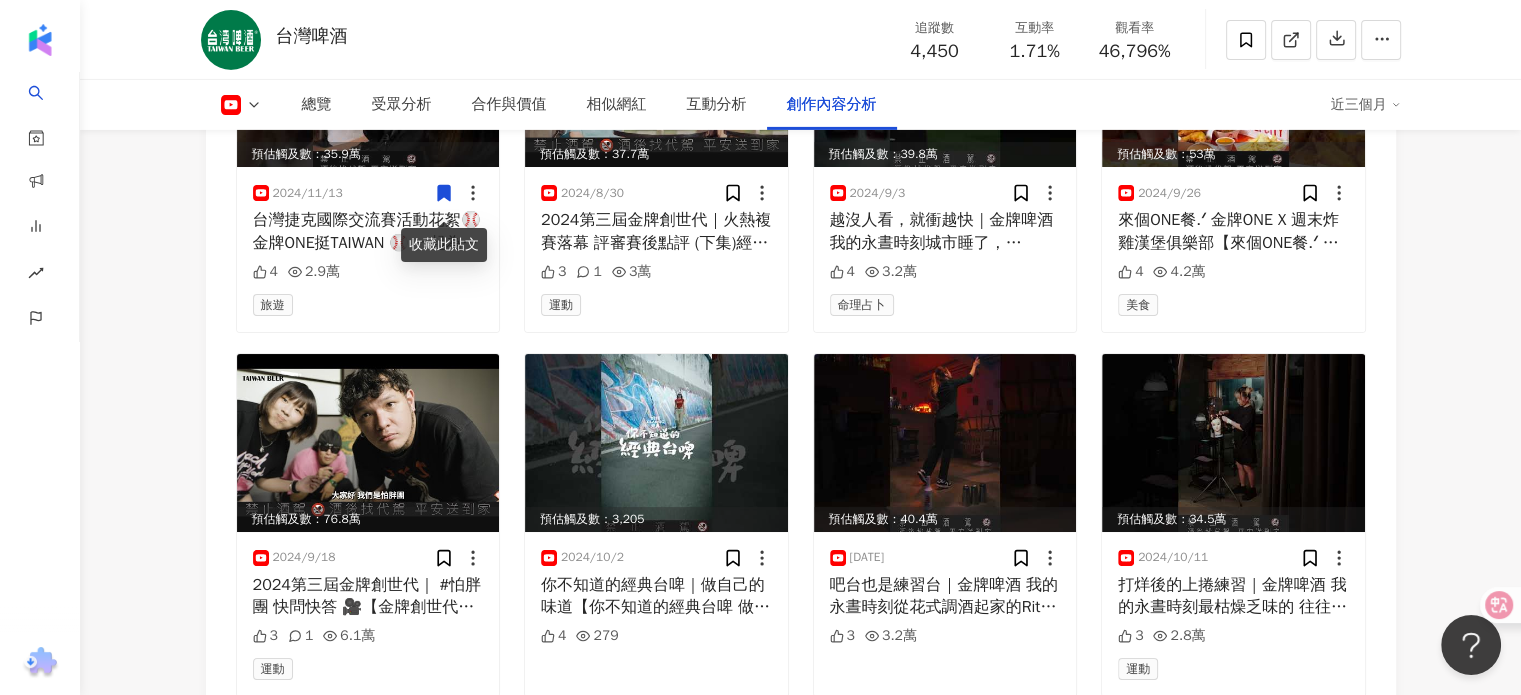 scroll, scrollTop: 6548, scrollLeft: 0, axis: vertical 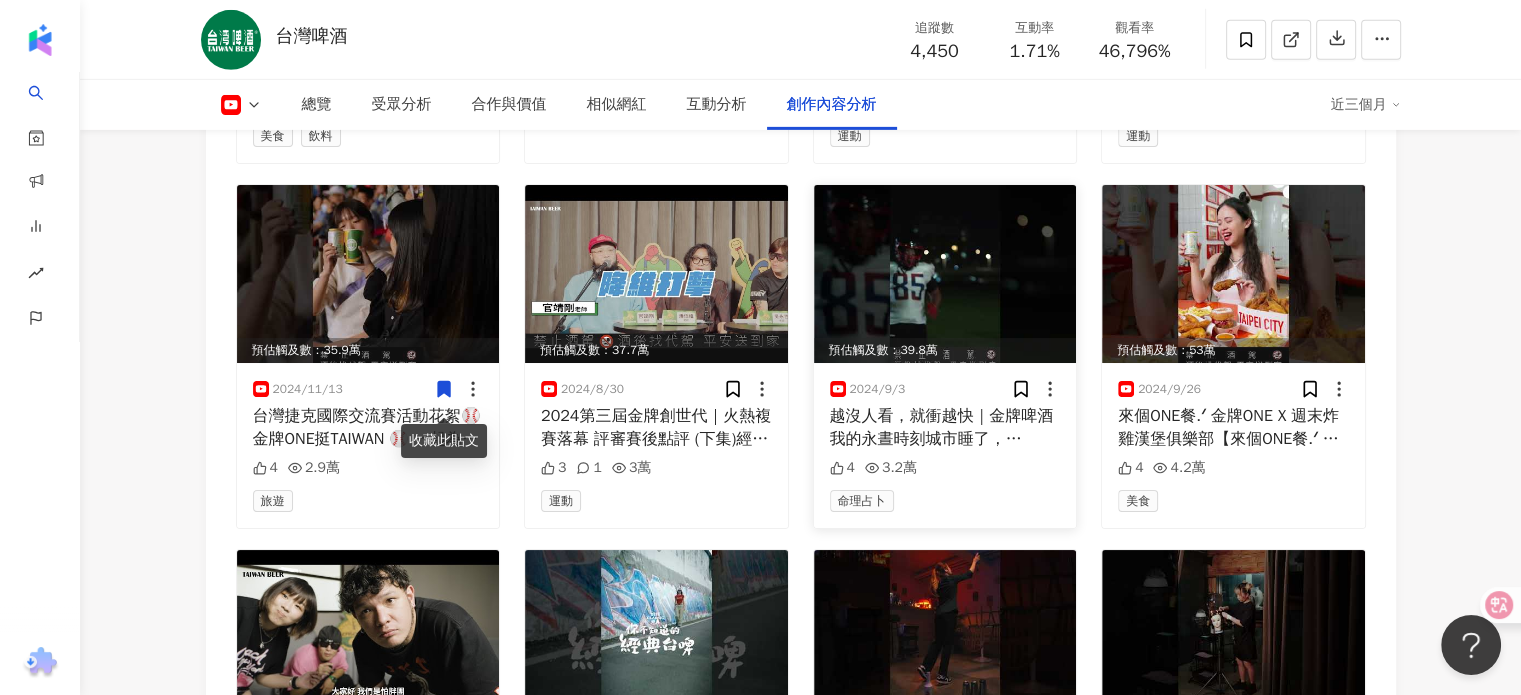 click on "越沒人看，就衝越快｜金牌啤酒 我的永晝時刻城市睡了，Sam還醒著
從棒球員退役的他
白天從事藥品業務
其他時間都獻給
台灣唯一全裝美式足球隊
在自己的永晝 衝撞一片天
#敬不留一手
#我的永晝時刻 #金牌台灣啤酒
- 禁止酒駕 找代駕 保平安 -" at bounding box center (945, 427) 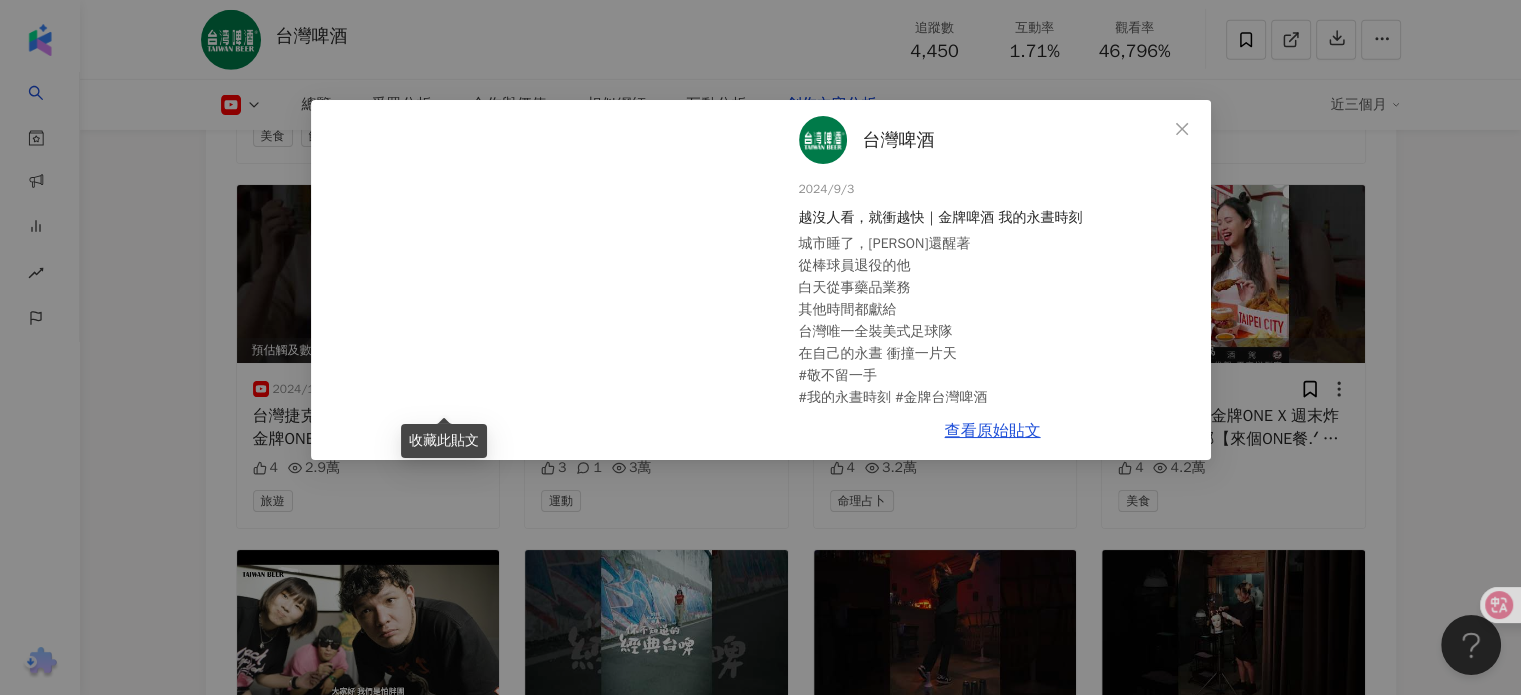 scroll, scrollTop: 80, scrollLeft: 0, axis: vertical 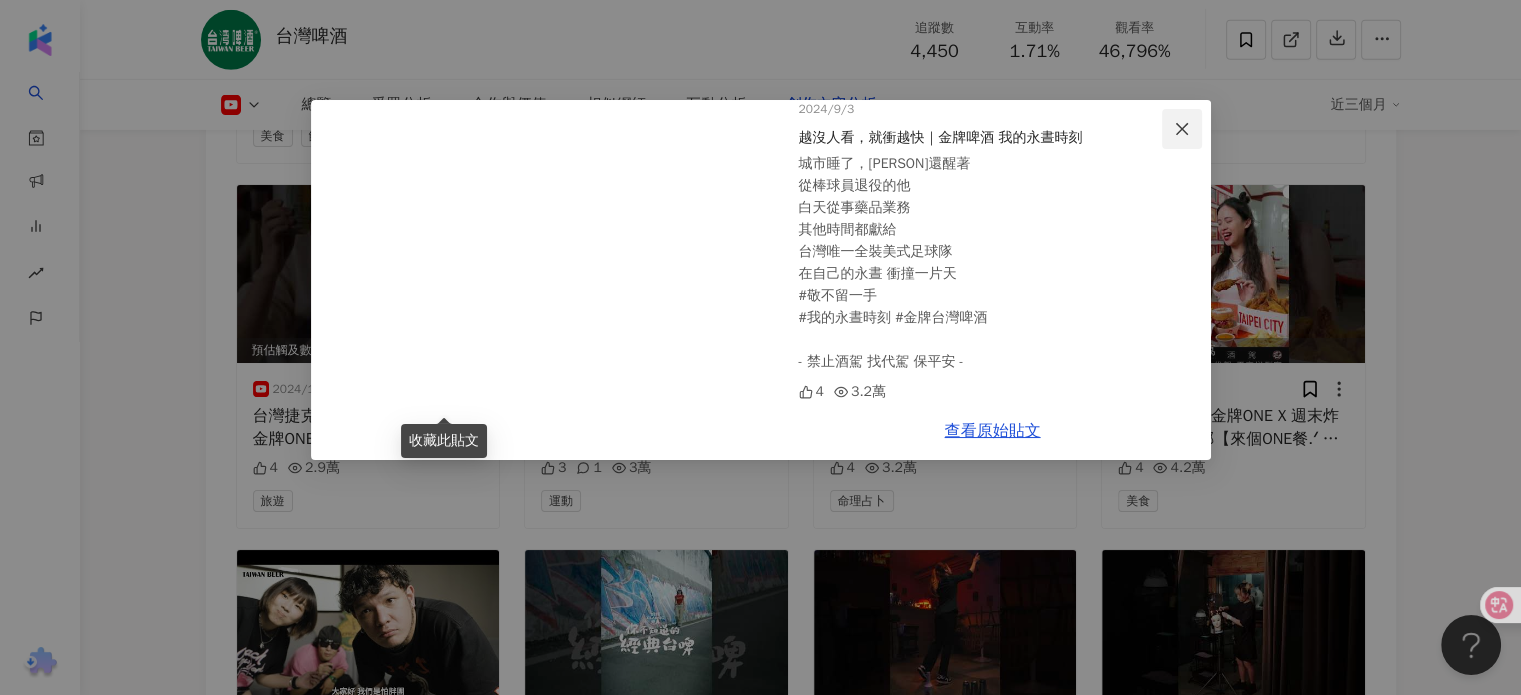 click at bounding box center (1182, 129) 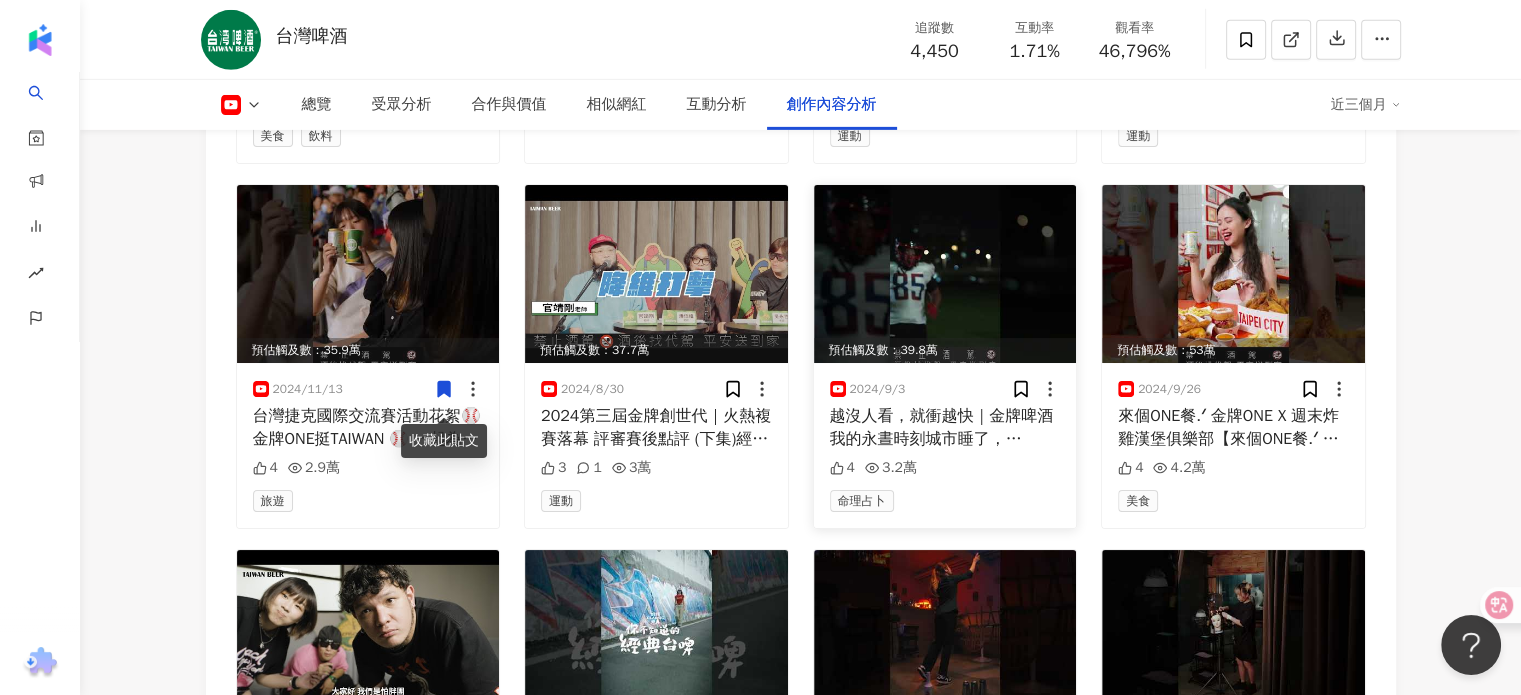 scroll, scrollTop: 6940, scrollLeft: 0, axis: vertical 